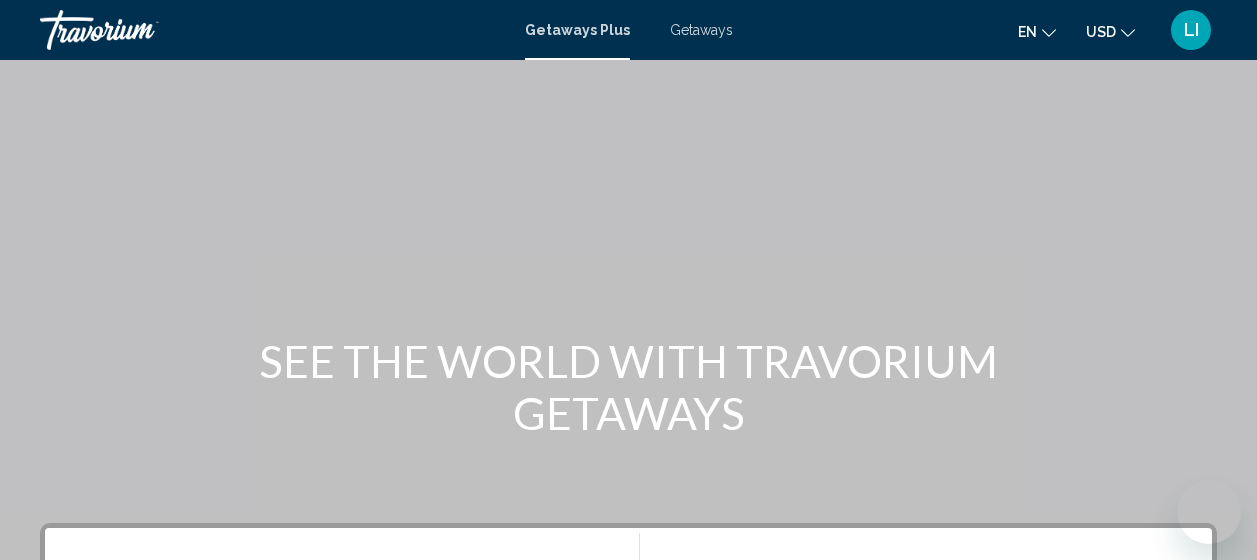 scroll, scrollTop: 500, scrollLeft: 0, axis: vertical 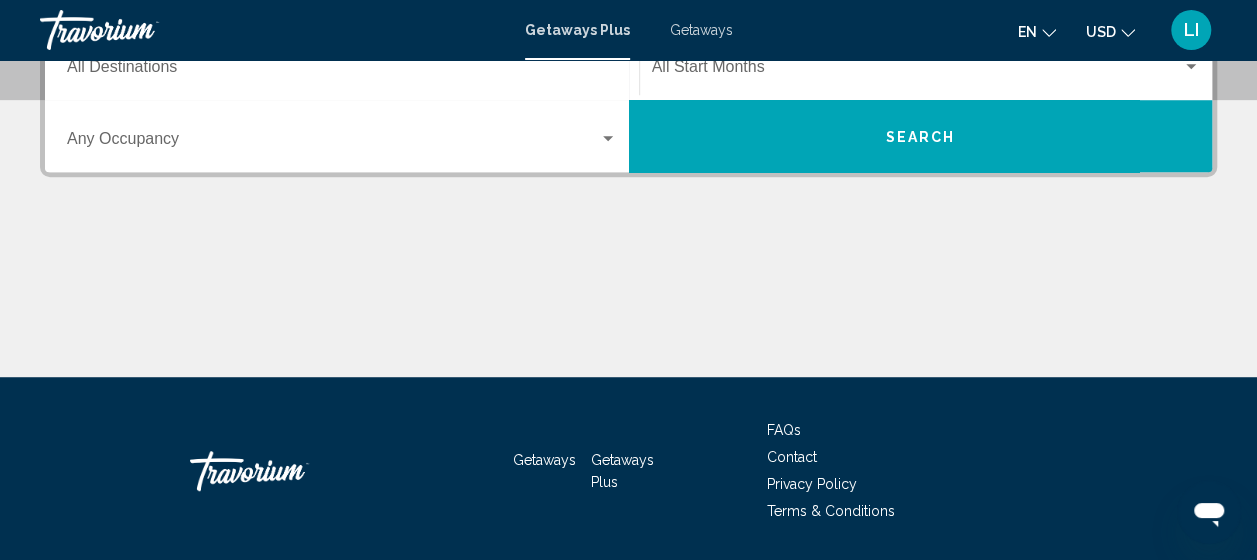 click on "Destination All Destinations" at bounding box center [342, 71] 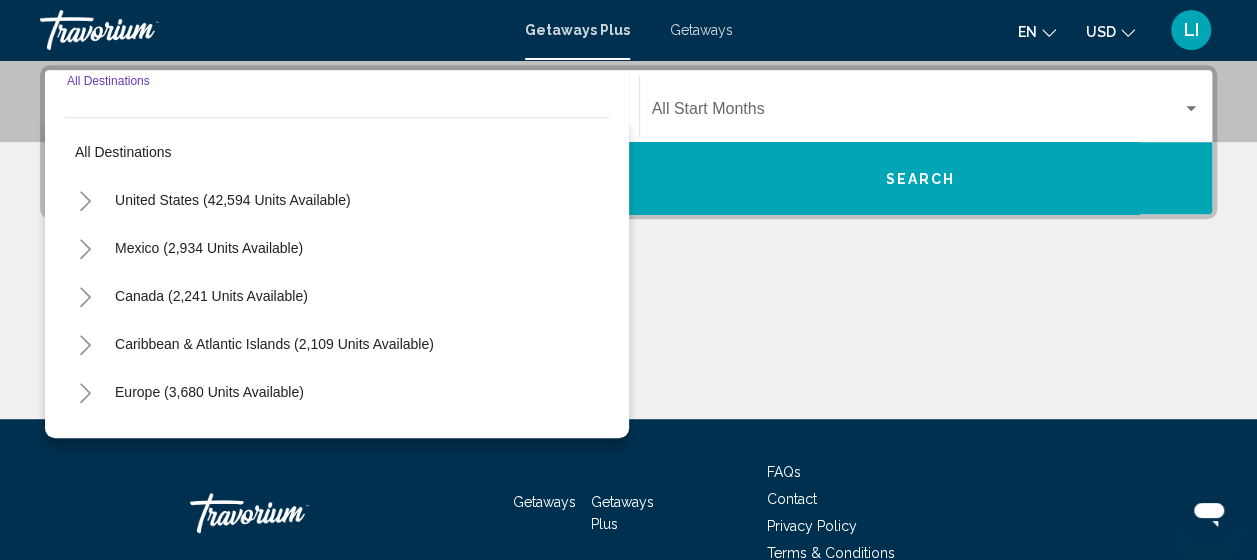 scroll, scrollTop: 458, scrollLeft: 0, axis: vertical 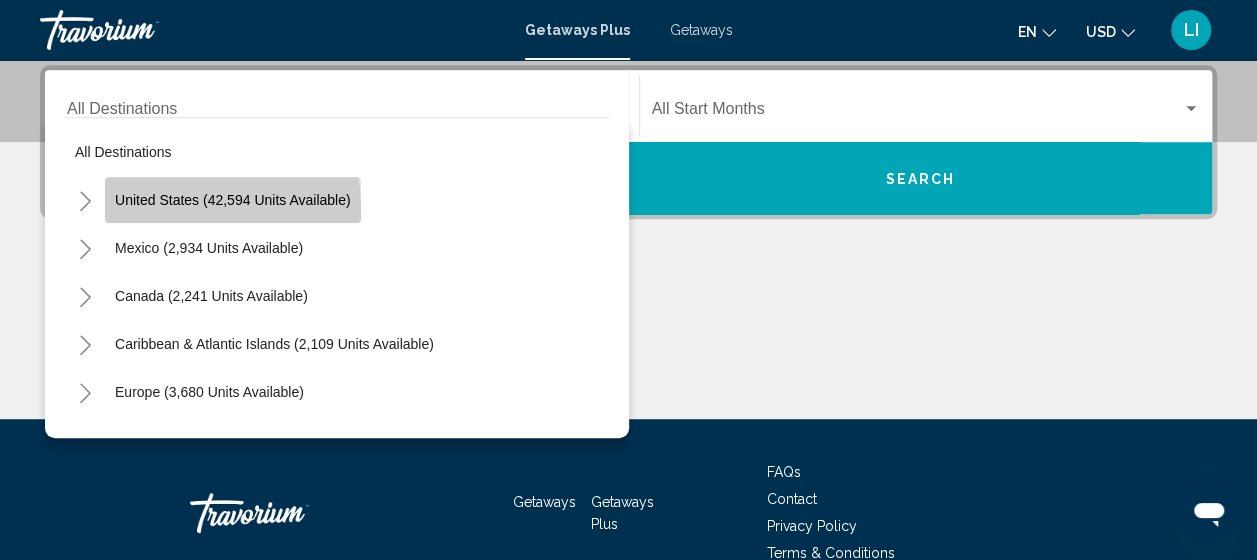 click on "United States (42,594 units available)" 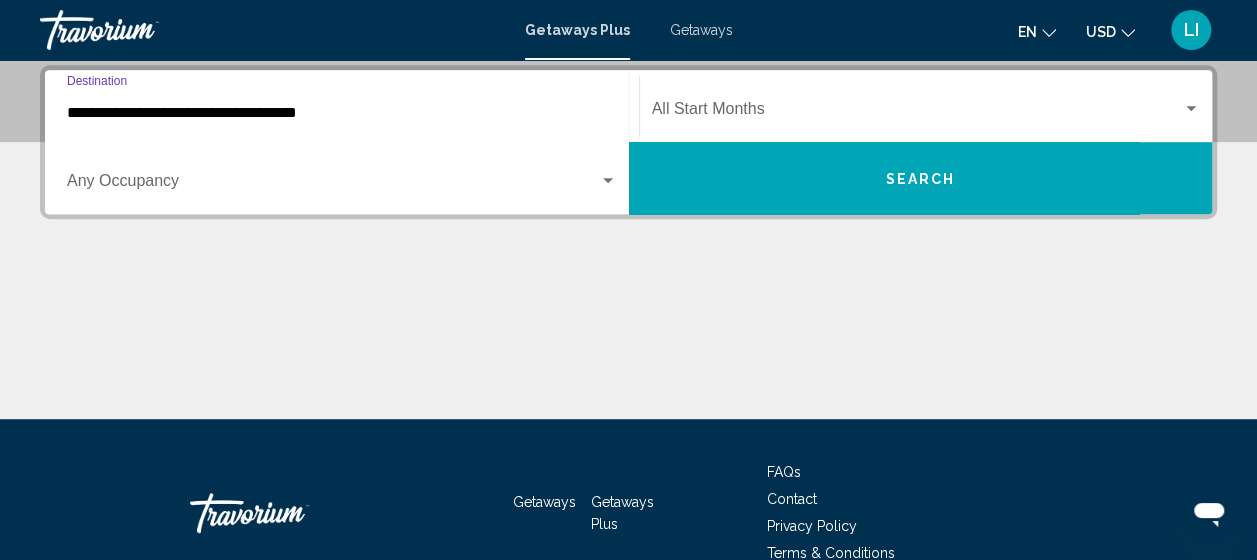 click on "**********" at bounding box center (342, 113) 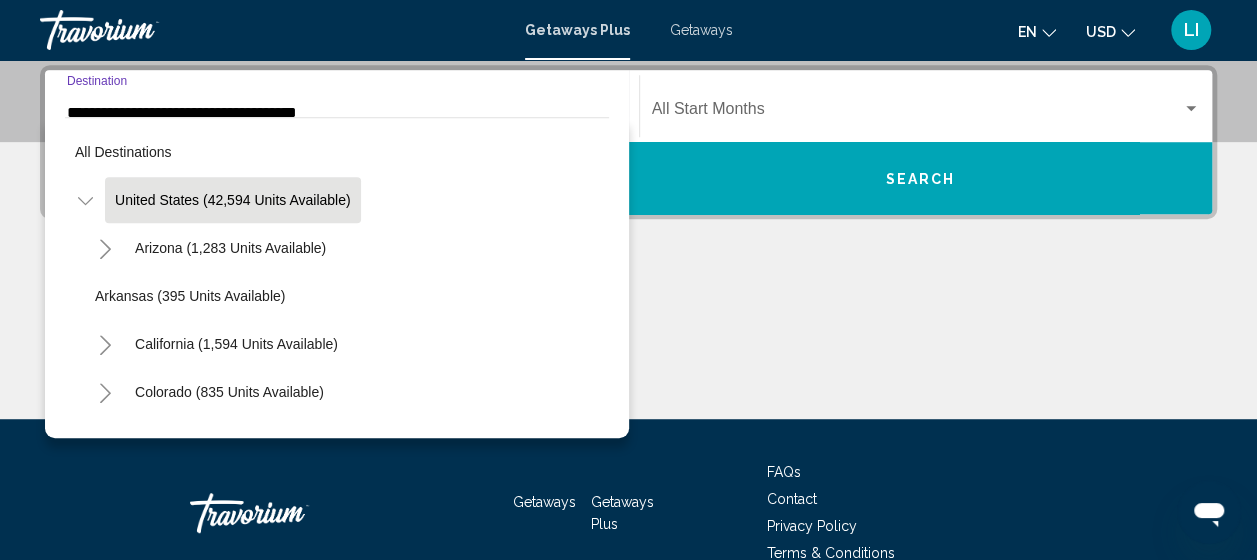 scroll, scrollTop: 377, scrollLeft: 0, axis: vertical 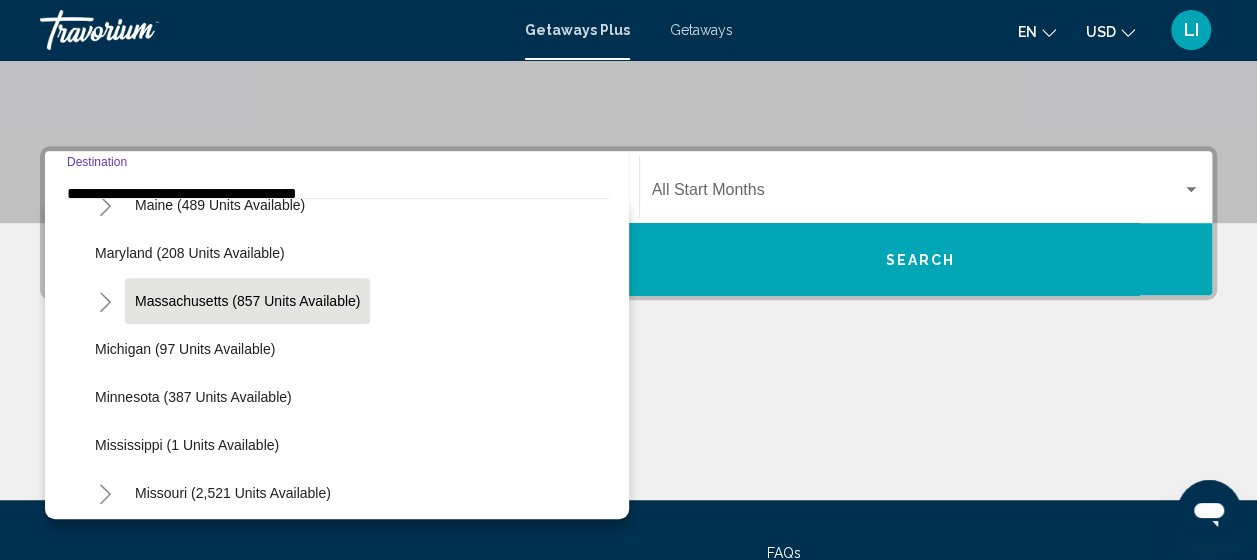 click on "Massachusetts (857 units available)" 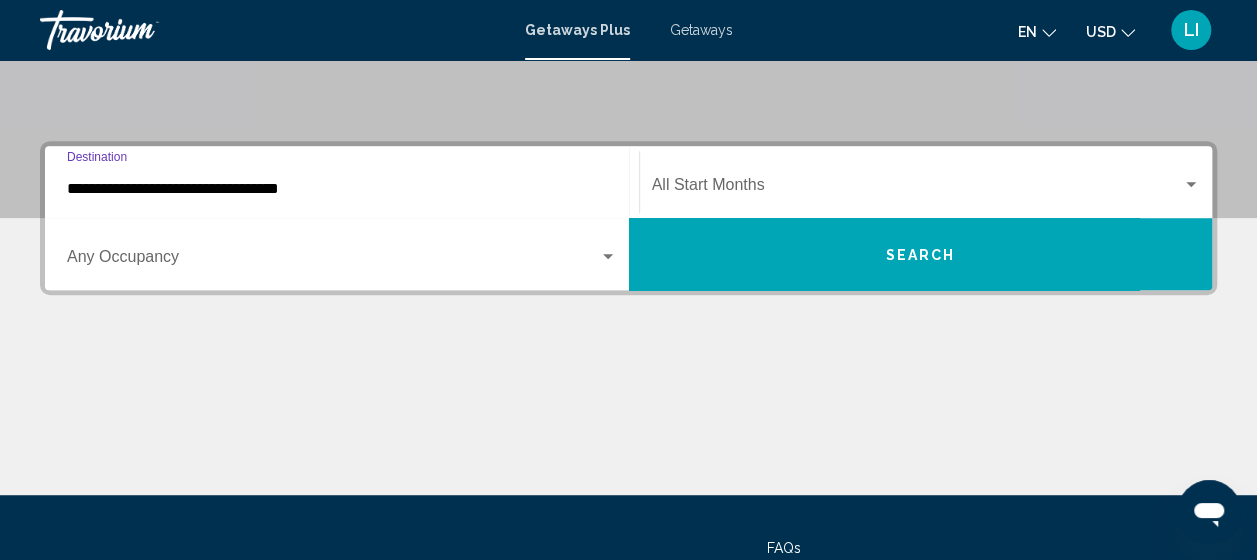 scroll, scrollTop: 458, scrollLeft: 0, axis: vertical 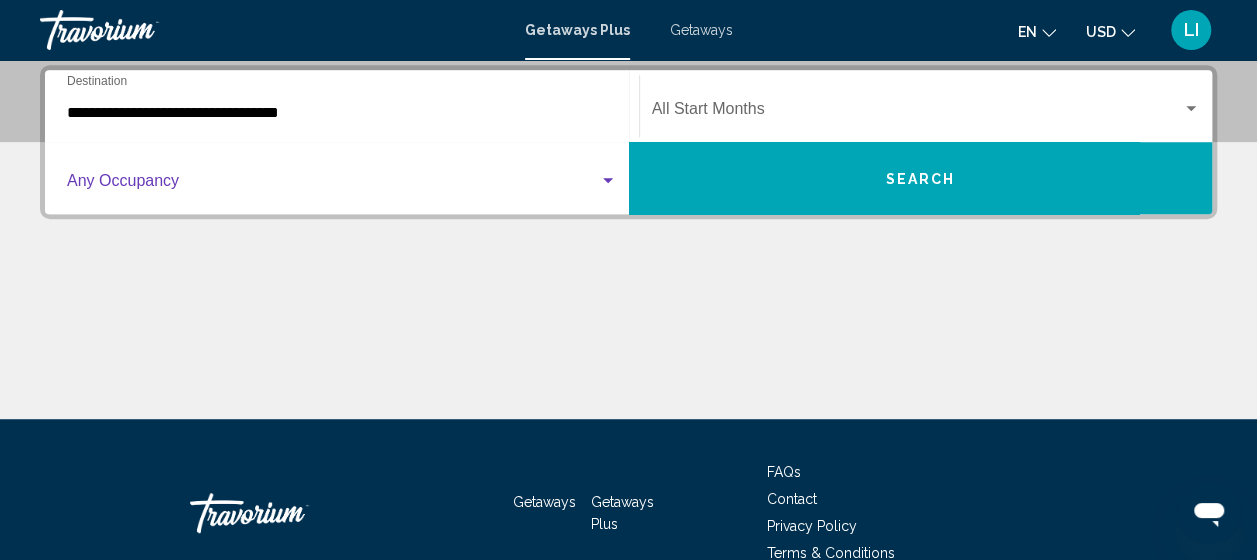 click at bounding box center [333, 185] 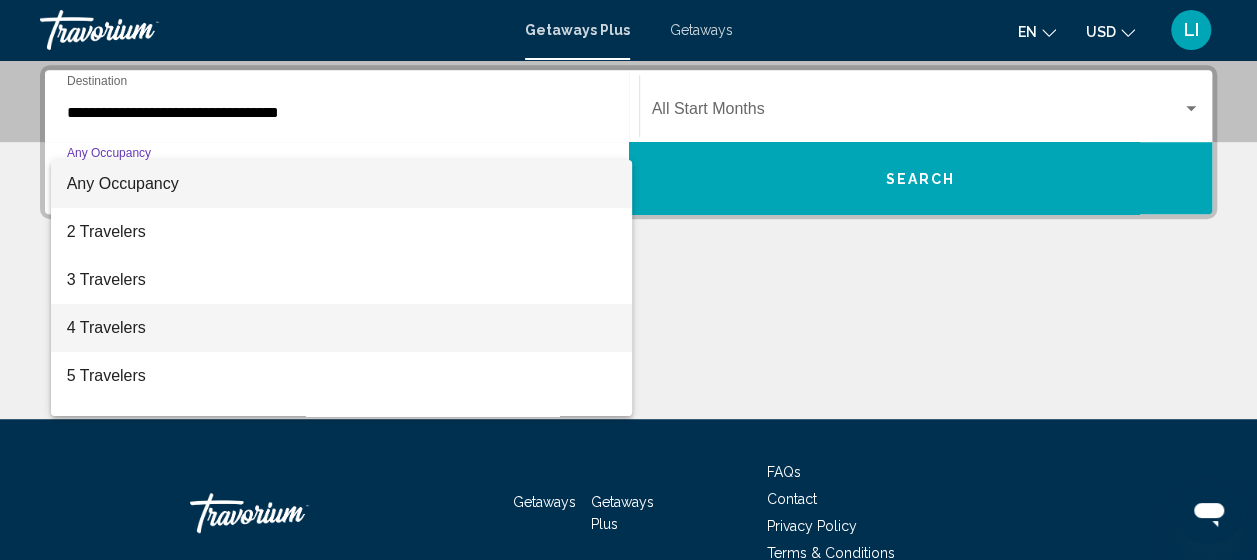 click on "4 Travelers" at bounding box center [342, 328] 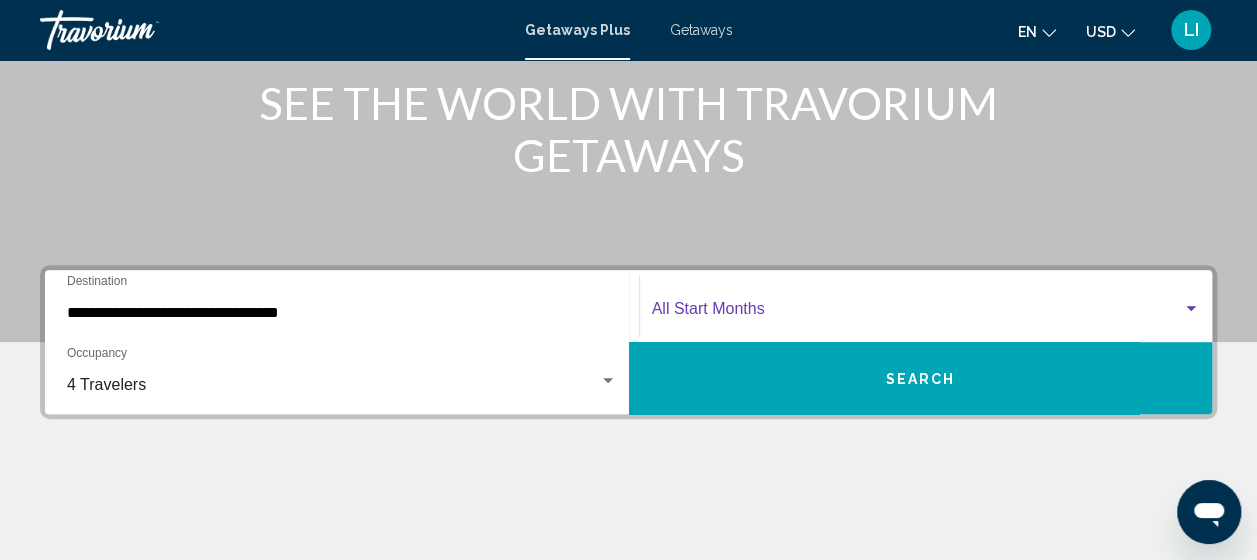 click at bounding box center (917, 313) 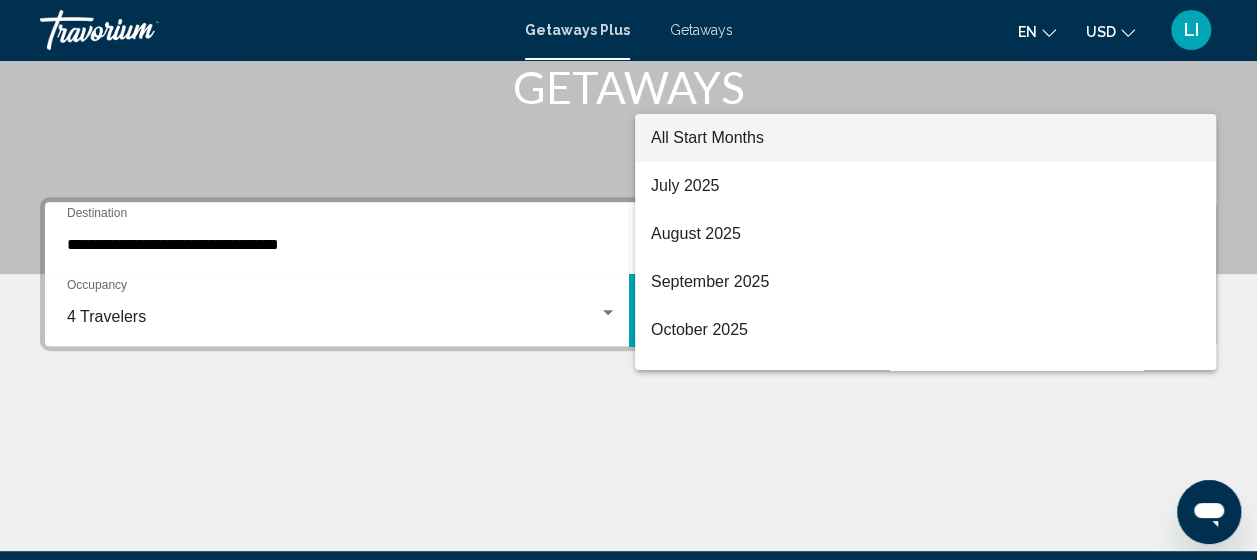 scroll, scrollTop: 458, scrollLeft: 0, axis: vertical 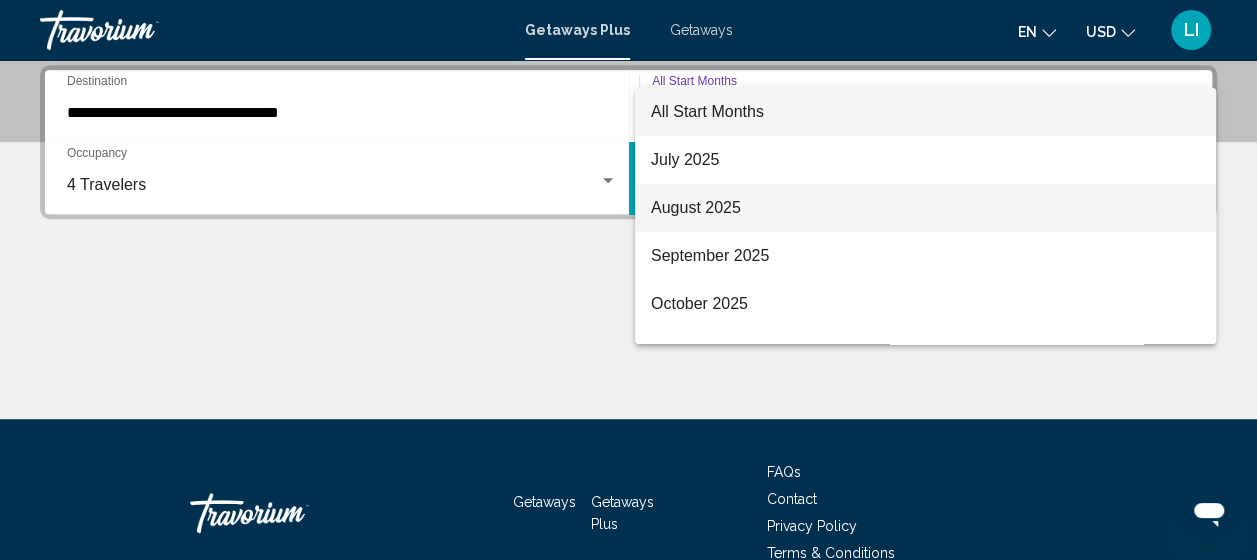 click on "August 2025" at bounding box center [925, 208] 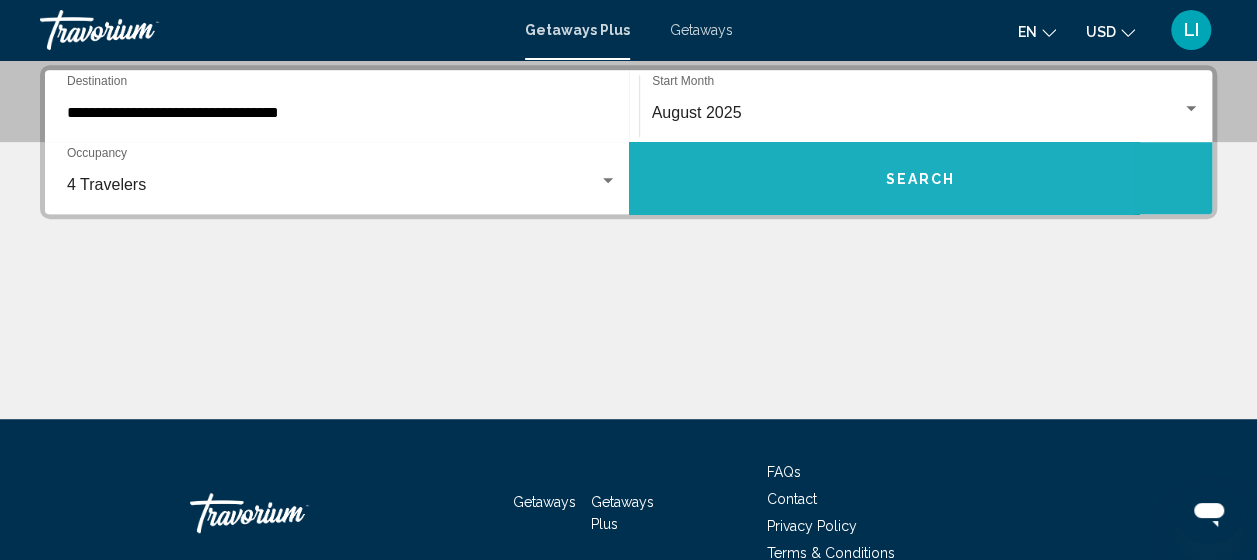 click on "Search" at bounding box center (921, 178) 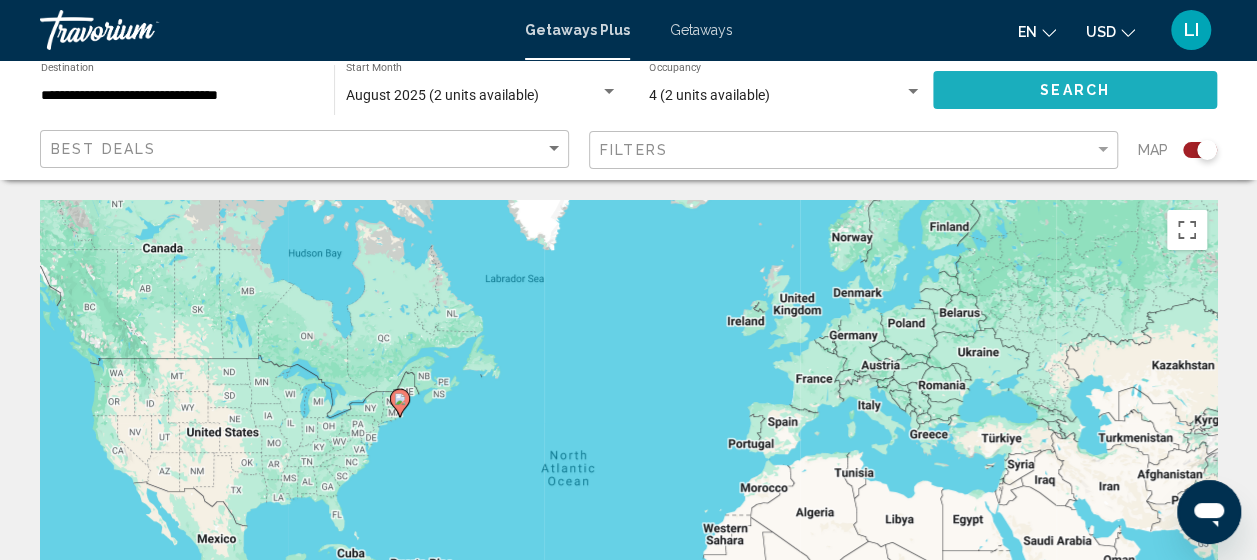 click on "Search" 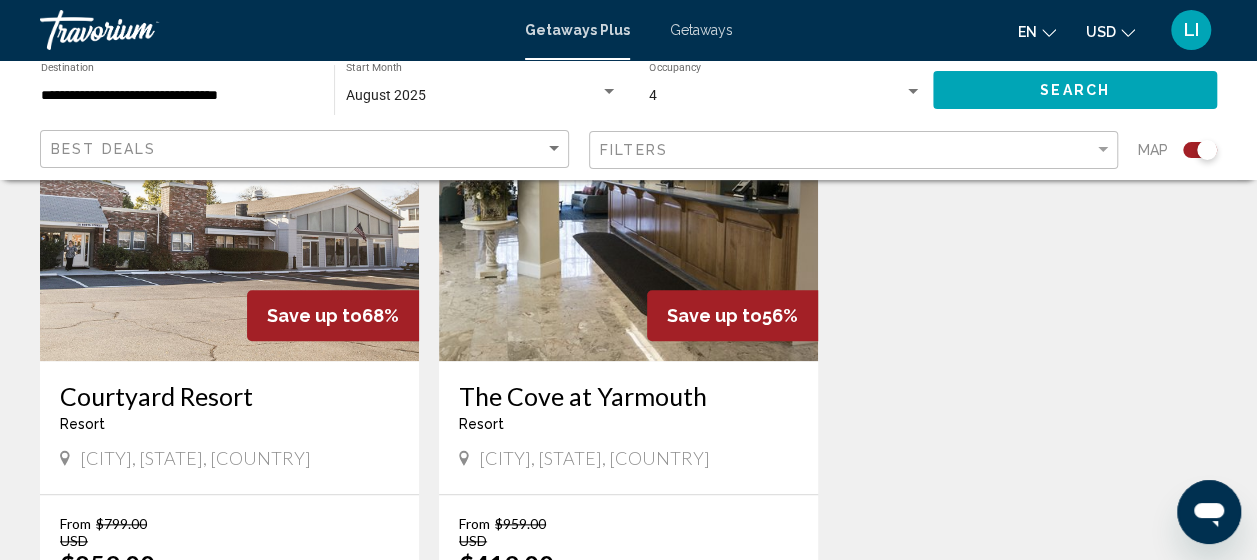 scroll, scrollTop: 800, scrollLeft: 0, axis: vertical 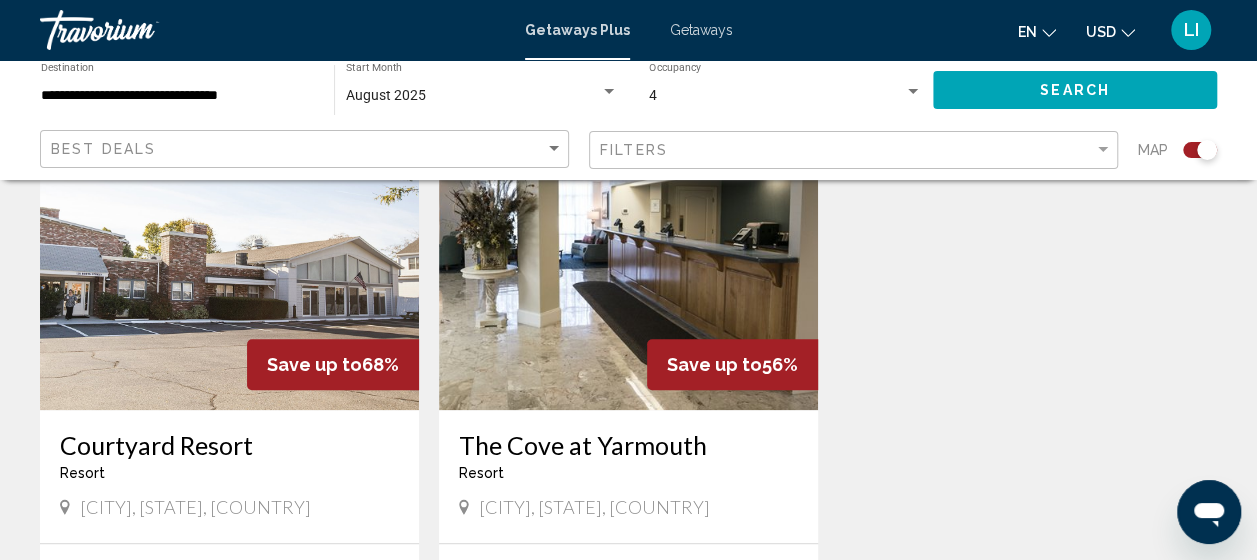 click at bounding box center (229, 250) 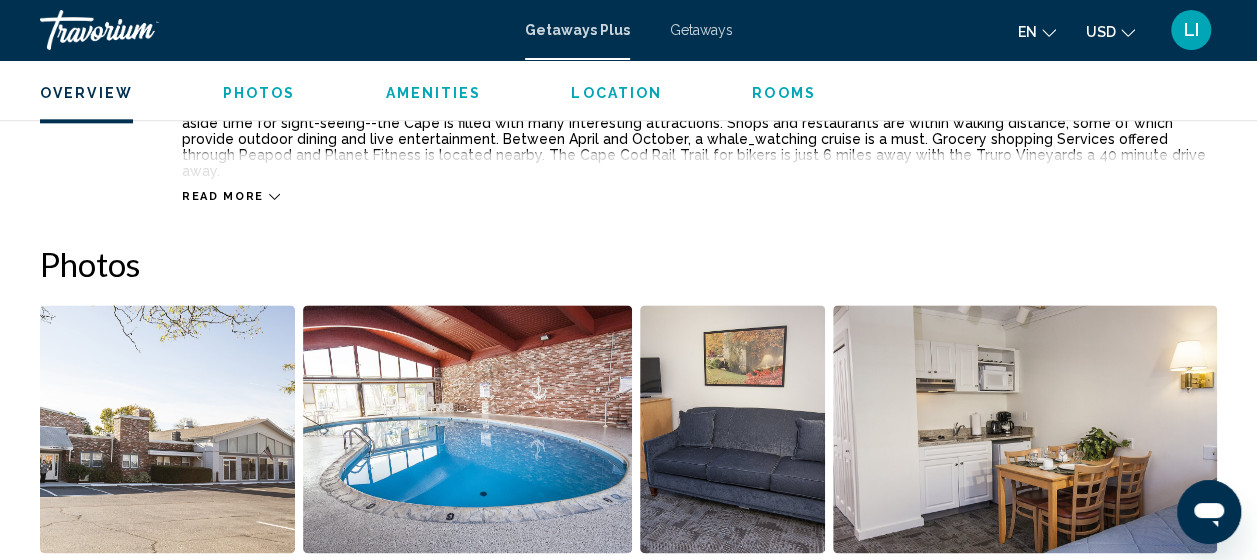 scroll, scrollTop: 1155, scrollLeft: 0, axis: vertical 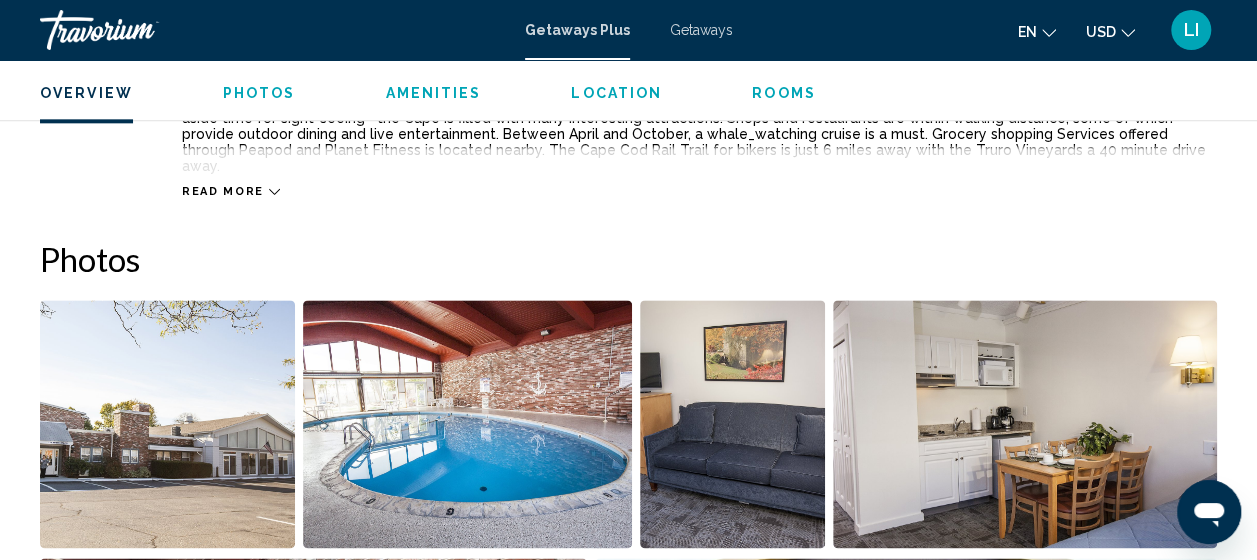 click on "Read more" at bounding box center (223, 191) 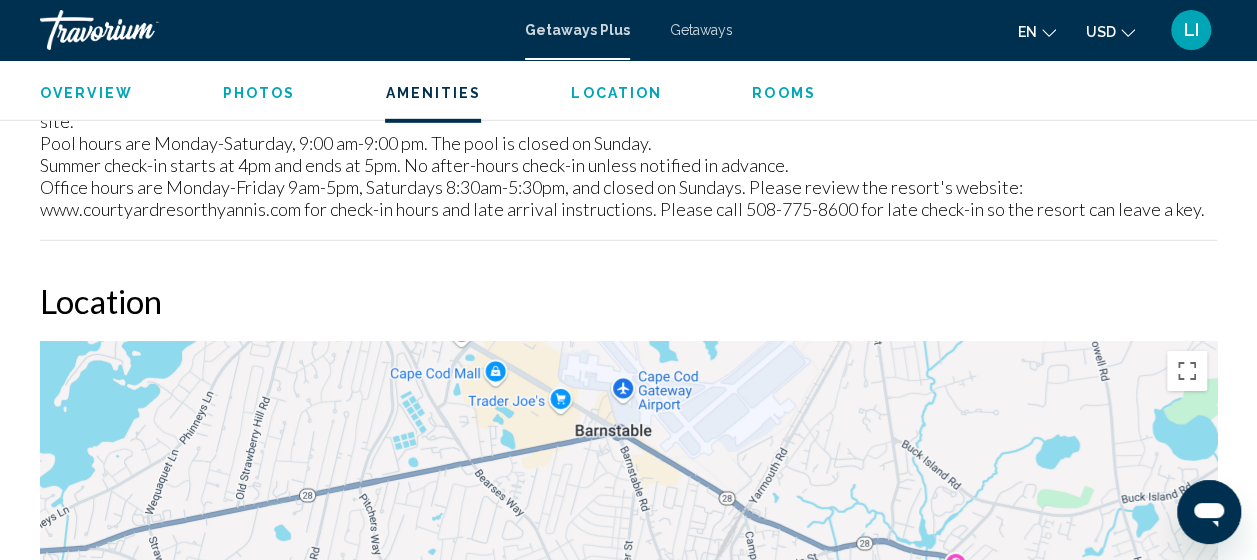 scroll, scrollTop: 3155, scrollLeft: 0, axis: vertical 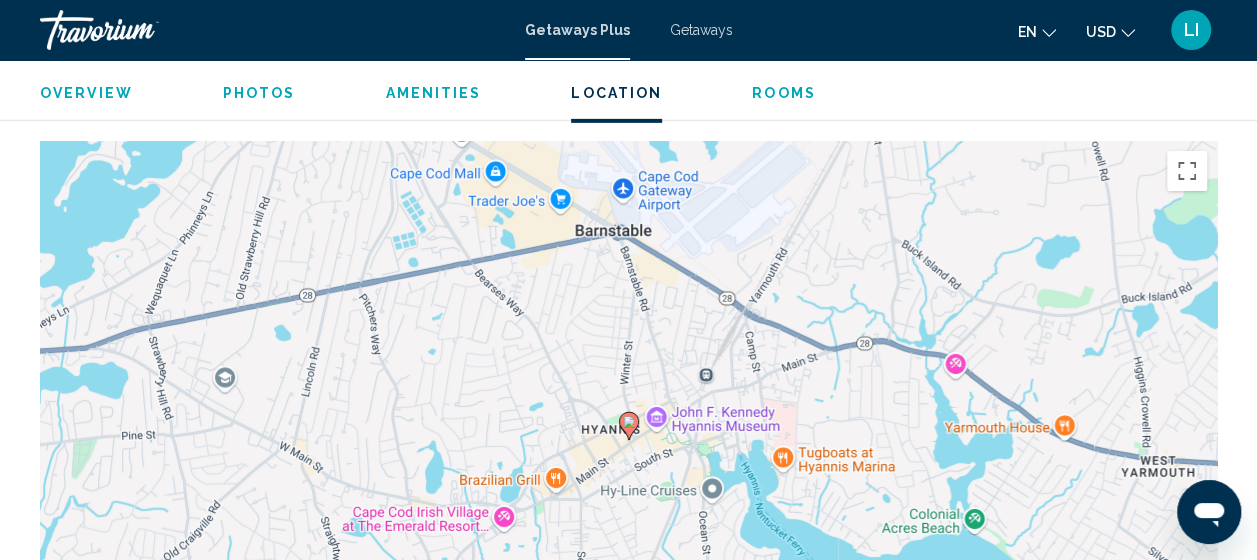 click on "Overview
Photos
Amenities
Location
Rooms
Search" 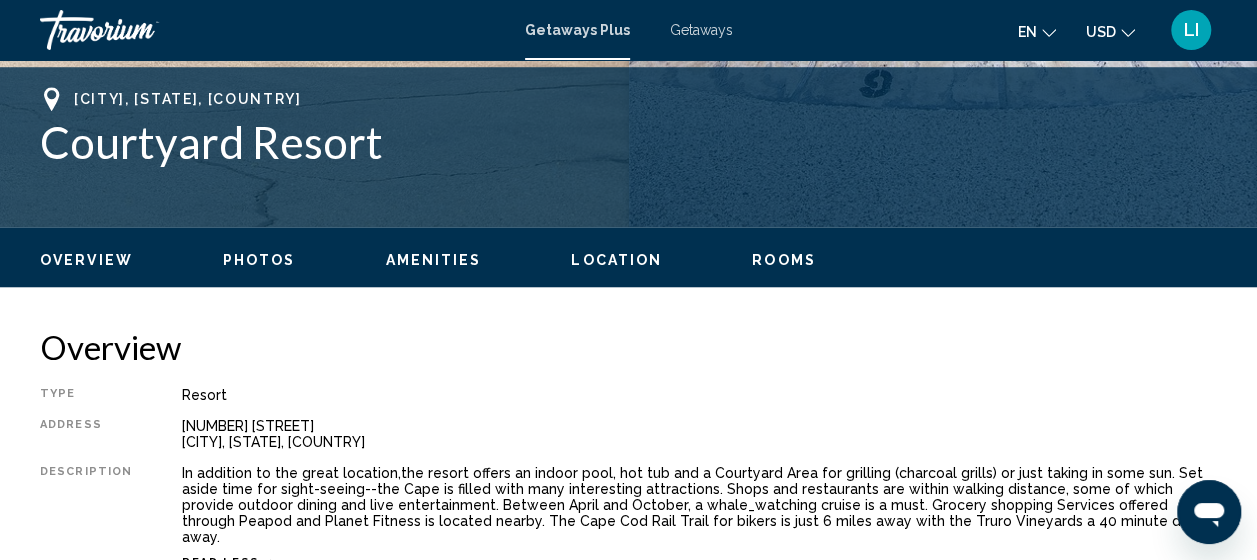 scroll, scrollTop: 826, scrollLeft: 0, axis: vertical 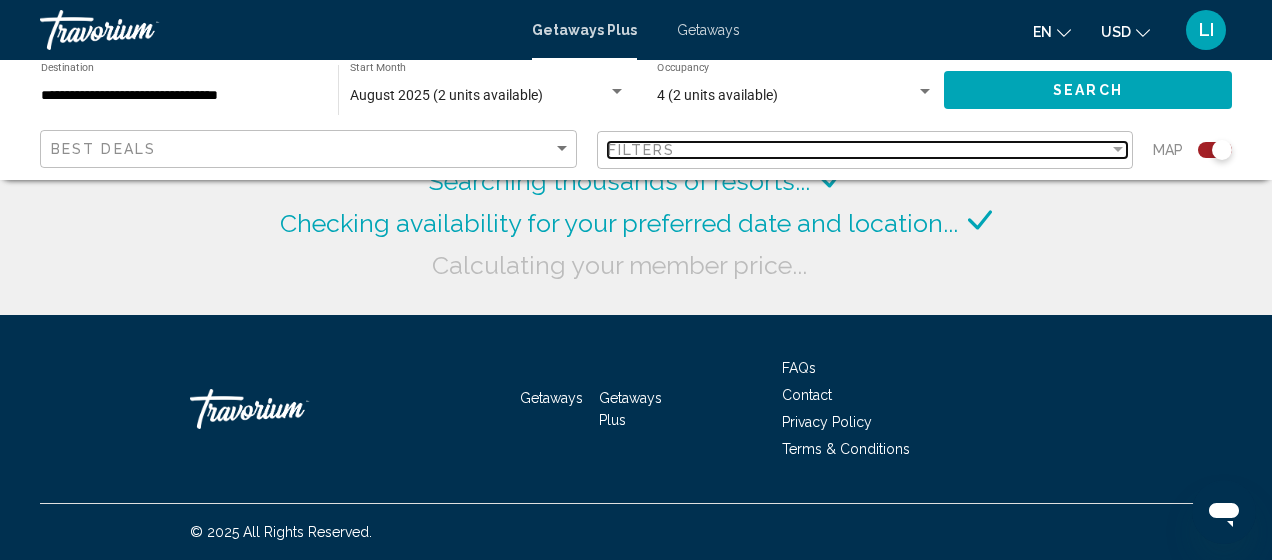 click on "Filters" at bounding box center [859, 150] 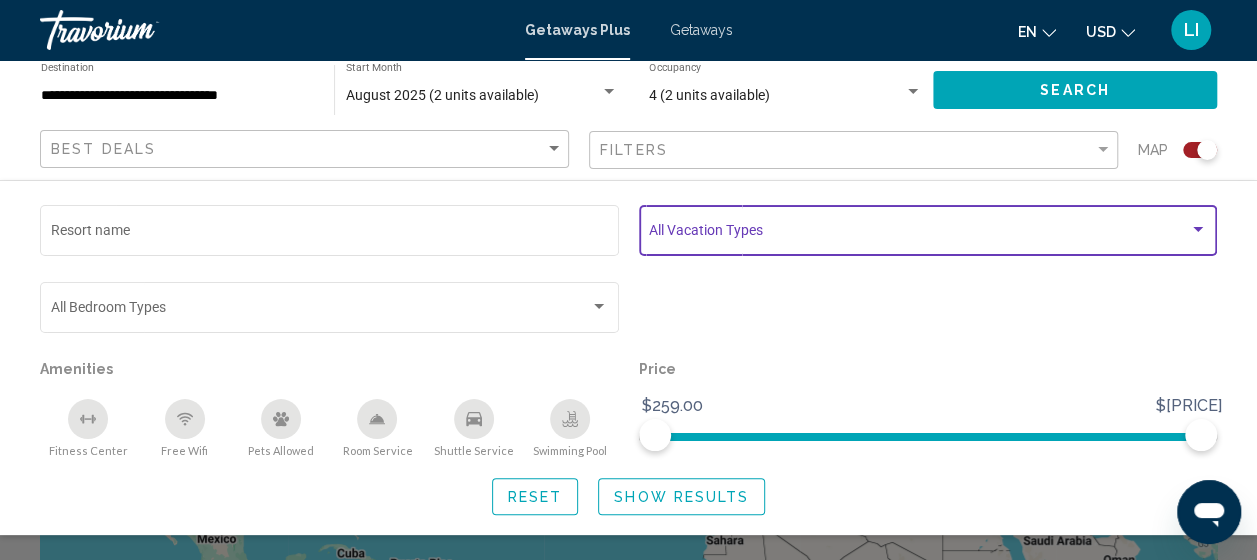 click at bounding box center (919, 234) 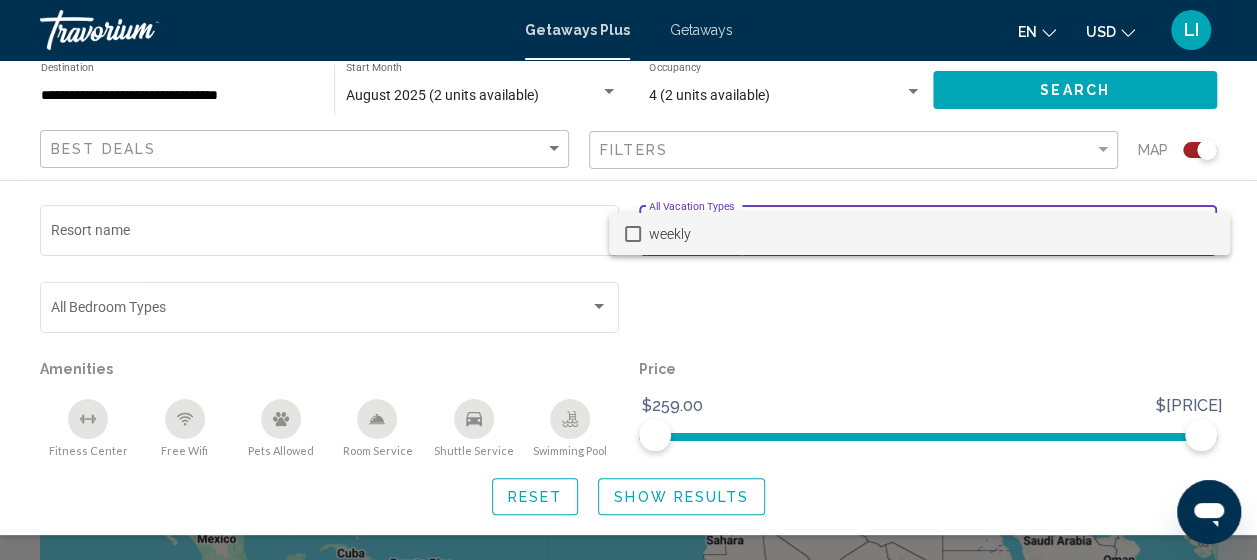 click at bounding box center [633, 234] 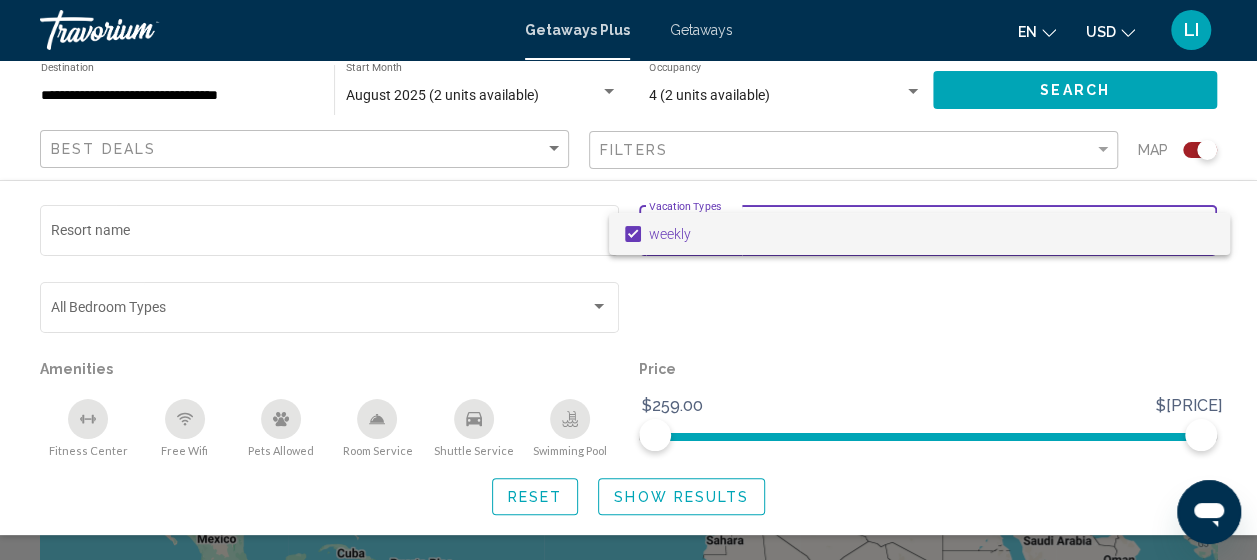 click at bounding box center (628, 280) 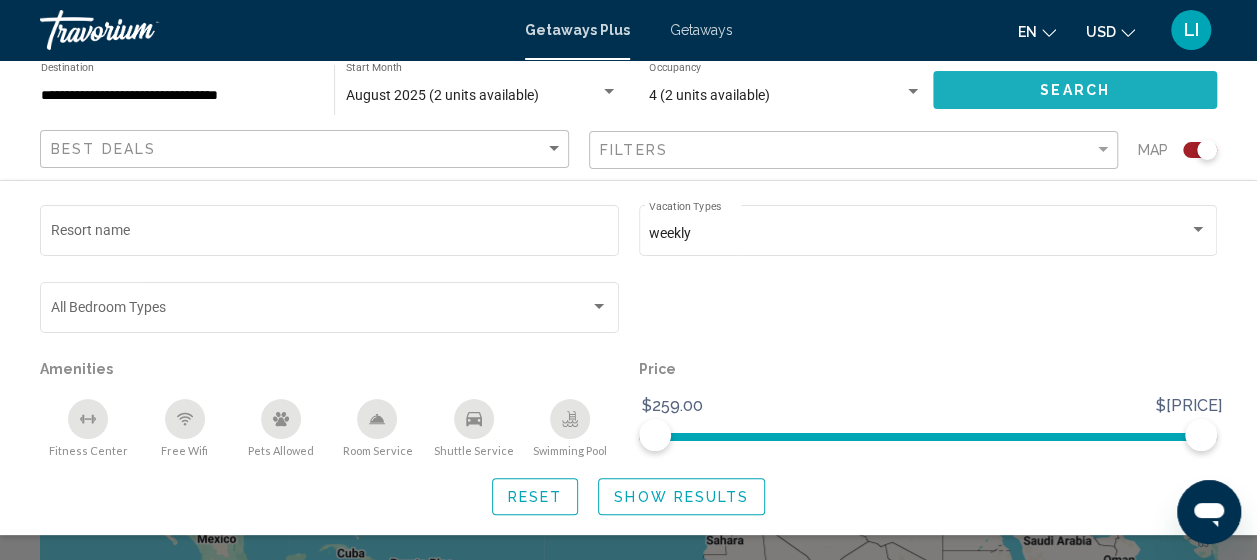 click on "Search" 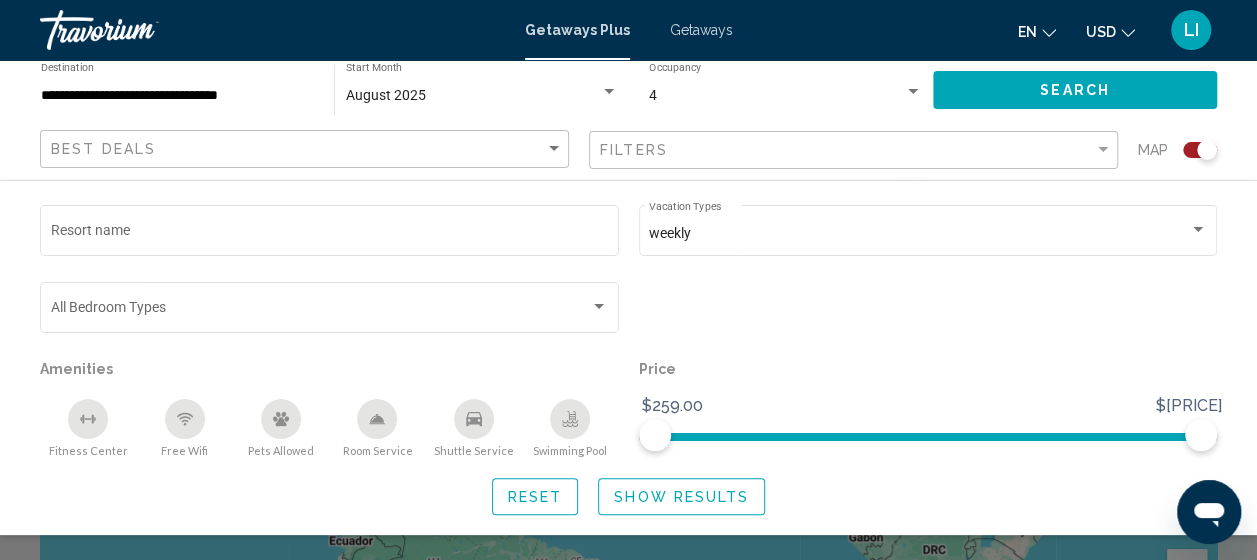 scroll, scrollTop: 200, scrollLeft: 0, axis: vertical 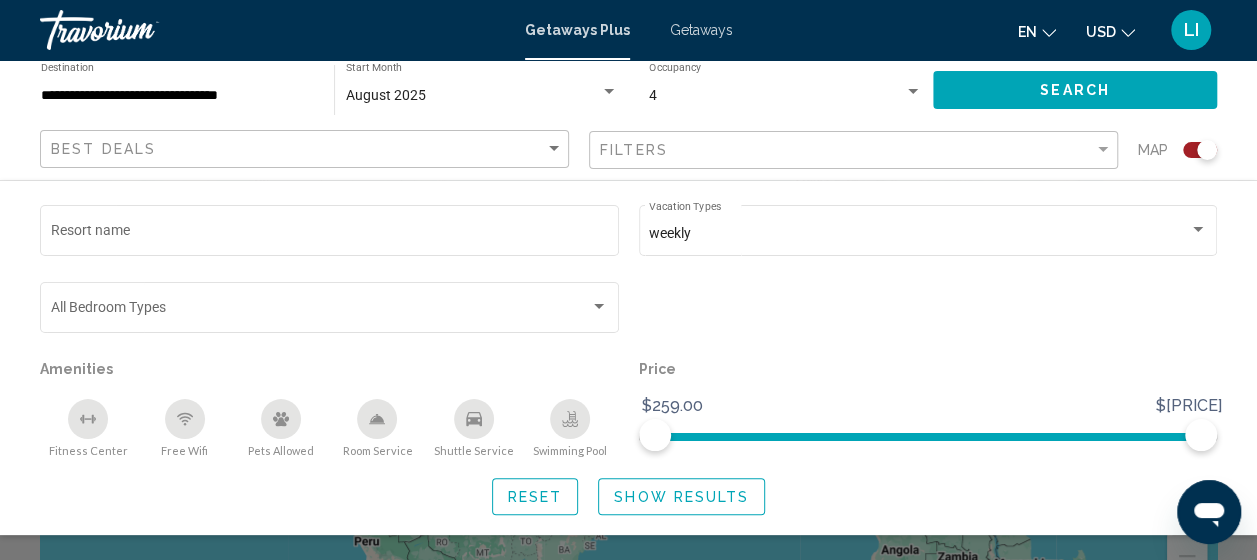 click on "Show Results" 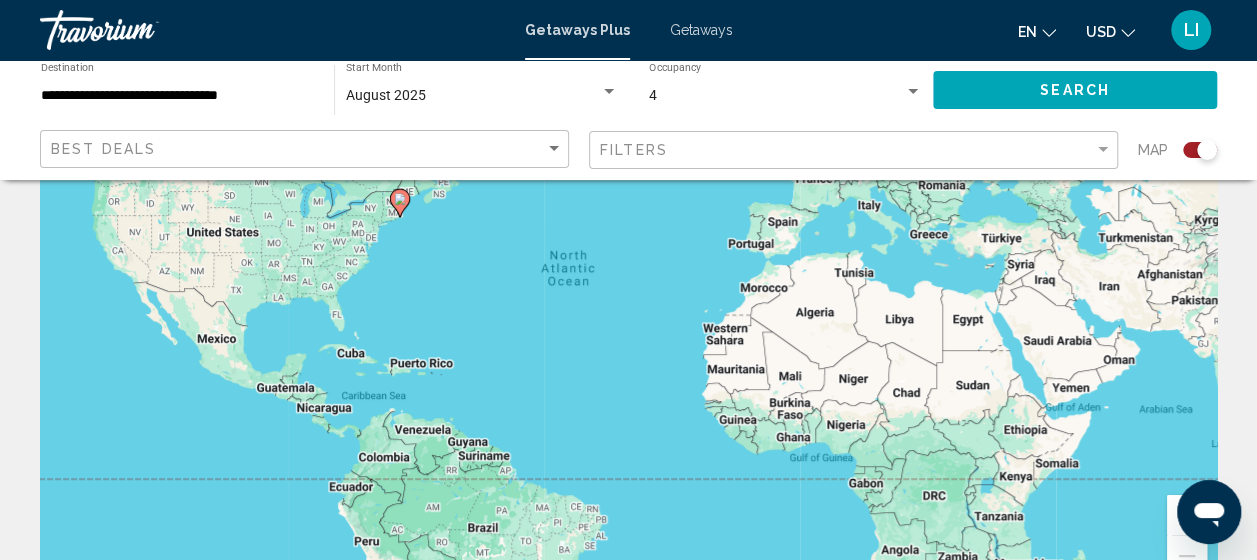 scroll, scrollTop: 400, scrollLeft: 0, axis: vertical 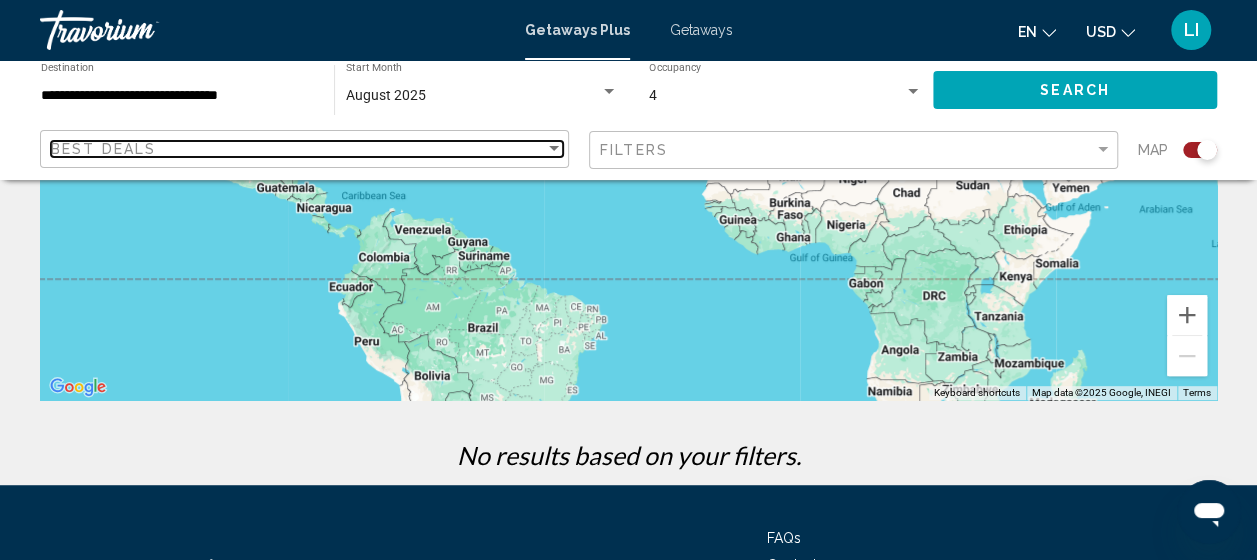 click on "Best Deals" at bounding box center [298, 149] 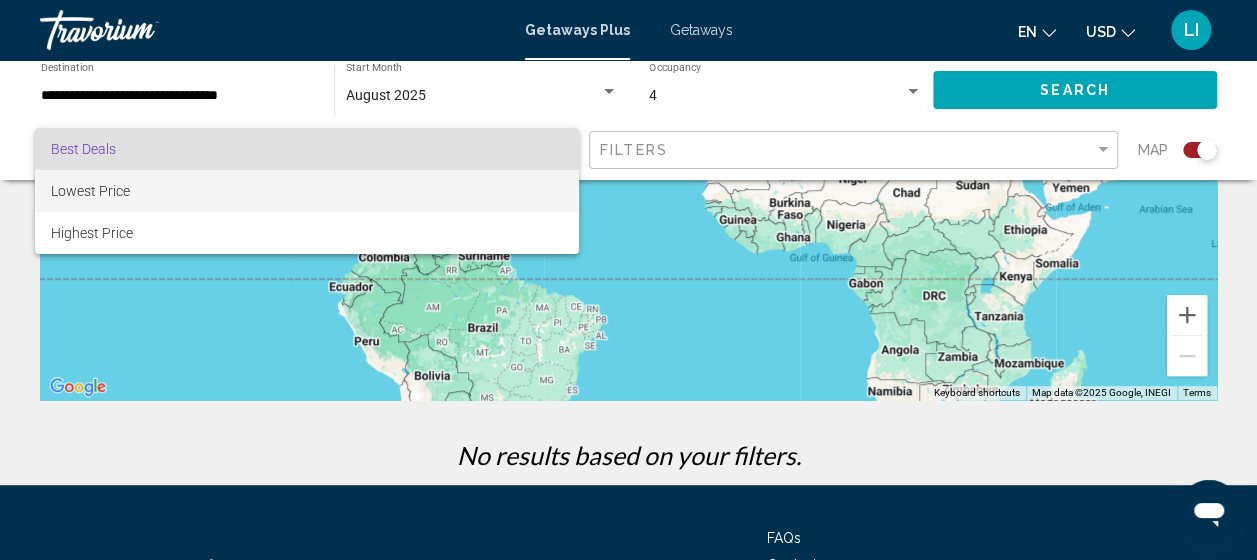 click on "Lowest Price" at bounding box center [90, 191] 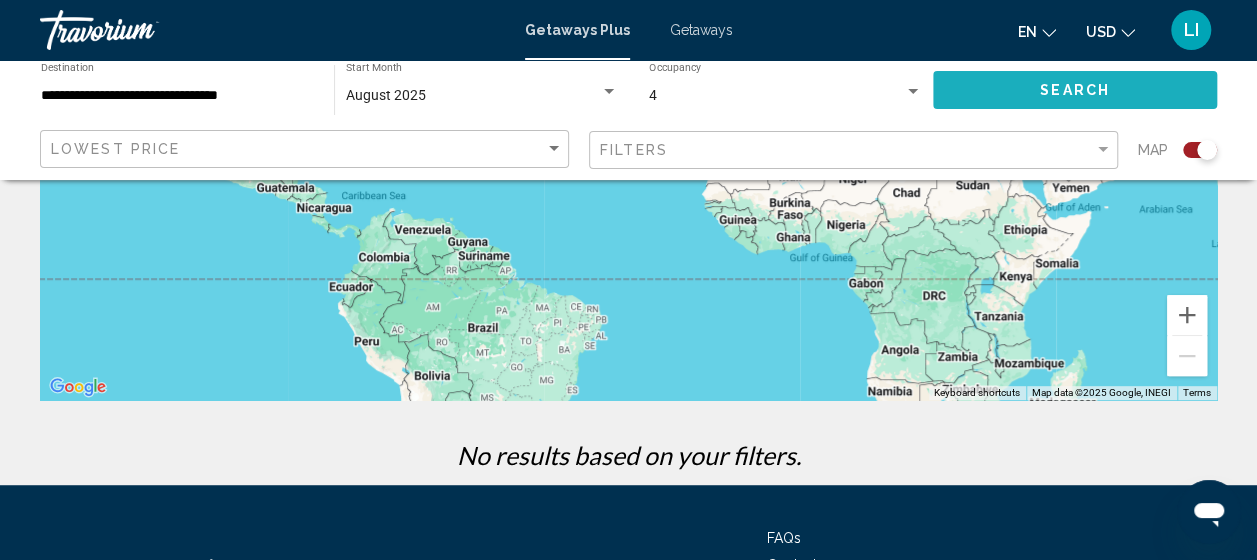 click on "Search" 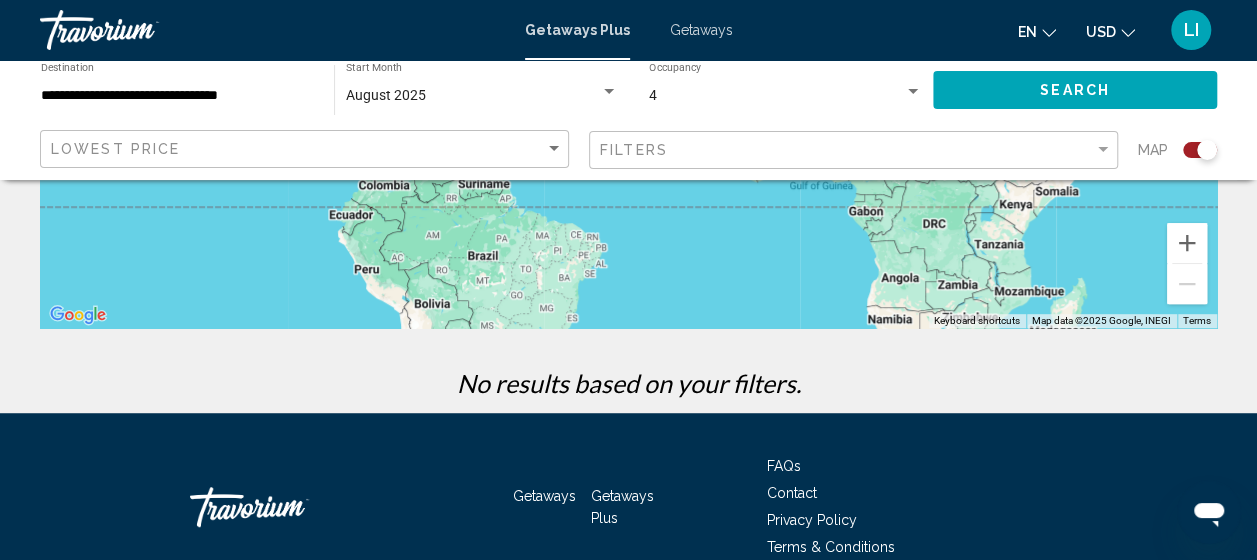 scroll, scrollTop: 570, scrollLeft: 0, axis: vertical 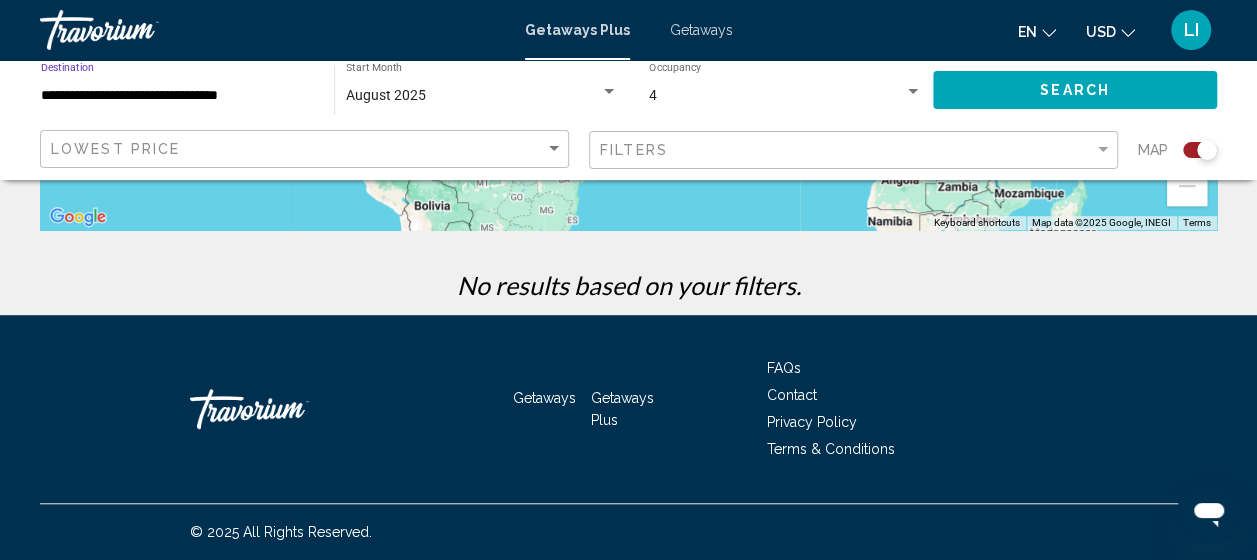 click on "**********" at bounding box center [177, 96] 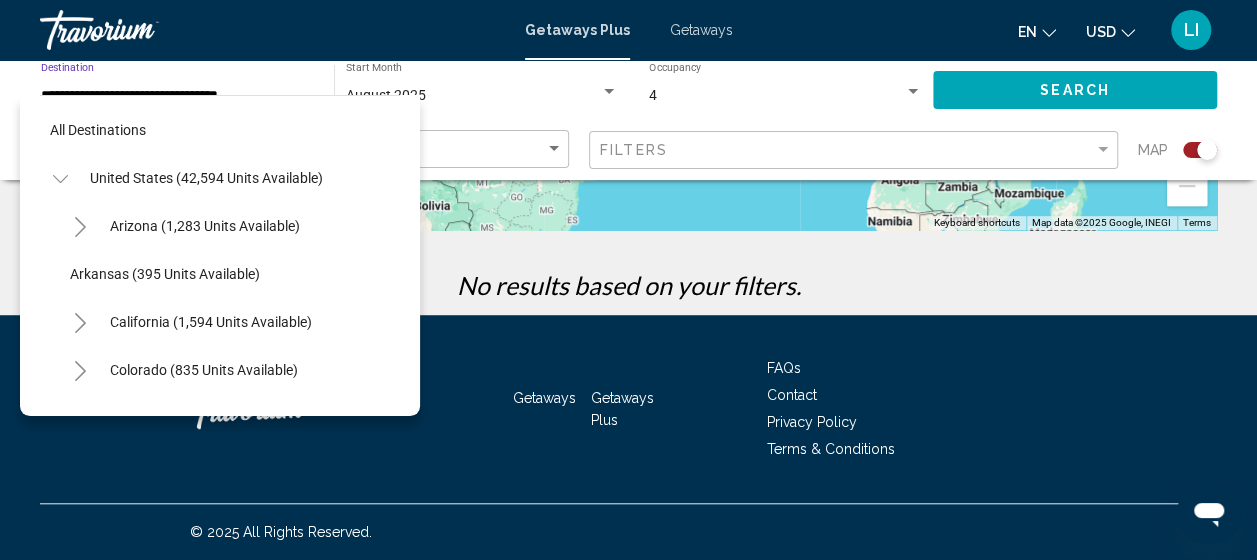 scroll, scrollTop: 654, scrollLeft: 0, axis: vertical 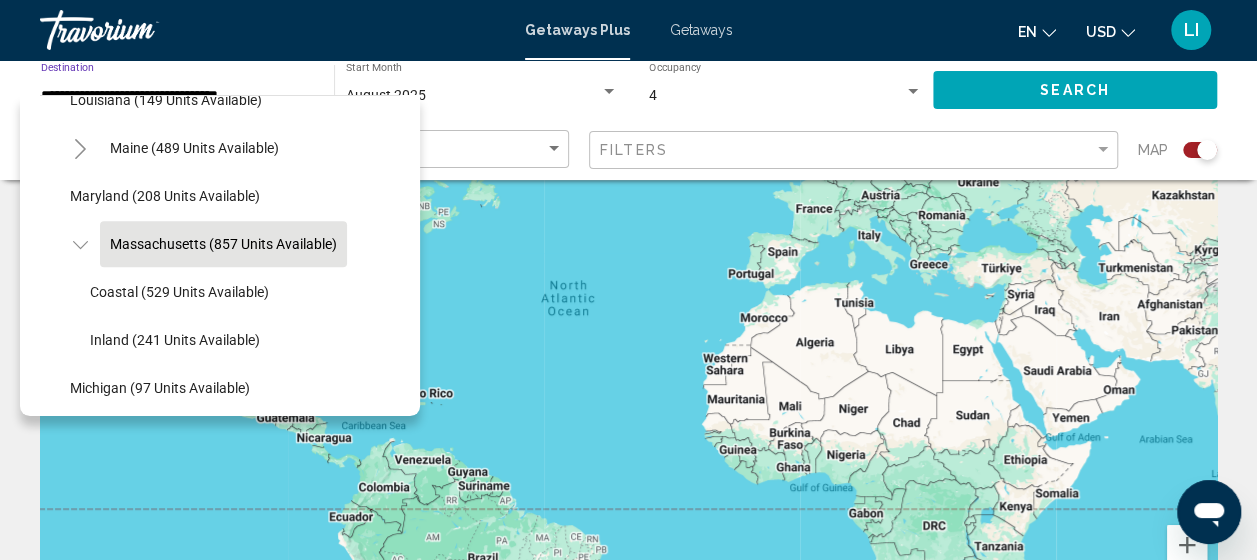 click on "Massachusetts (857 units available)" 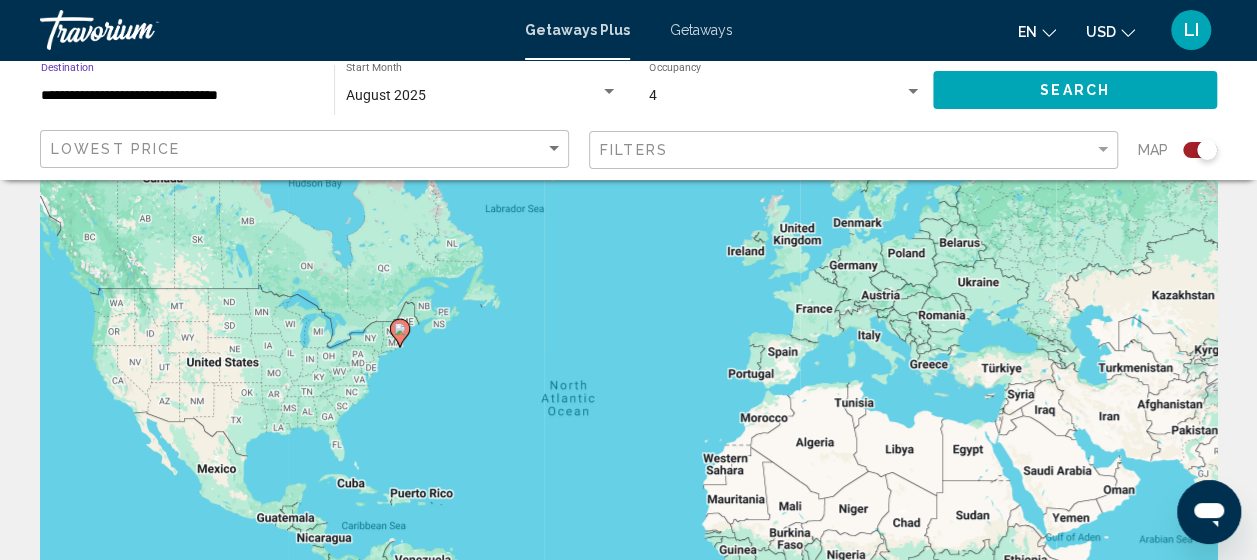 scroll, scrollTop: 0, scrollLeft: 0, axis: both 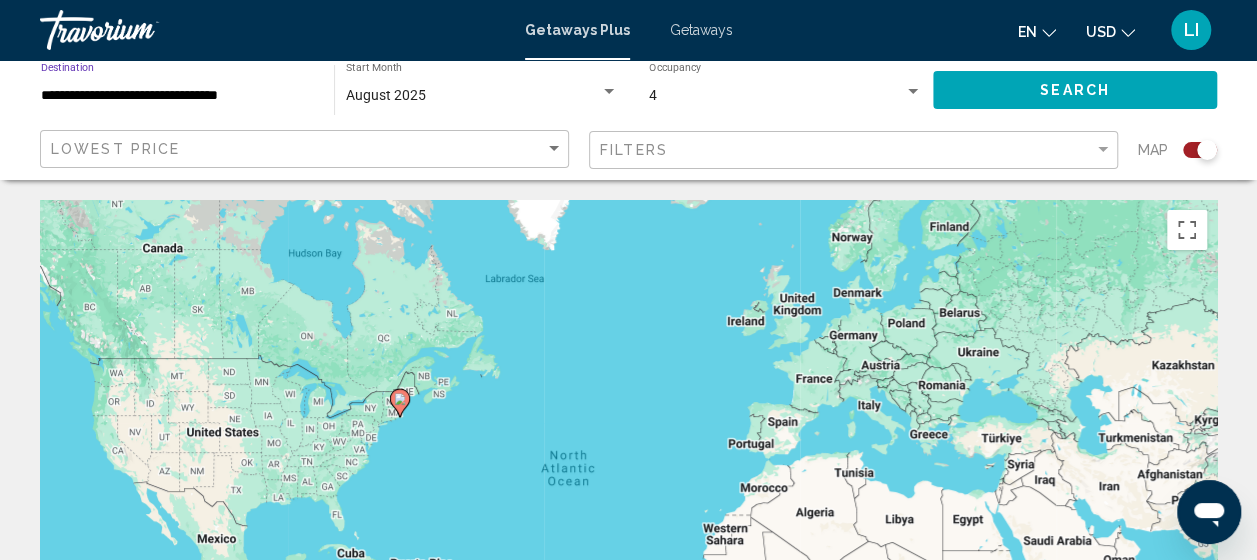 click 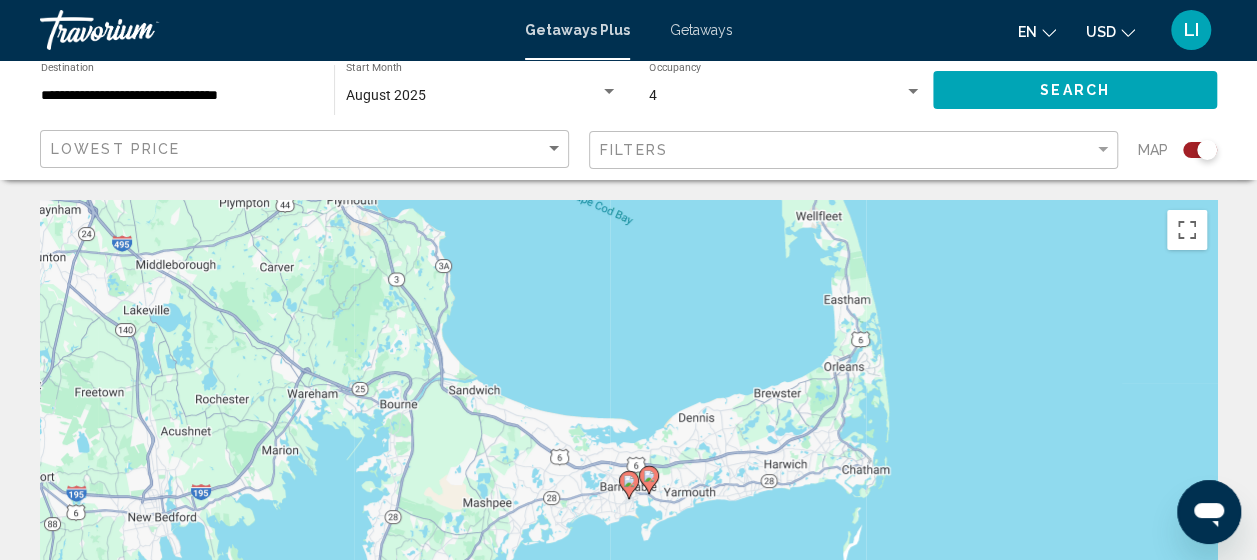 click 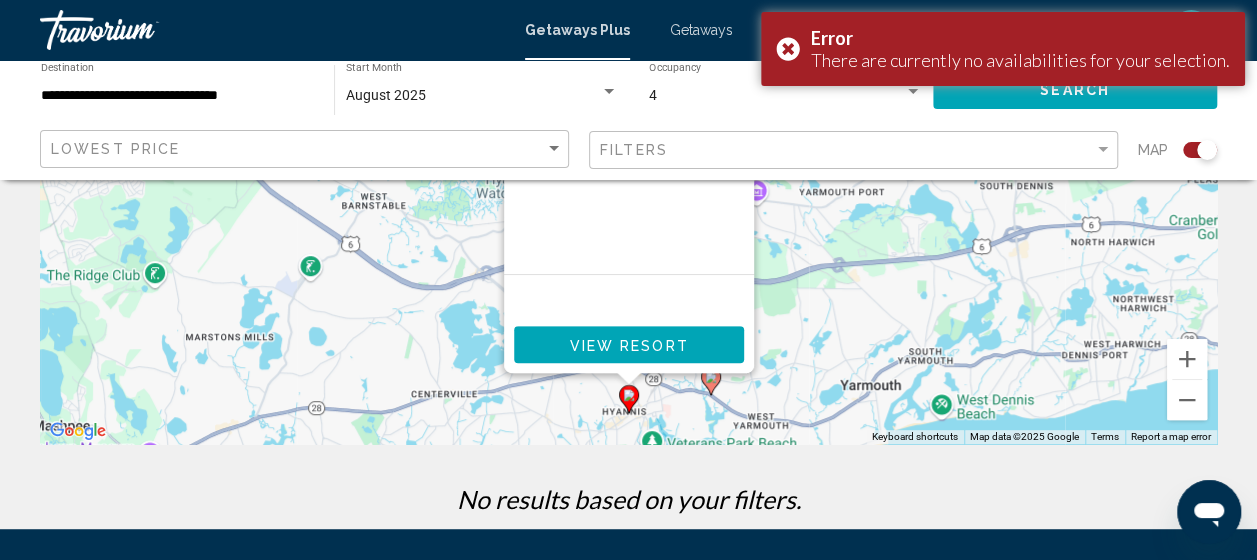 scroll, scrollTop: 400, scrollLeft: 0, axis: vertical 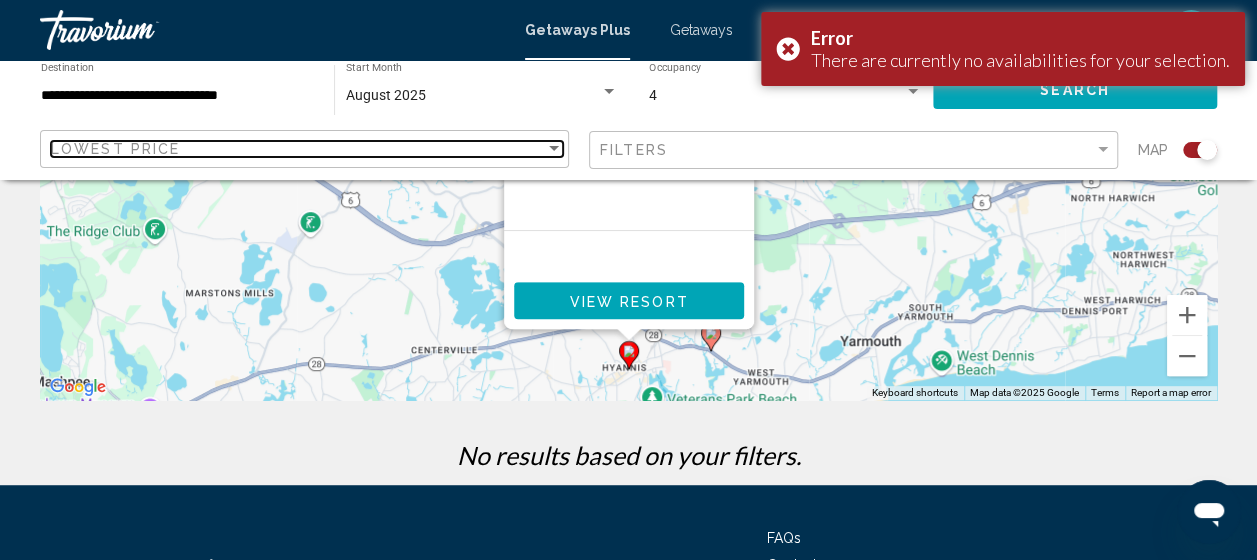 click at bounding box center (554, 149) 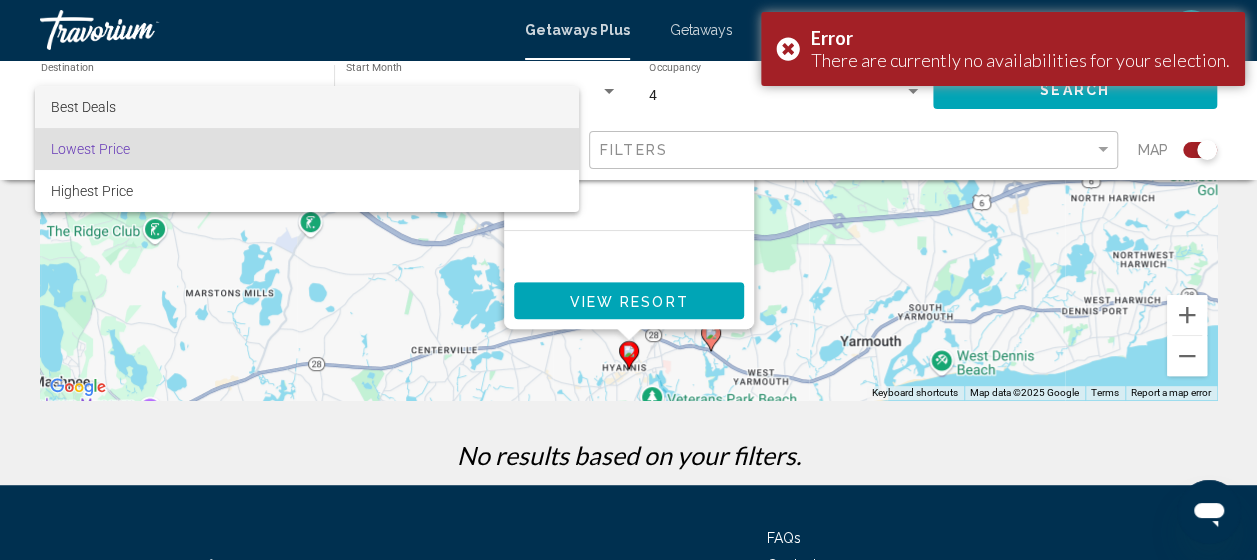 click on "Best Deals" at bounding box center (307, 107) 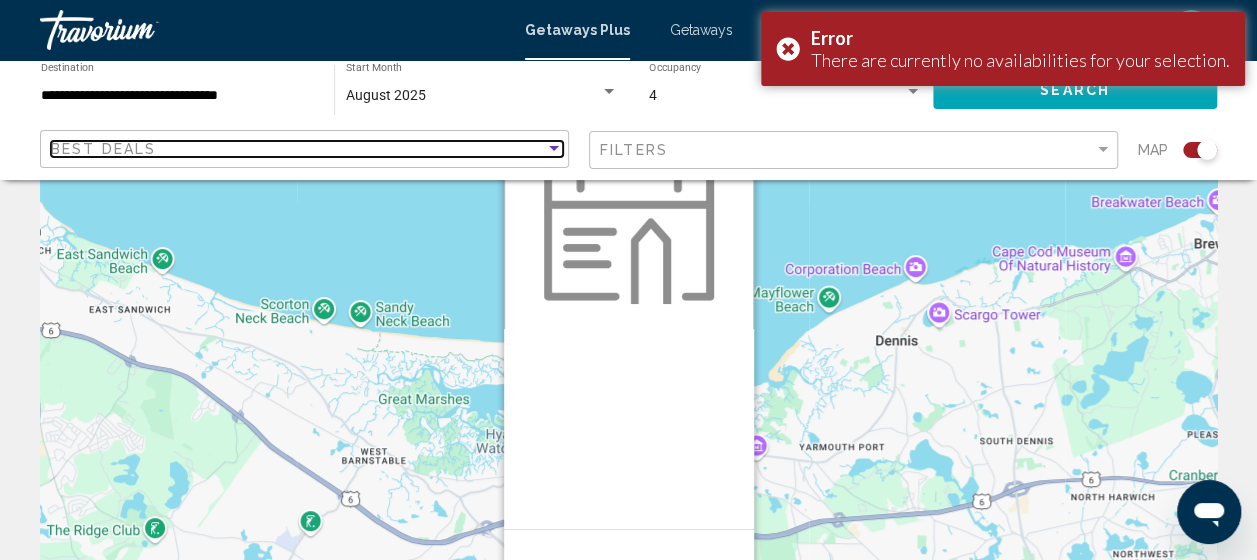 scroll, scrollTop: 0, scrollLeft: 0, axis: both 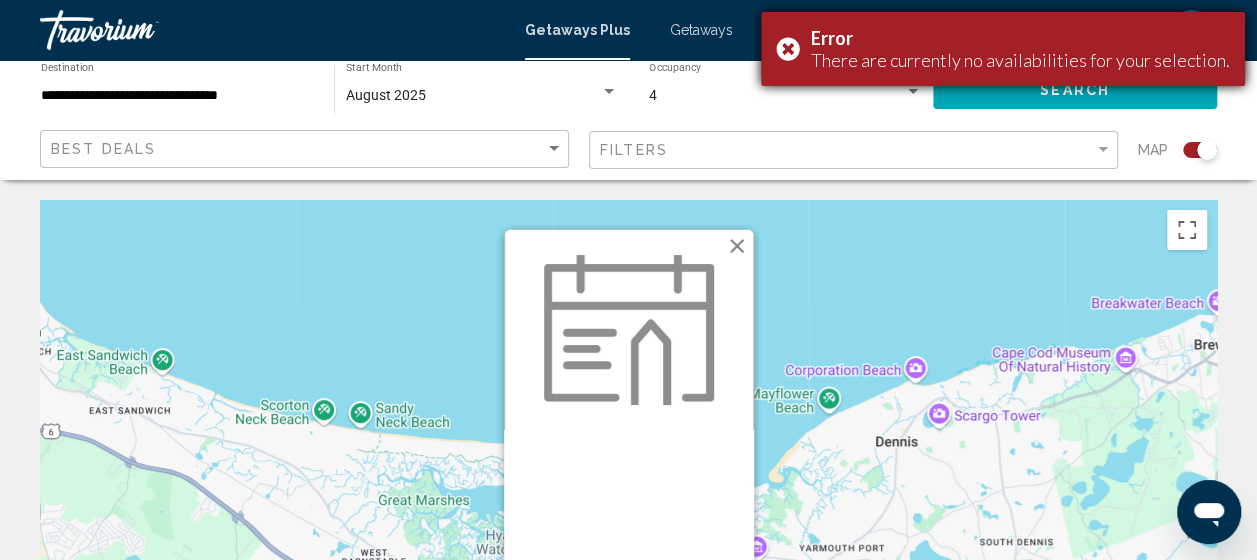 click on "Error   There are currently no availabilities for your selection." at bounding box center (1003, 49) 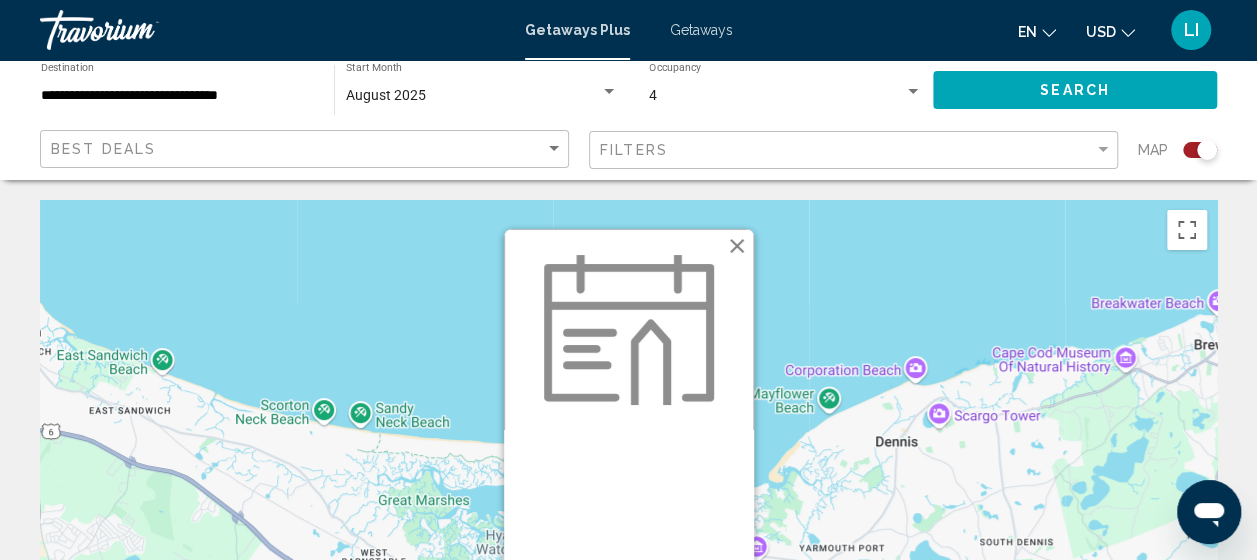 click on "4" at bounding box center (776, 96) 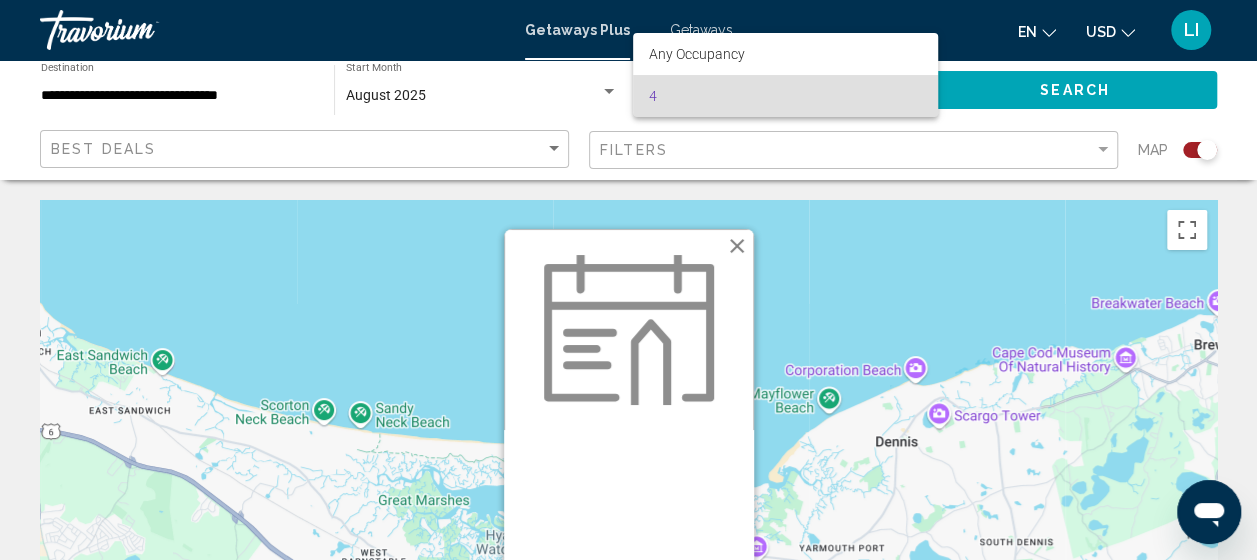 click on "4" at bounding box center (785, 96) 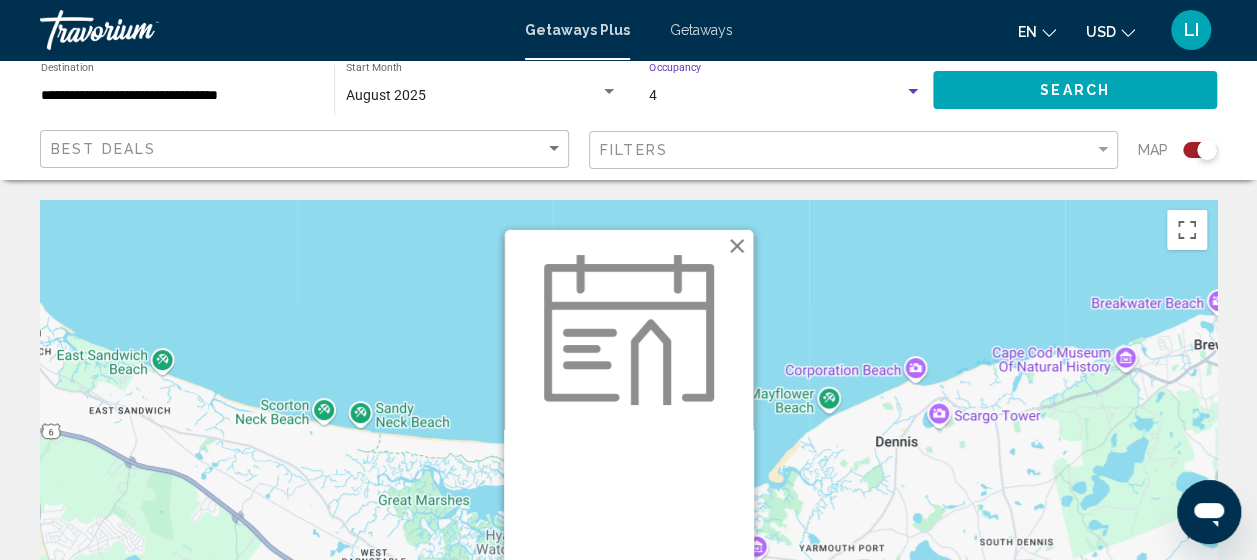click on "4 Occupancy Any Occupancy" 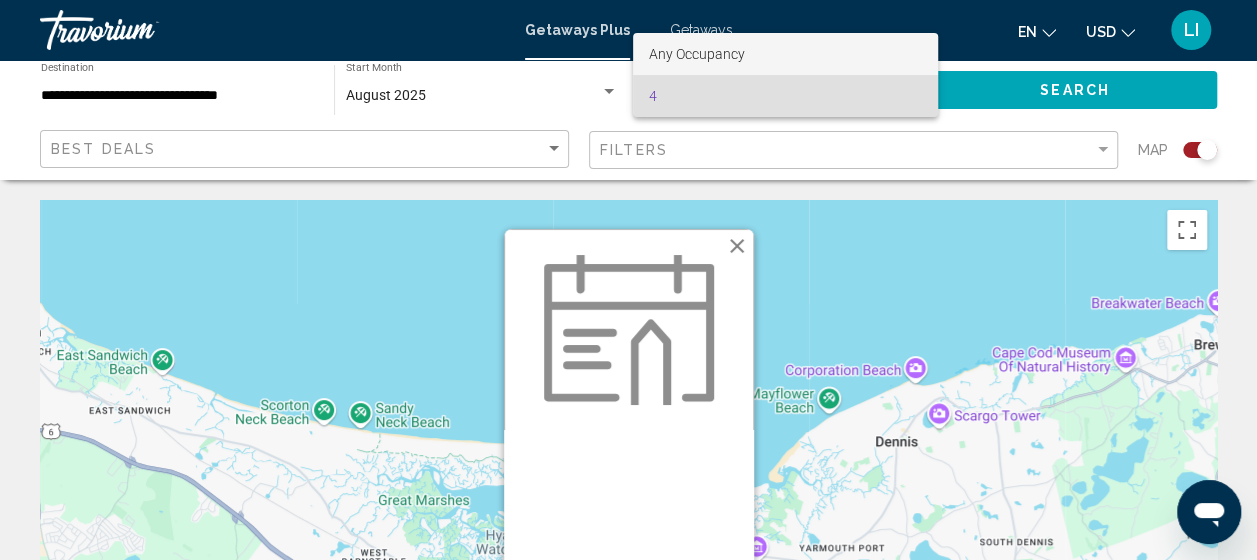 click on "Any Occupancy" at bounding box center [697, 54] 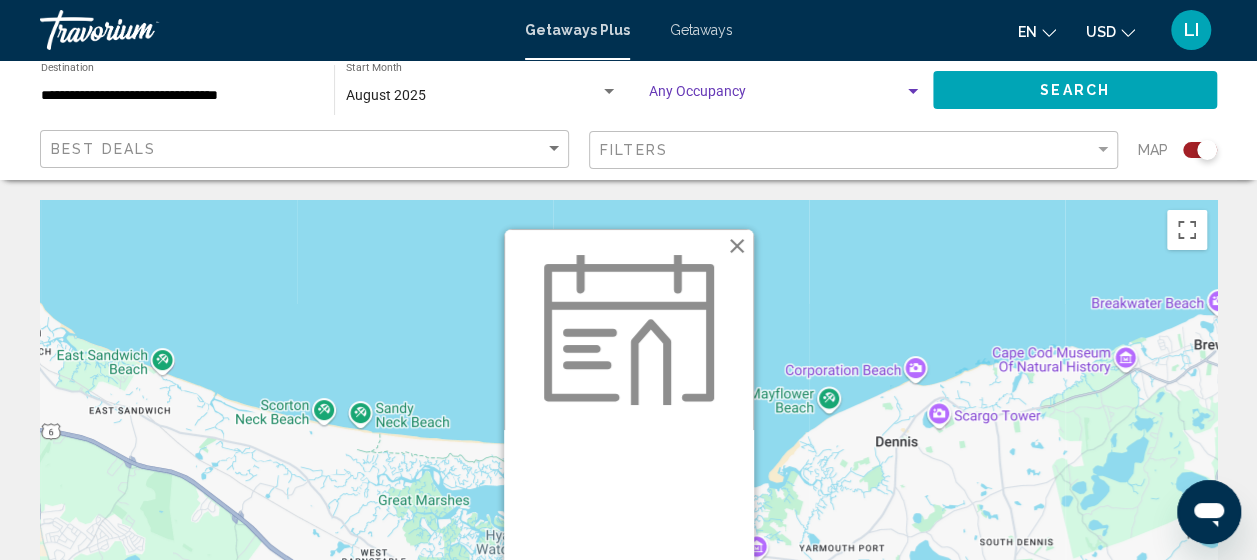 click on "Search" 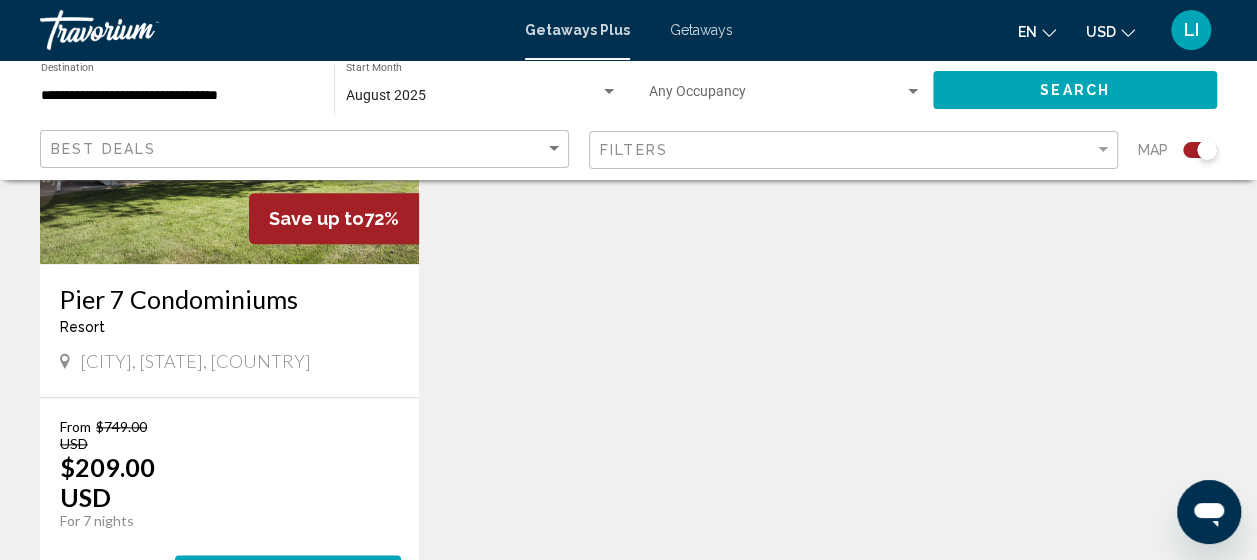 scroll, scrollTop: 800, scrollLeft: 0, axis: vertical 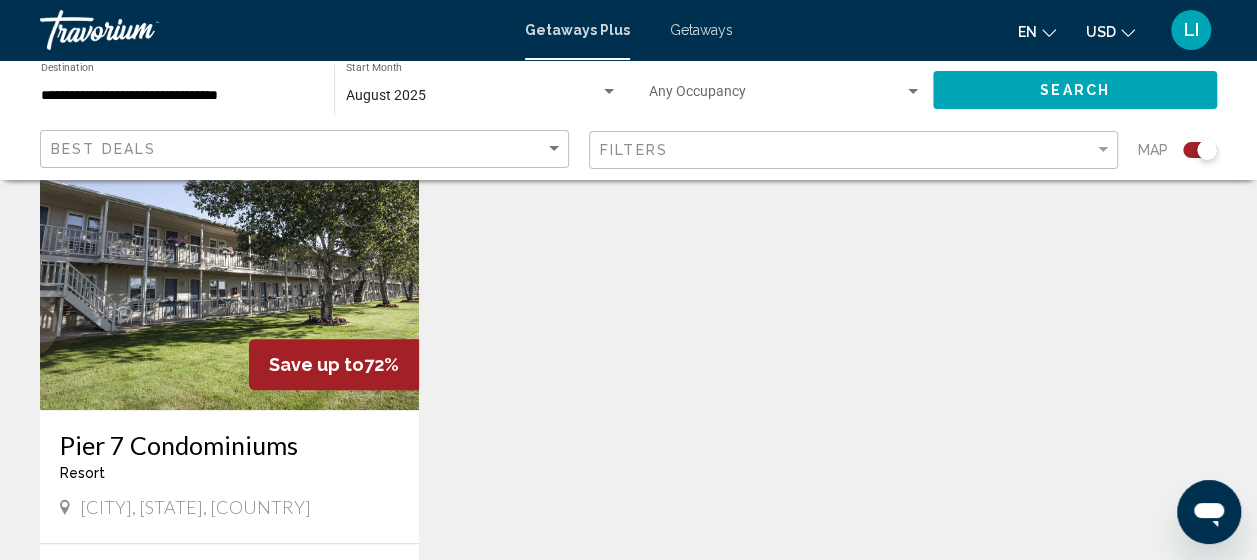 click at bounding box center (229, 250) 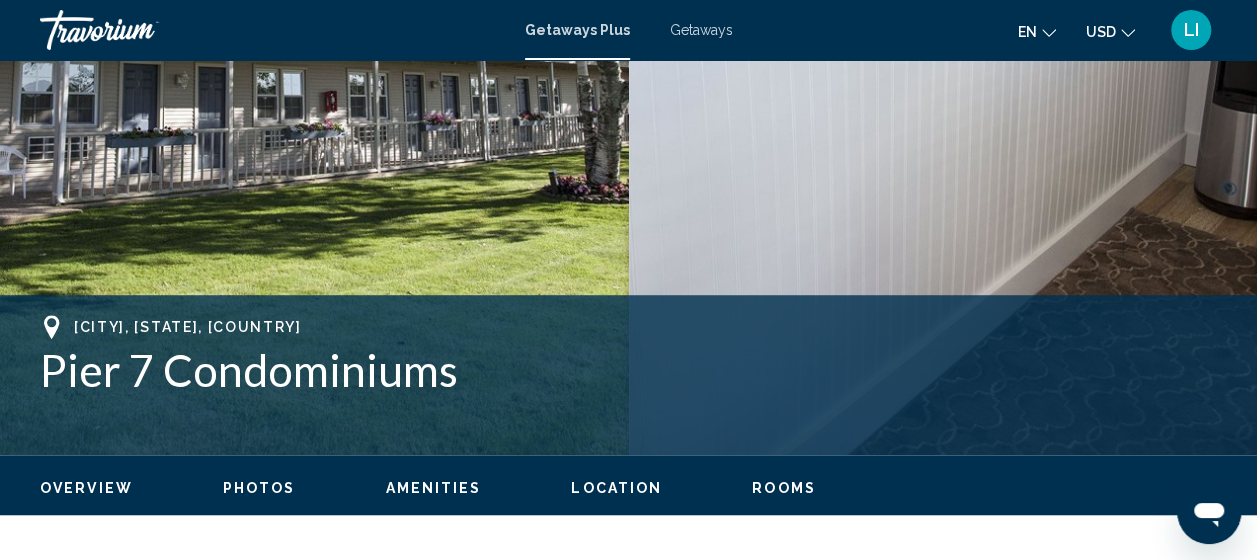 scroll, scrollTop: 655, scrollLeft: 0, axis: vertical 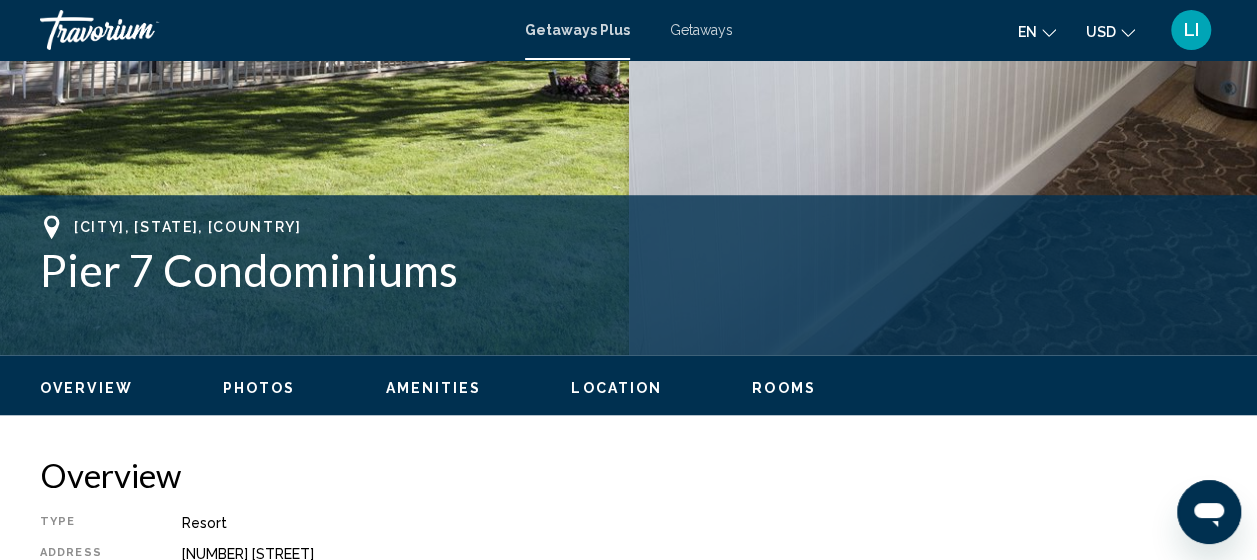 click on "Rooms" at bounding box center [784, 388] 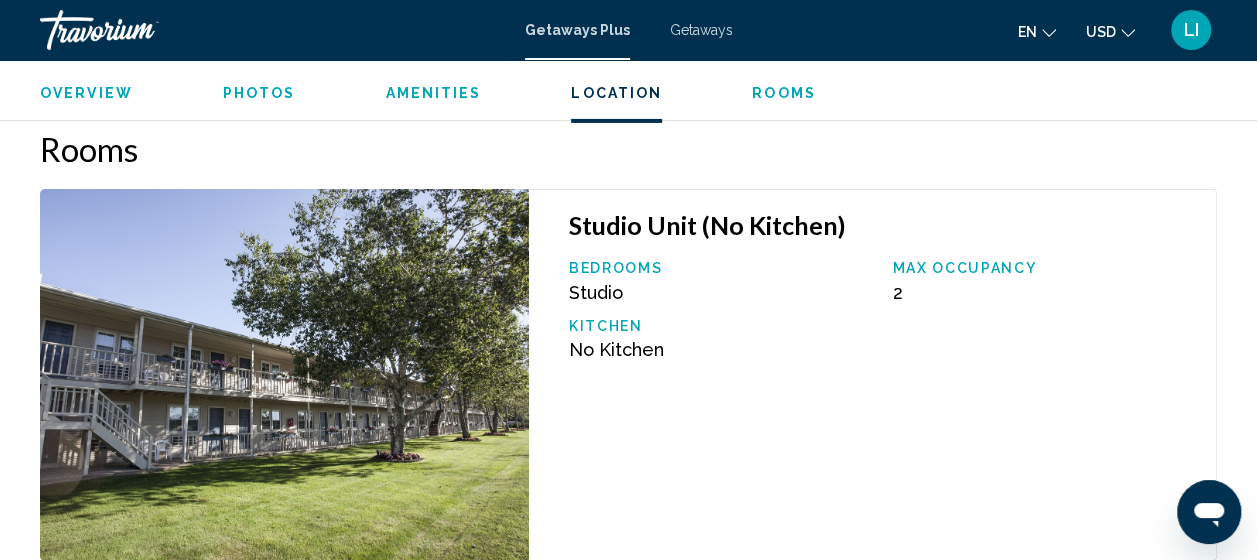 scroll, scrollTop: 3305, scrollLeft: 0, axis: vertical 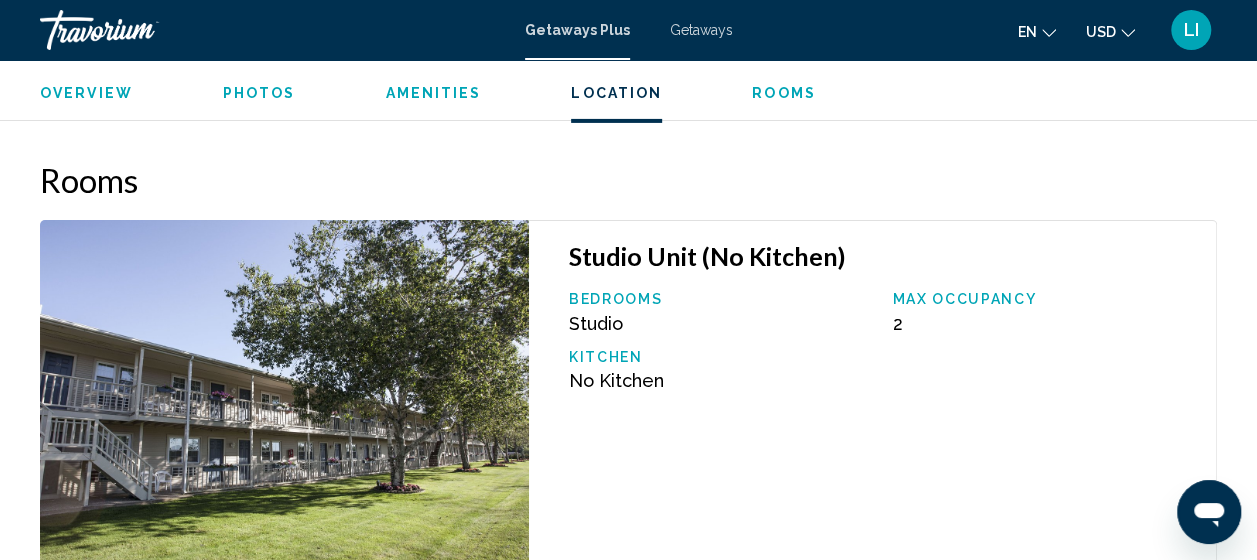 click at bounding box center (284, 406) 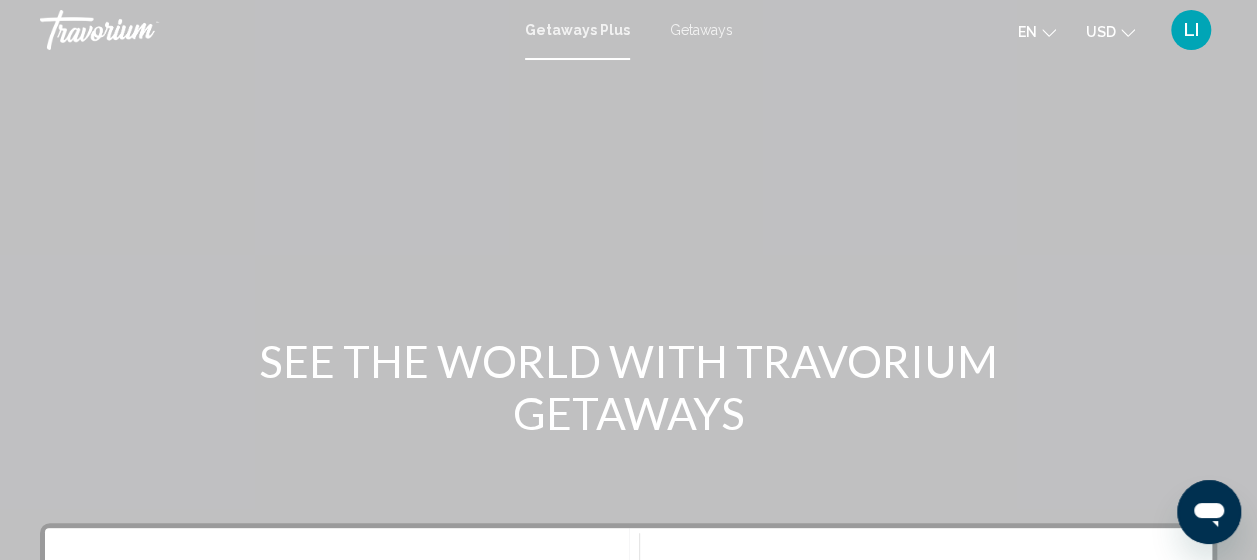 click on "Getaways" at bounding box center [701, 30] 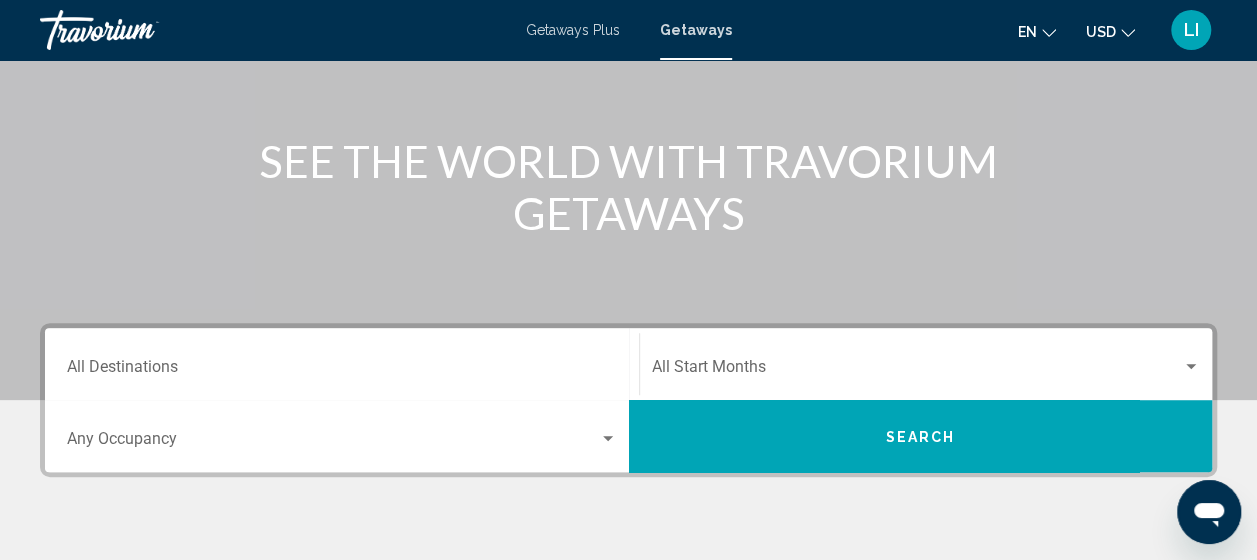 scroll, scrollTop: 400, scrollLeft: 0, axis: vertical 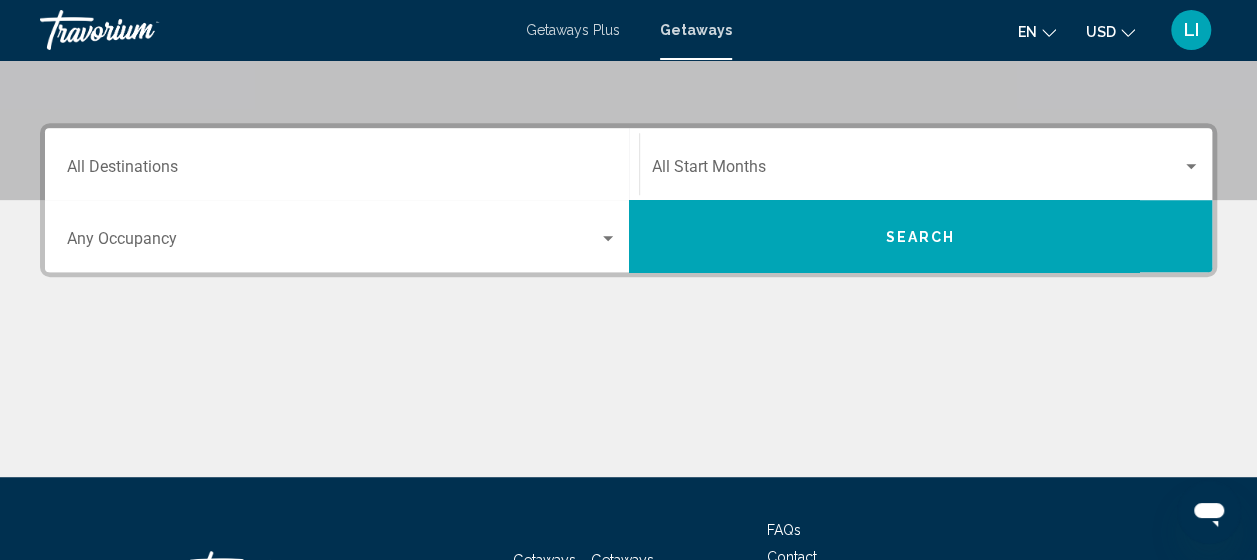 click on "Destination All Destinations" at bounding box center [342, 164] 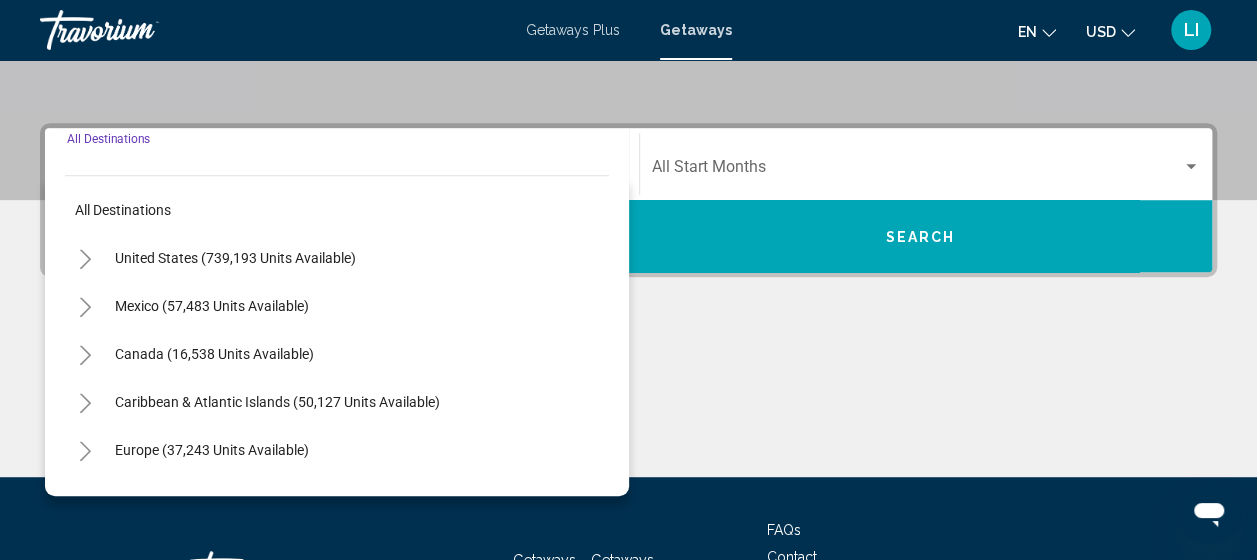 scroll, scrollTop: 458, scrollLeft: 0, axis: vertical 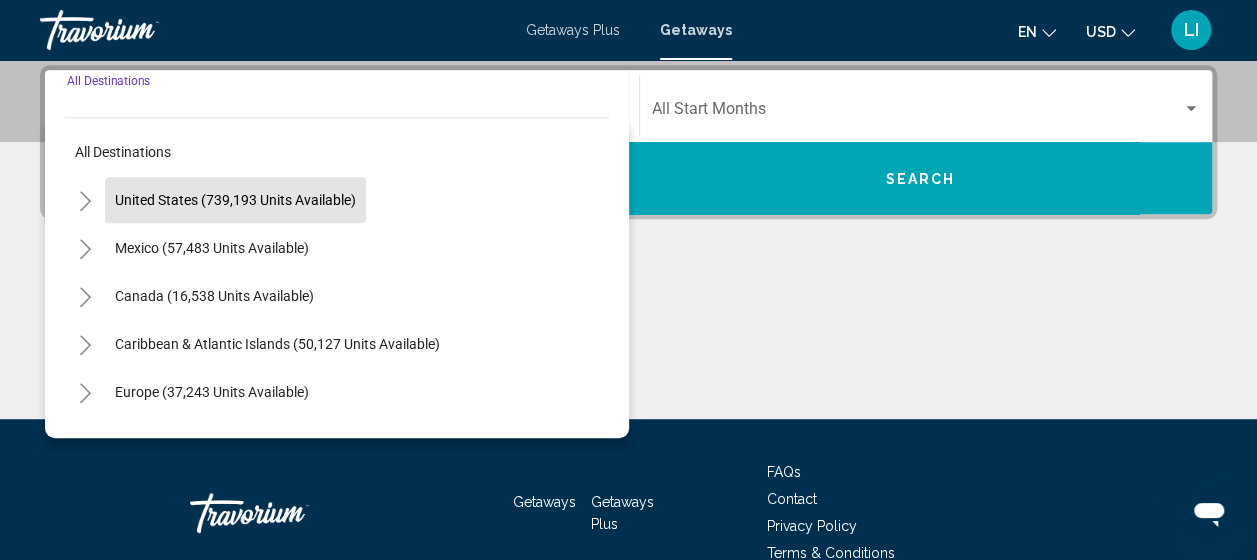 click on "United States (739,193 units available)" at bounding box center [212, 248] 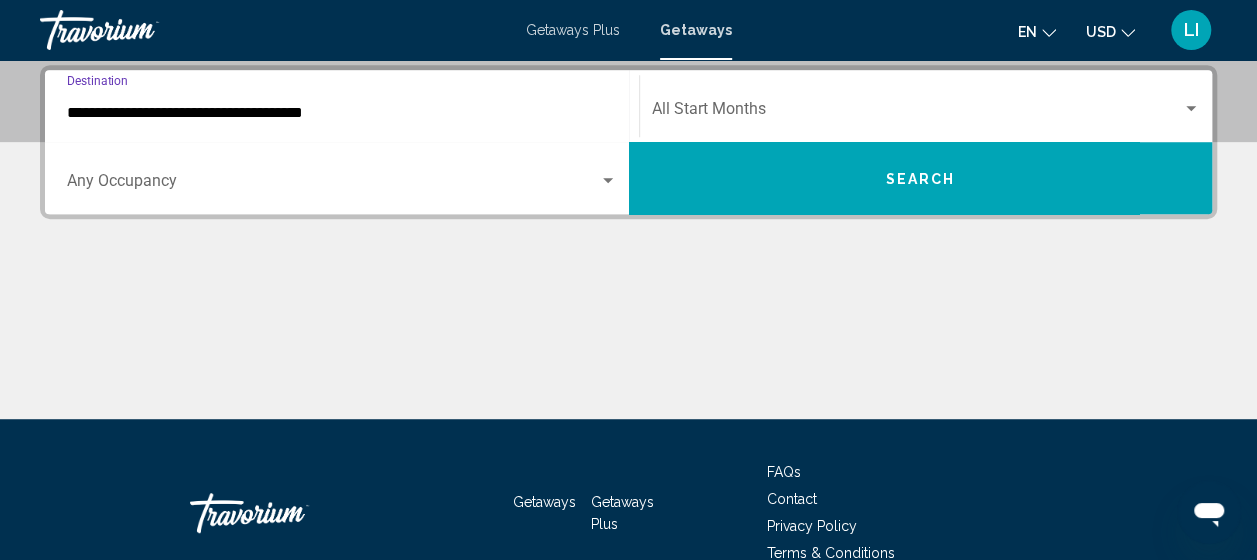 click on "**********" at bounding box center (342, 113) 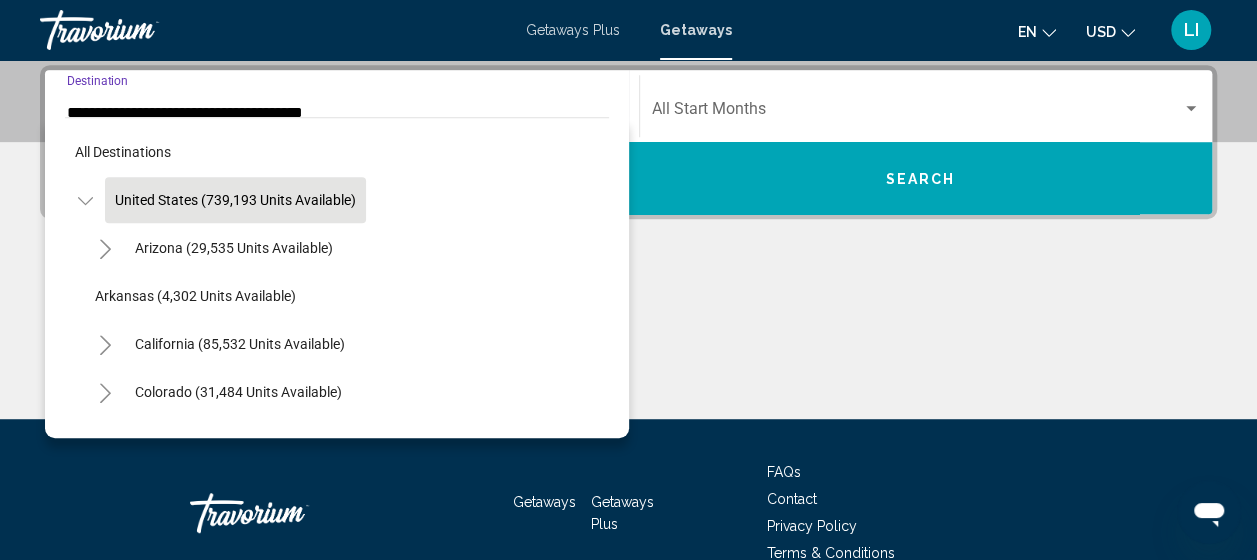 scroll, scrollTop: 377, scrollLeft: 0, axis: vertical 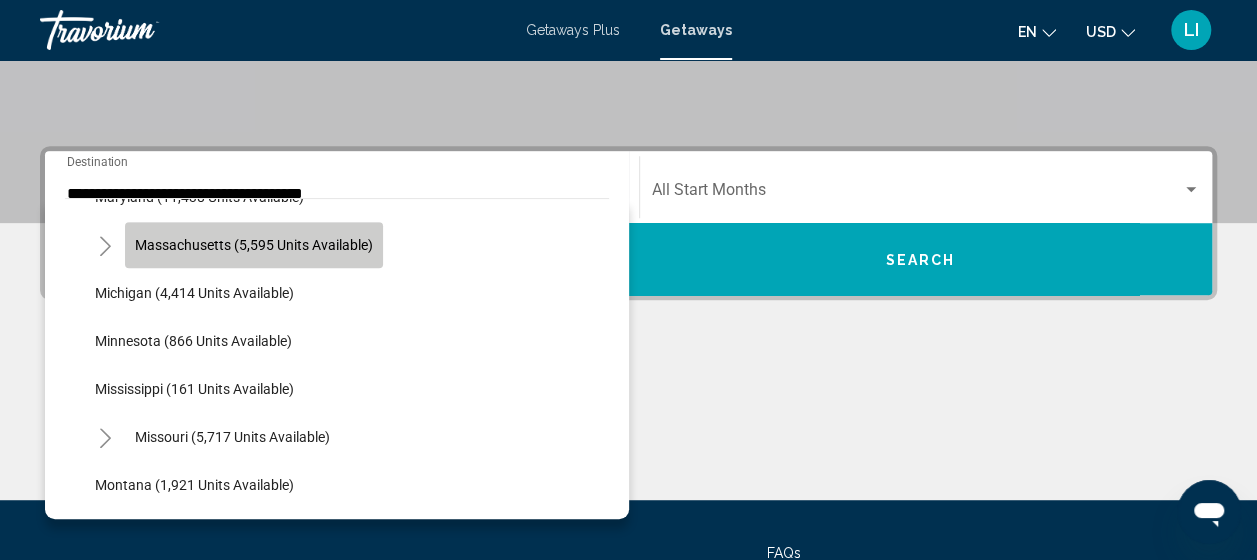 click on "Massachusetts (5,595 units available)" 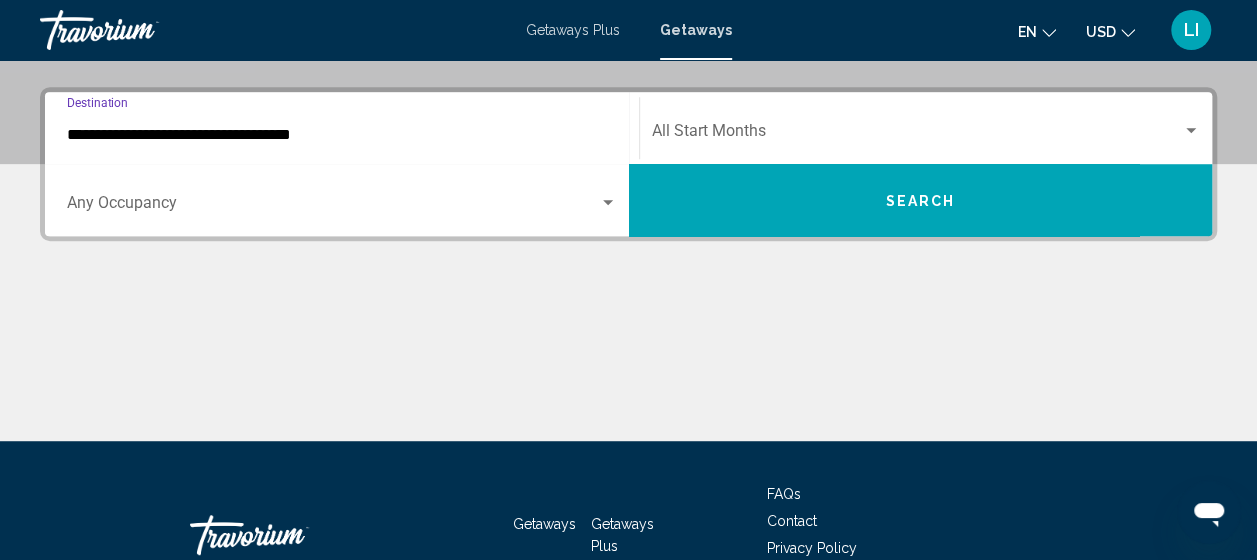 scroll, scrollTop: 458, scrollLeft: 0, axis: vertical 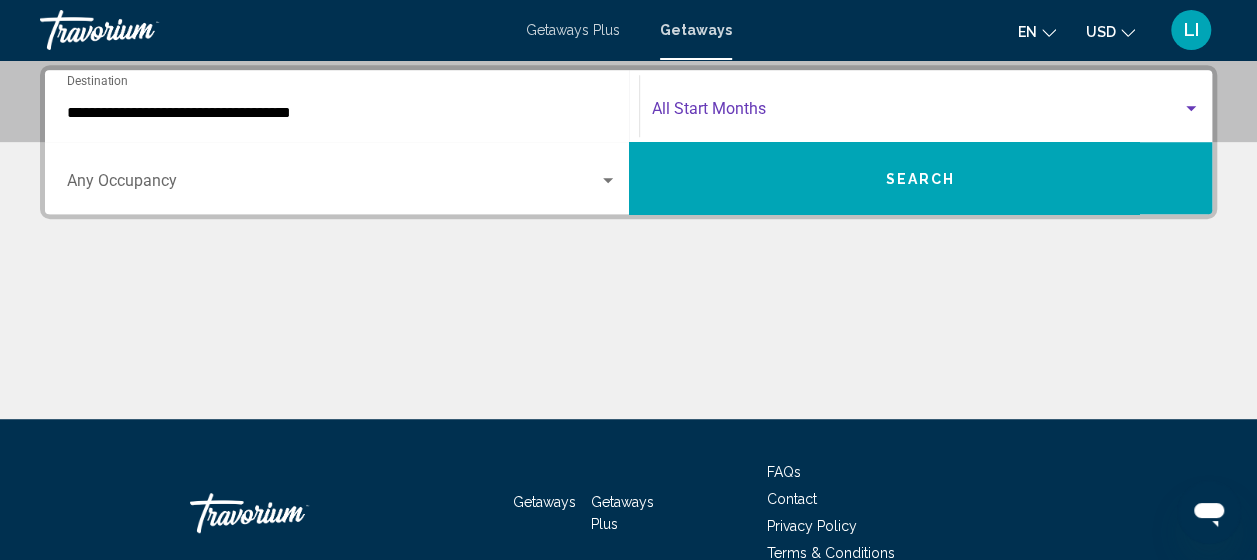 click at bounding box center [917, 113] 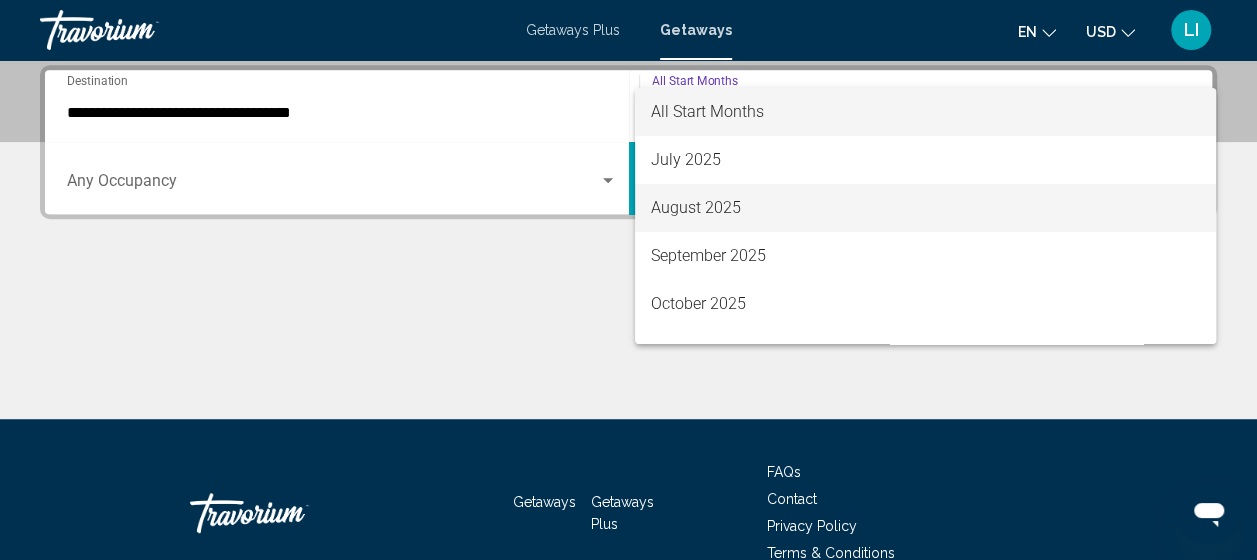 click on "August 2025" at bounding box center [925, 208] 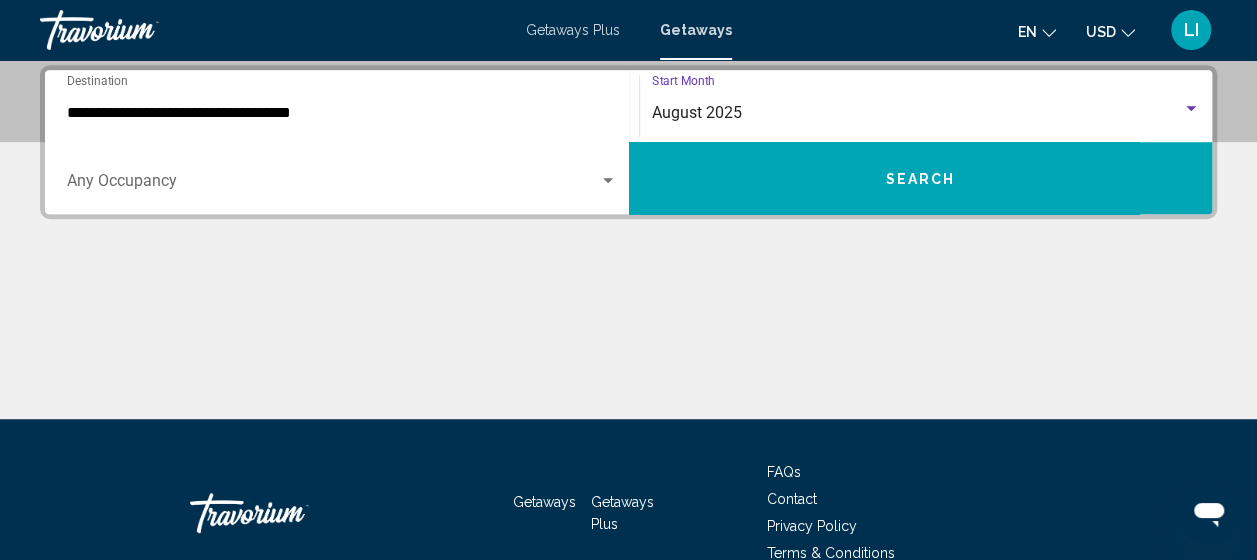 click on "Search" at bounding box center [921, 178] 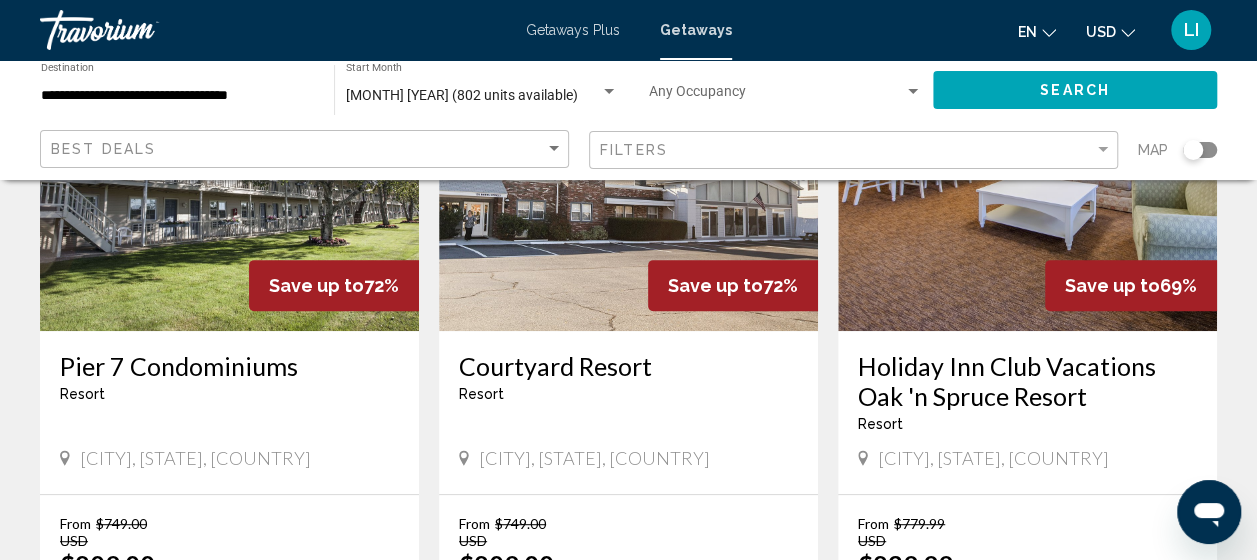 scroll, scrollTop: 300, scrollLeft: 0, axis: vertical 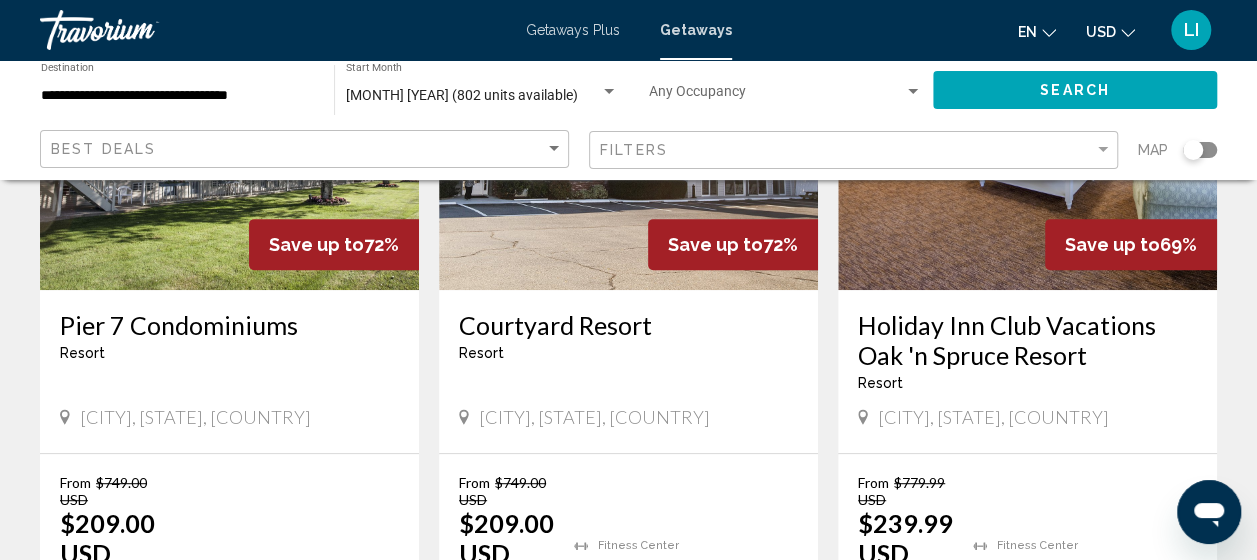 click on "Holiday Inn Club Vacations Oak 'n Spruce Resort" at bounding box center (1027, 340) 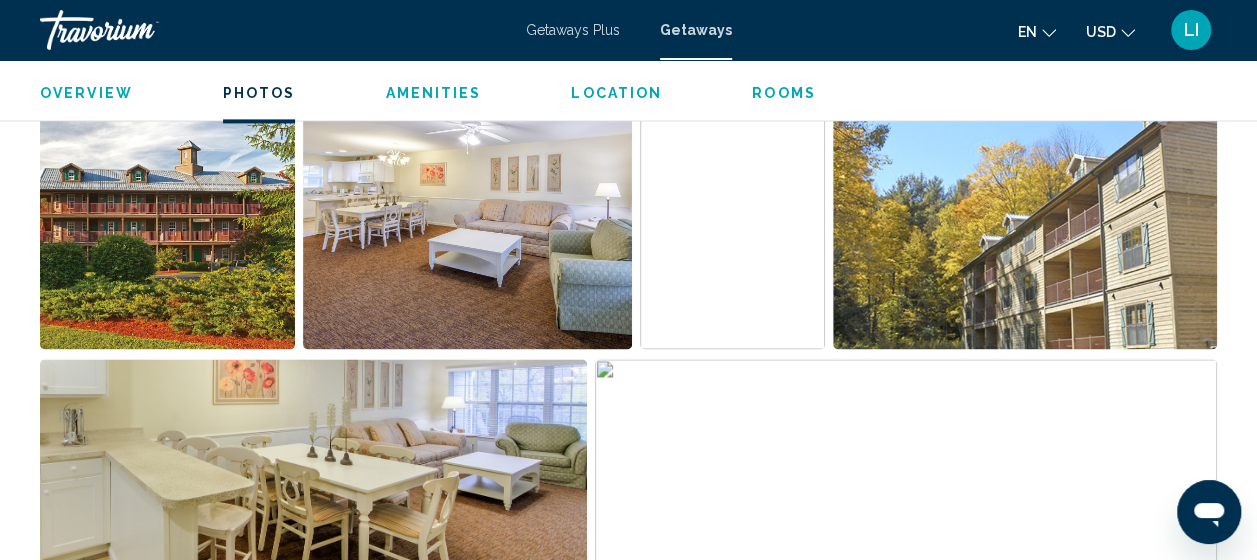 scroll, scrollTop: 1554, scrollLeft: 0, axis: vertical 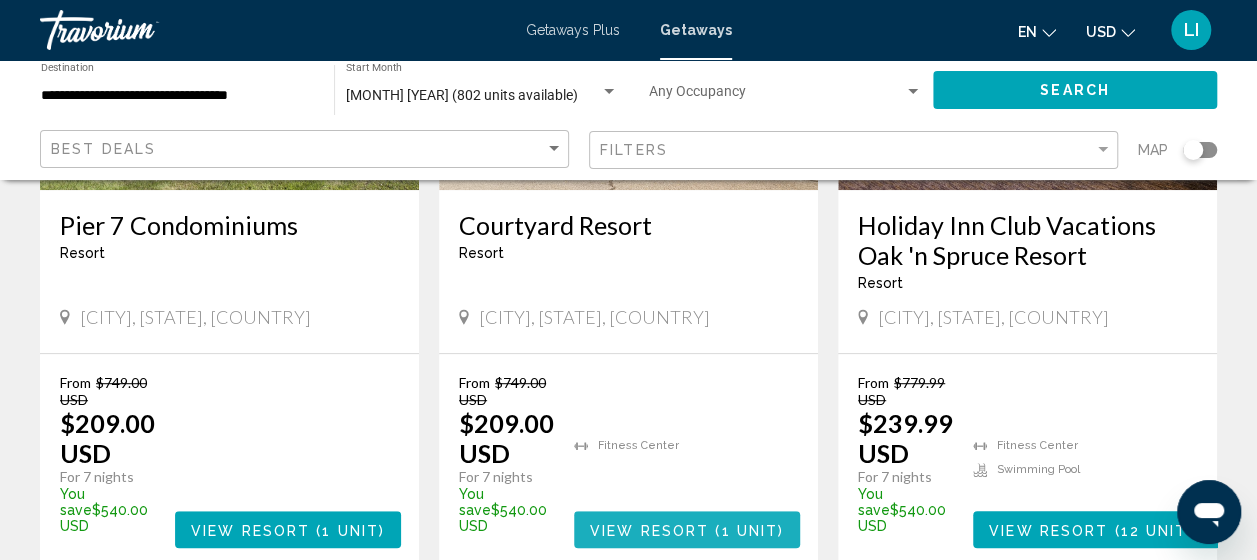 click on "1 unit" at bounding box center (749, 530) 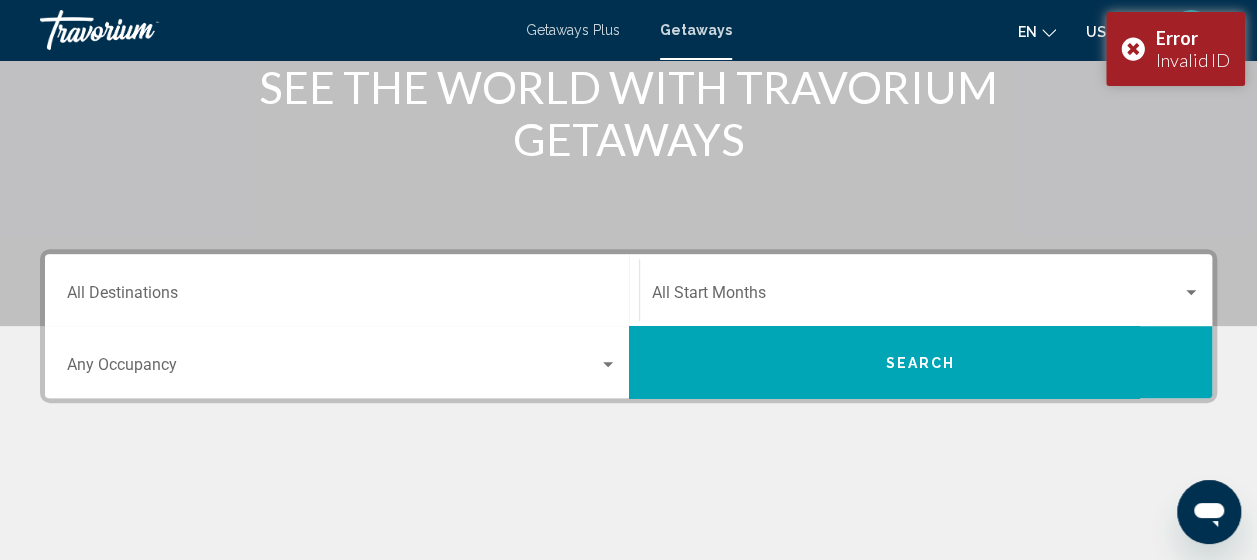 scroll, scrollTop: 400, scrollLeft: 0, axis: vertical 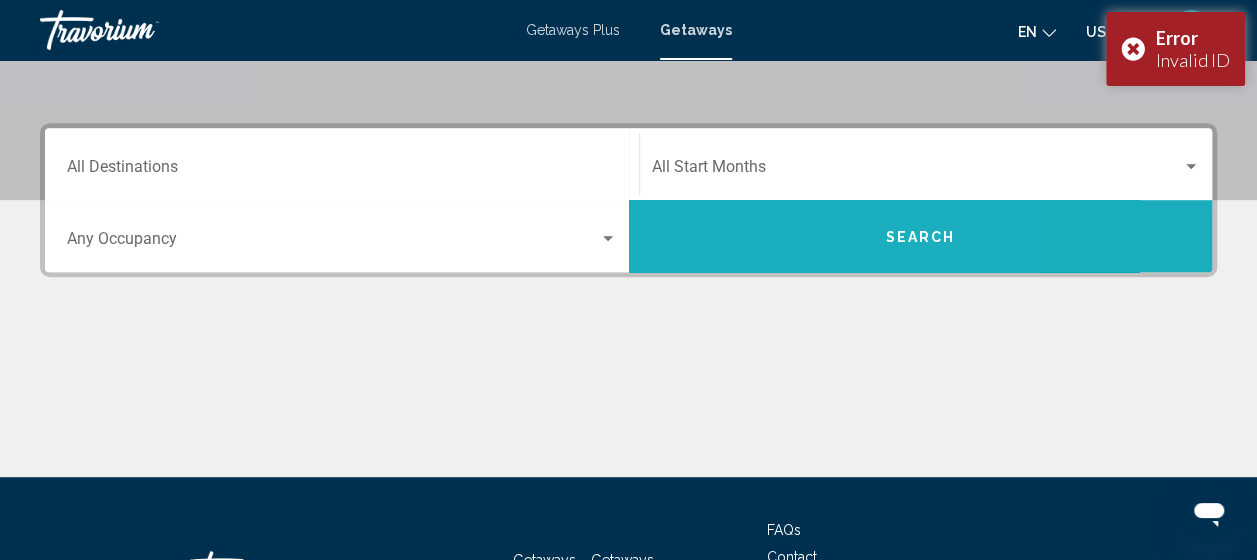 click on "Search" at bounding box center [921, 236] 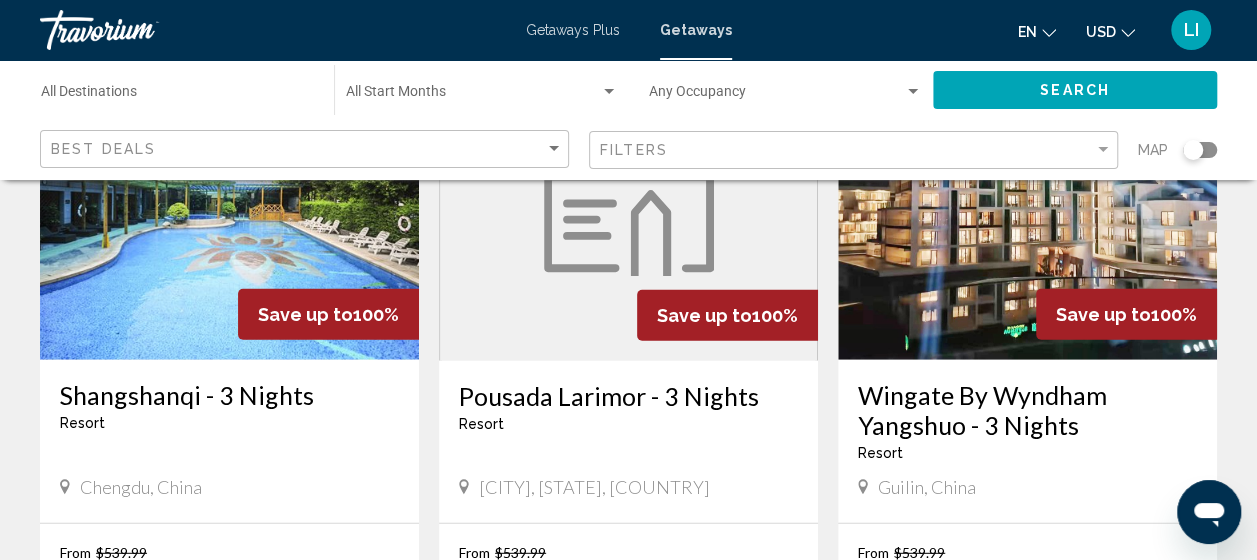 scroll, scrollTop: 2322, scrollLeft: 0, axis: vertical 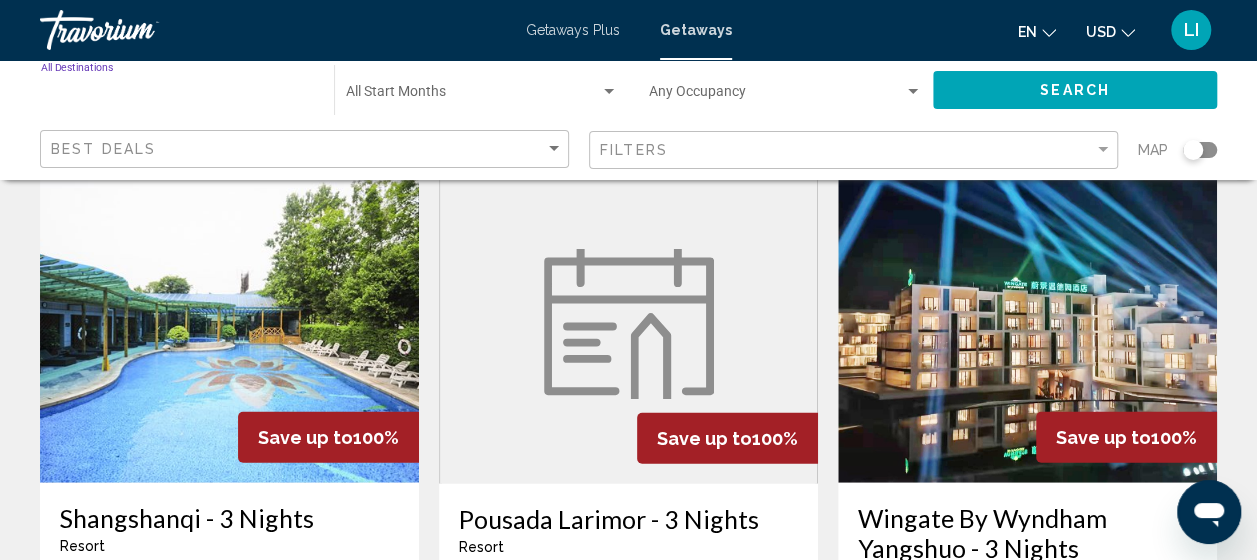 click on "Destination All Destinations" at bounding box center (177, 96) 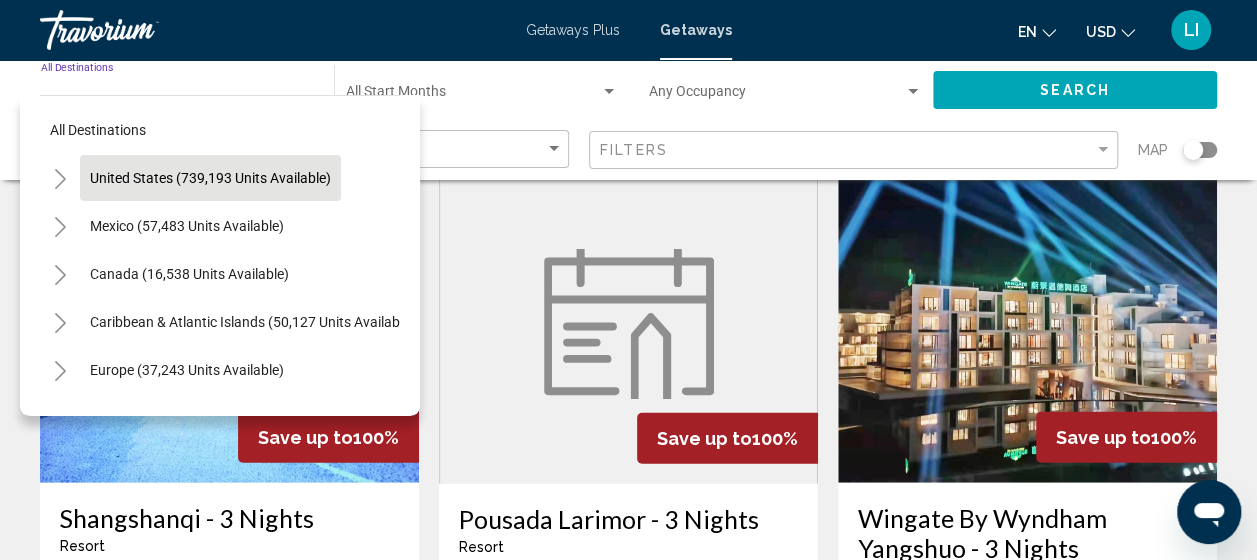 click on "United States (739,193 units available)" at bounding box center [187, 226] 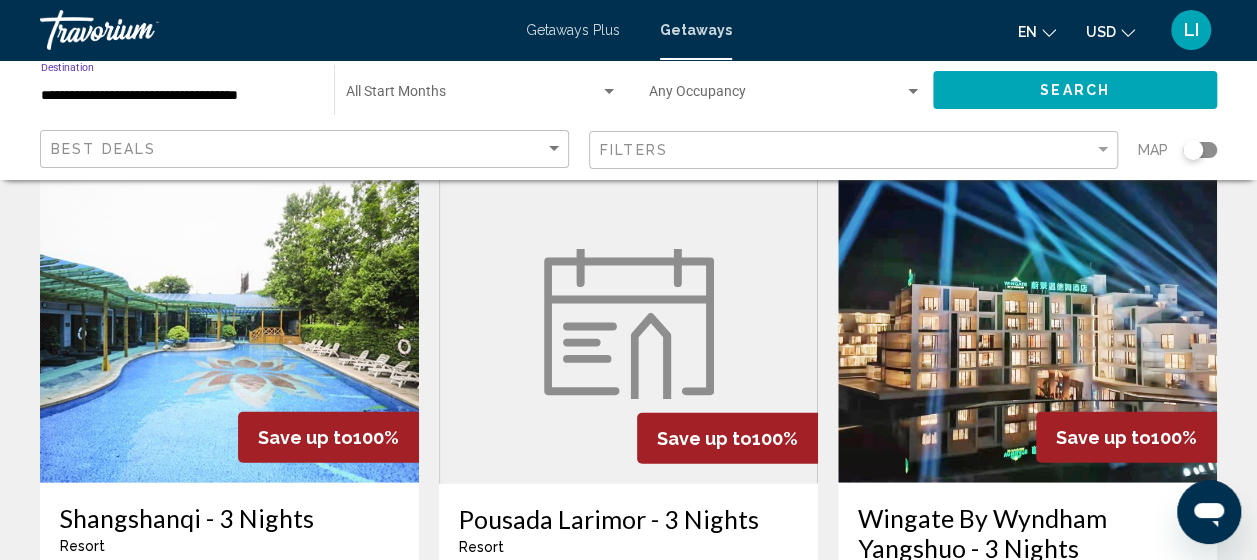 click on "Search" 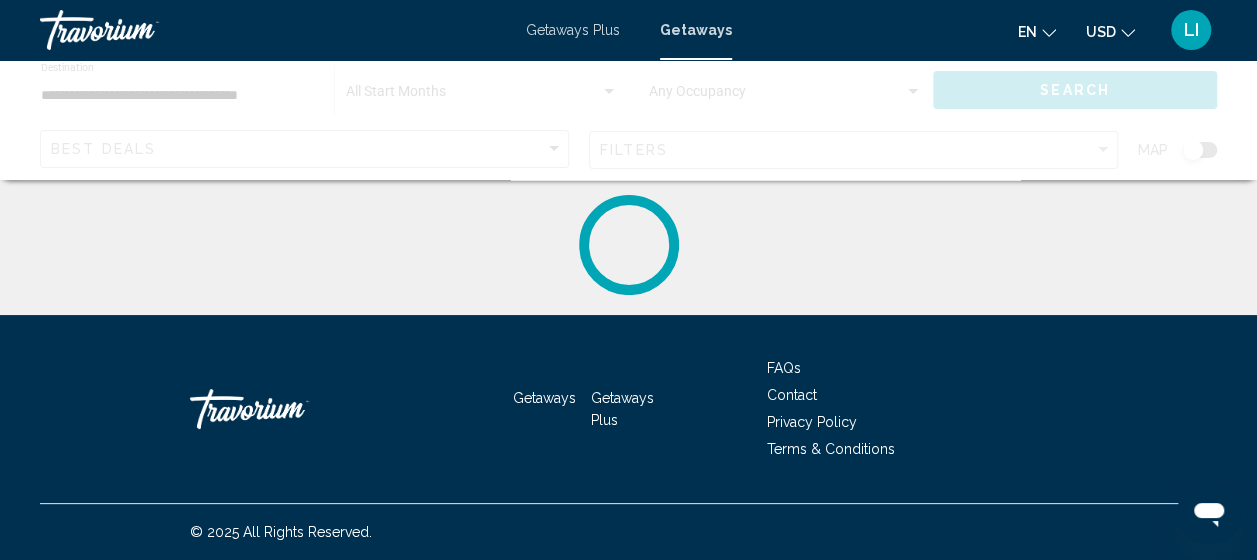scroll, scrollTop: 0, scrollLeft: 0, axis: both 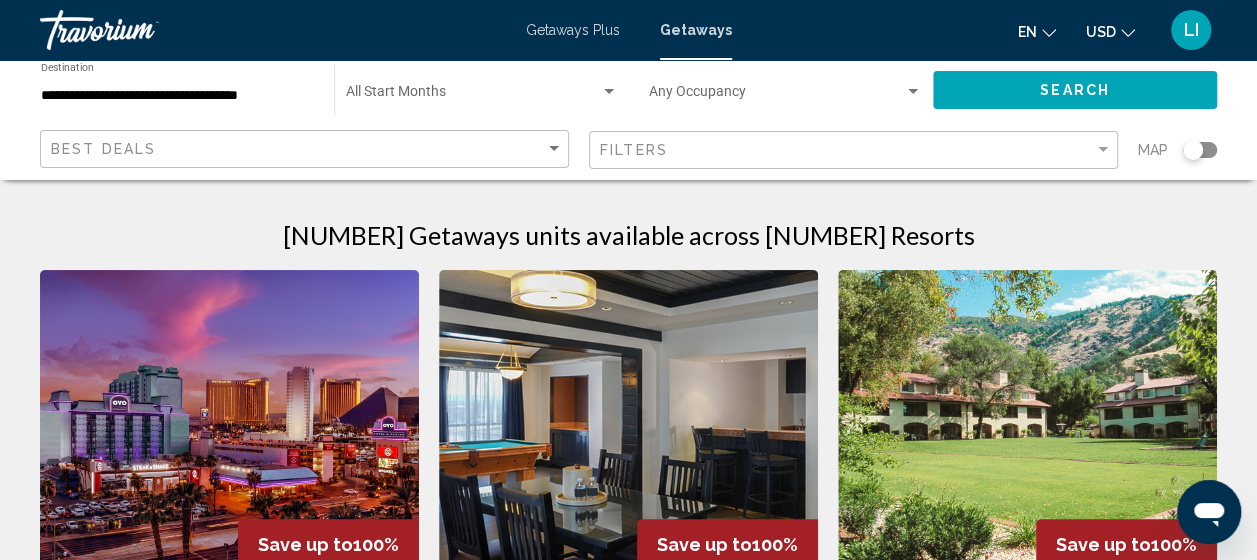 click at bounding box center [609, 91] 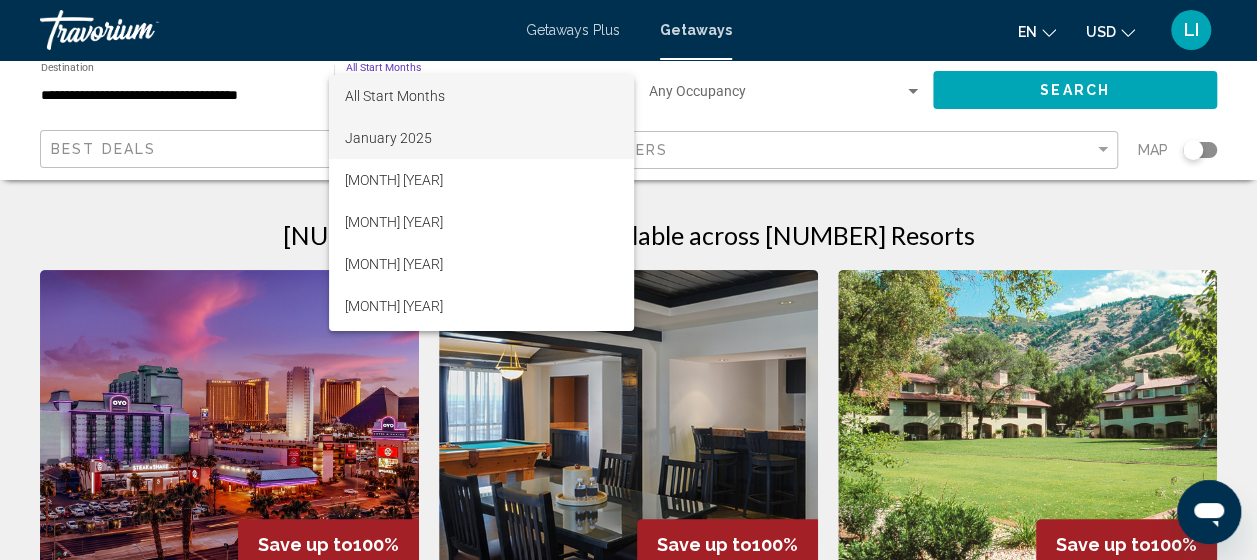 scroll, scrollTop: 200, scrollLeft: 0, axis: vertical 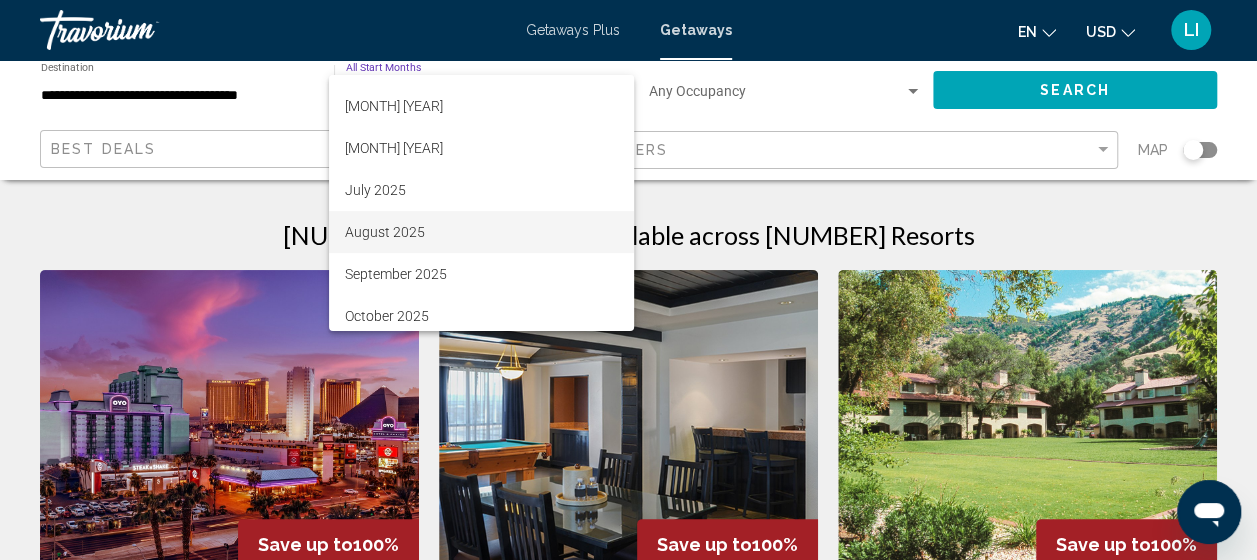 click on "August 2025" at bounding box center (481, 232) 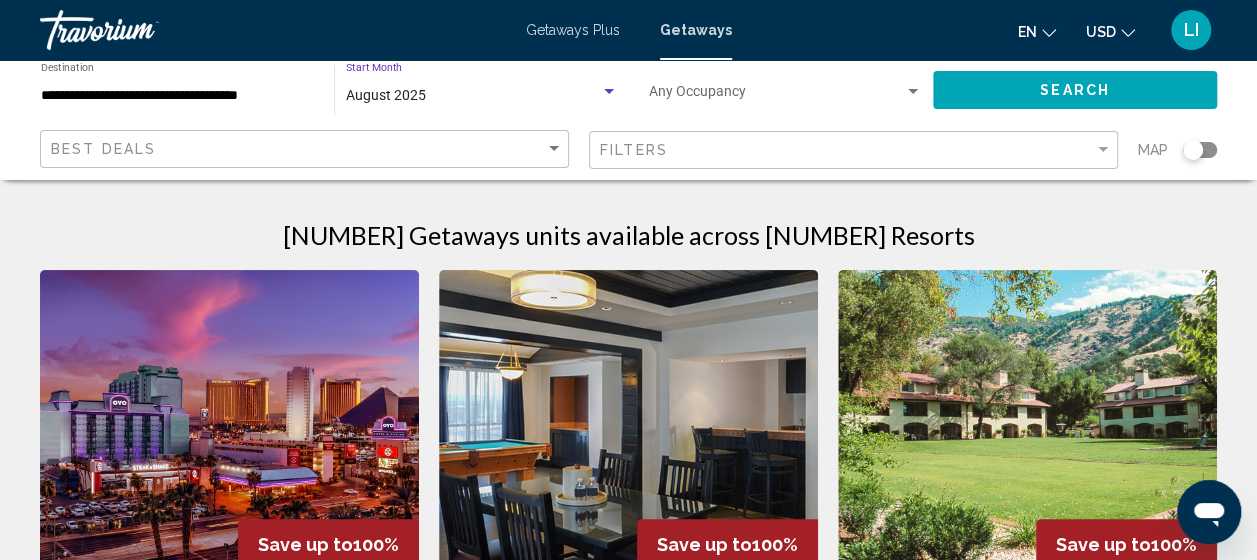 click on "Search" 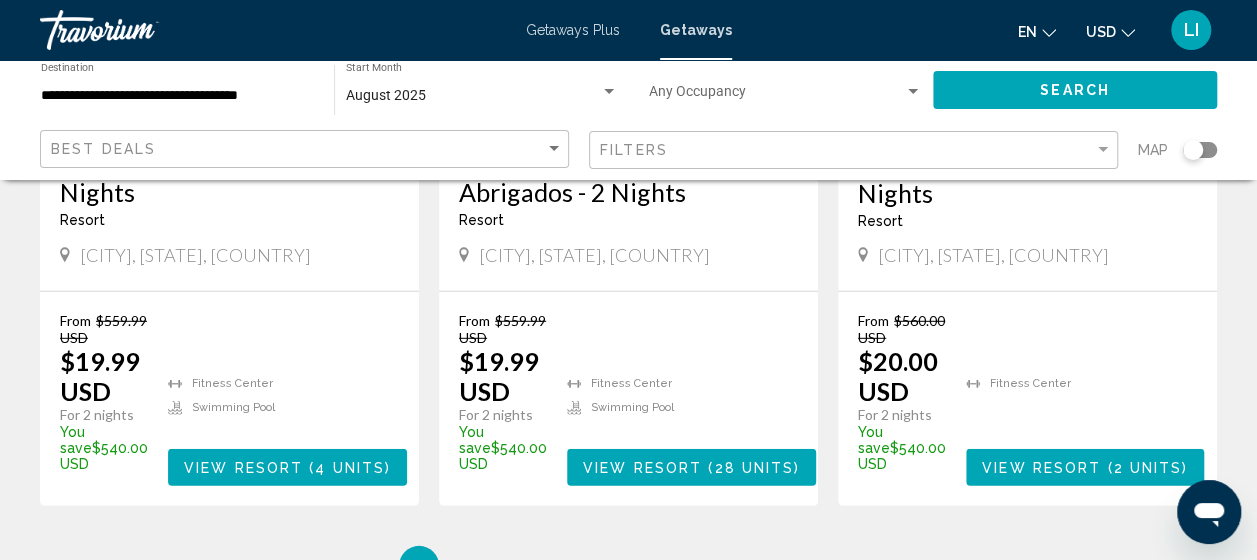scroll, scrollTop: 2800, scrollLeft: 0, axis: vertical 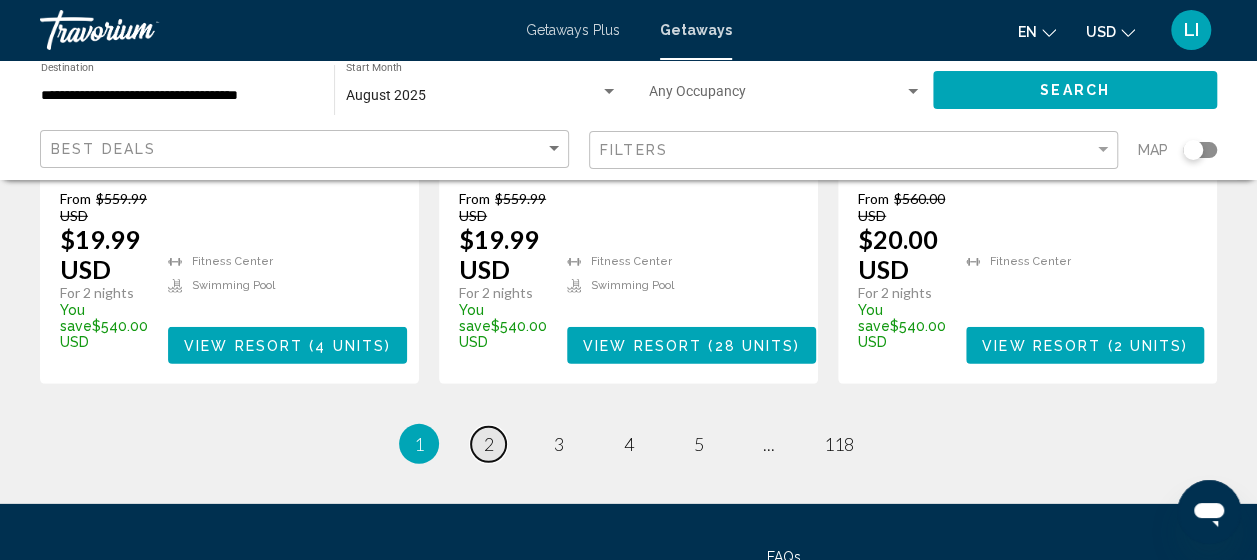 click on "page  2" at bounding box center (488, 444) 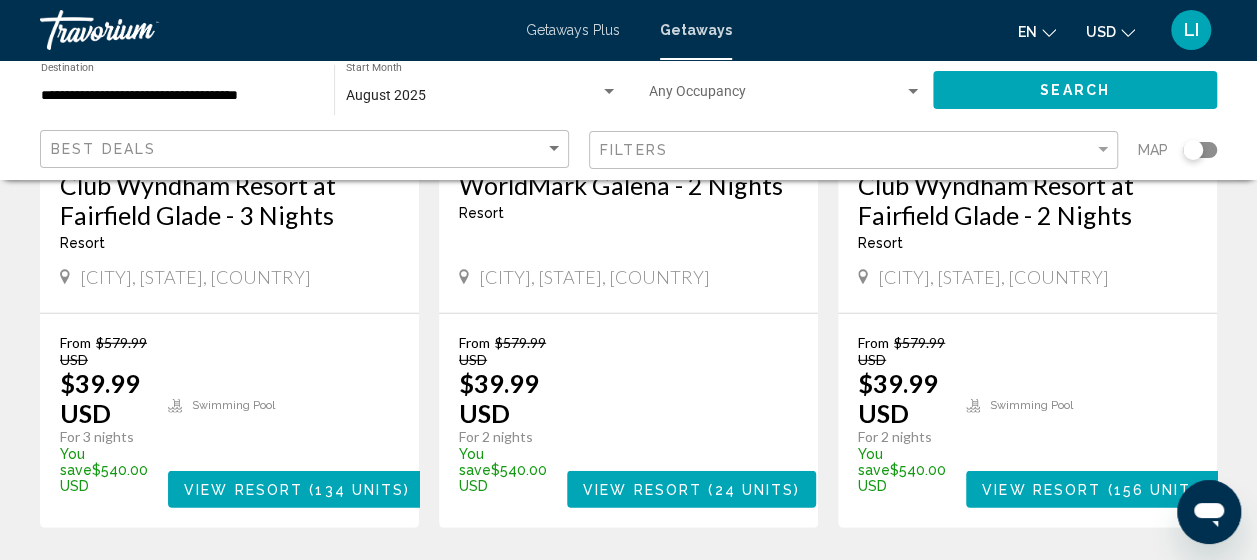 scroll, scrollTop: 2700, scrollLeft: 0, axis: vertical 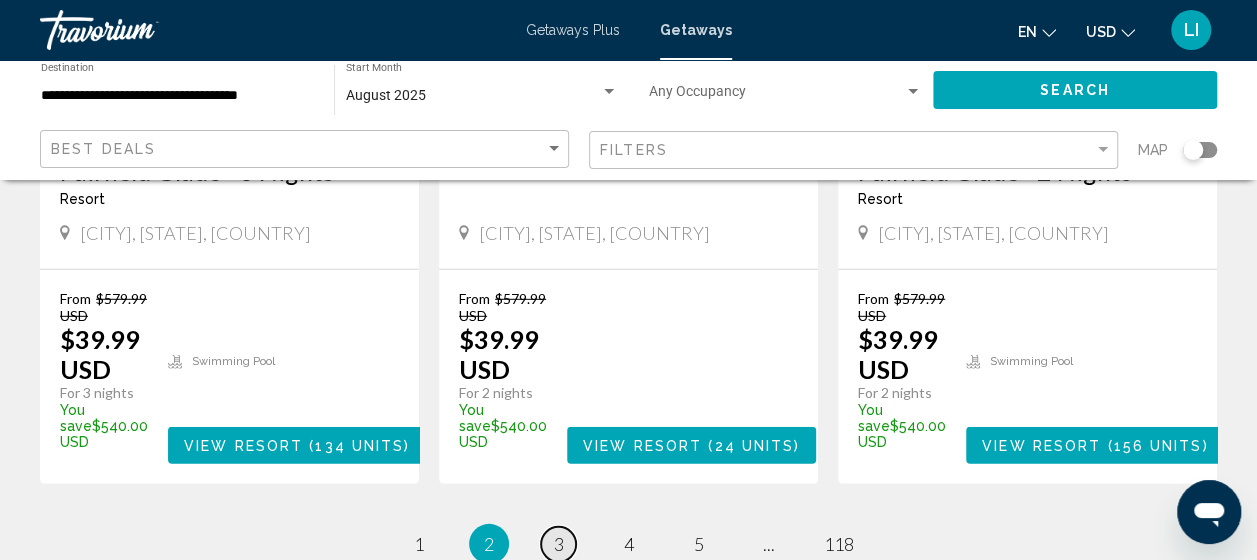 click on "3" at bounding box center [559, 544] 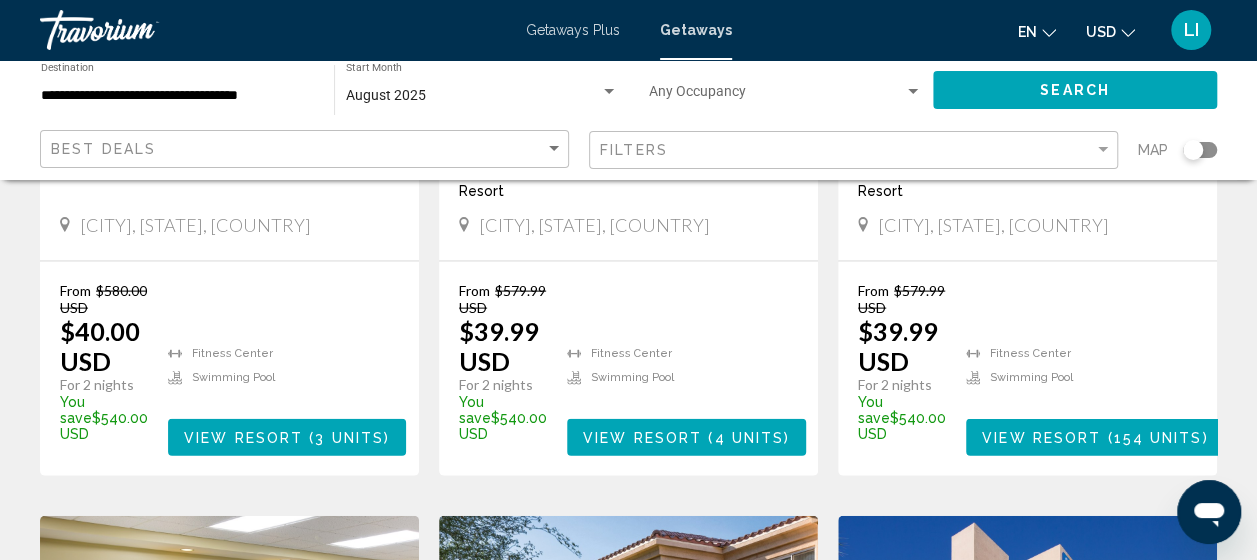 scroll, scrollTop: 2100, scrollLeft: 0, axis: vertical 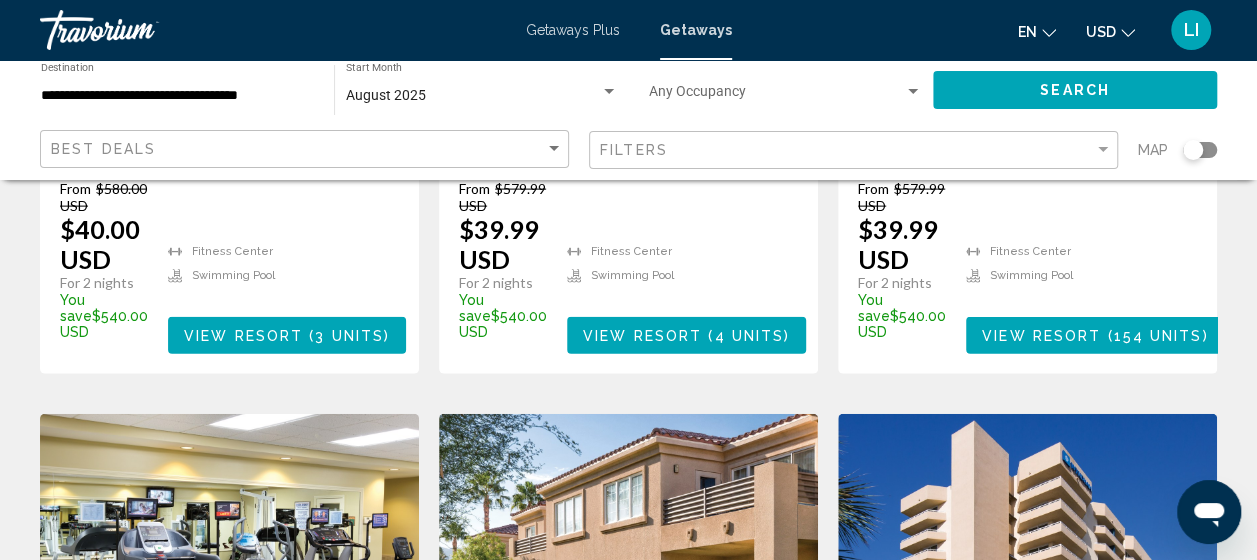 click at bounding box center (1027, 574) 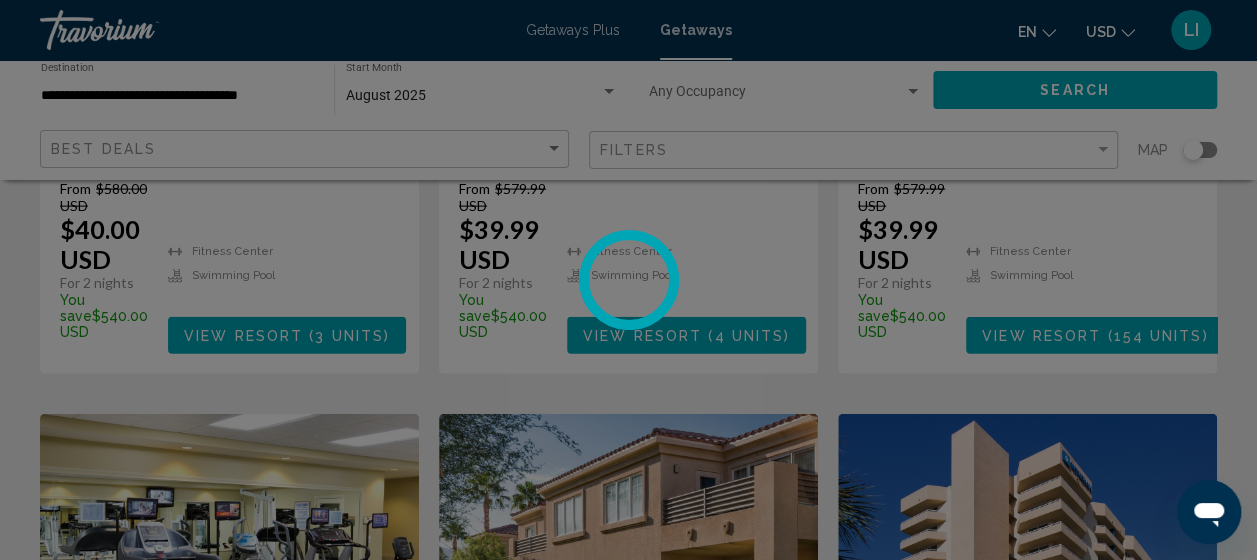 scroll, scrollTop: 254, scrollLeft: 0, axis: vertical 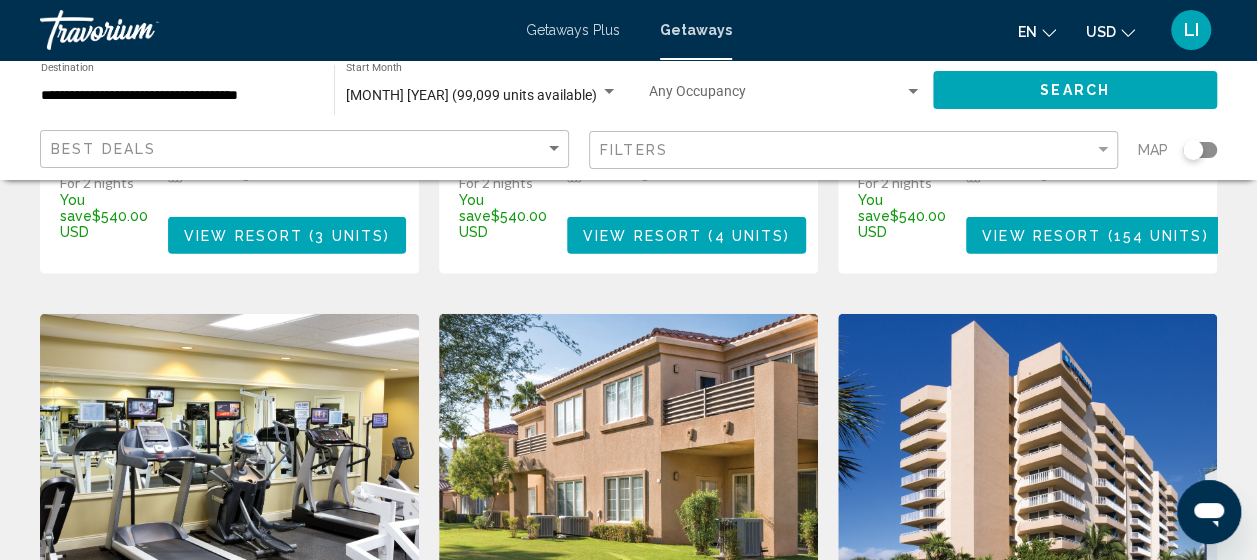 click on "Filters" 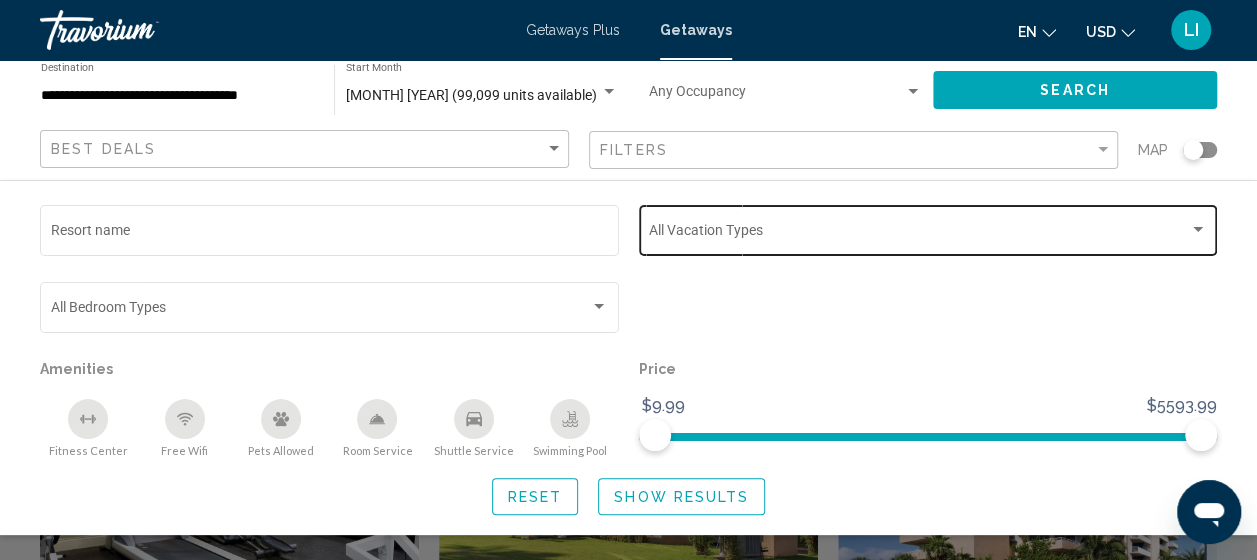 click on "Vacation Types All Vacation Types" 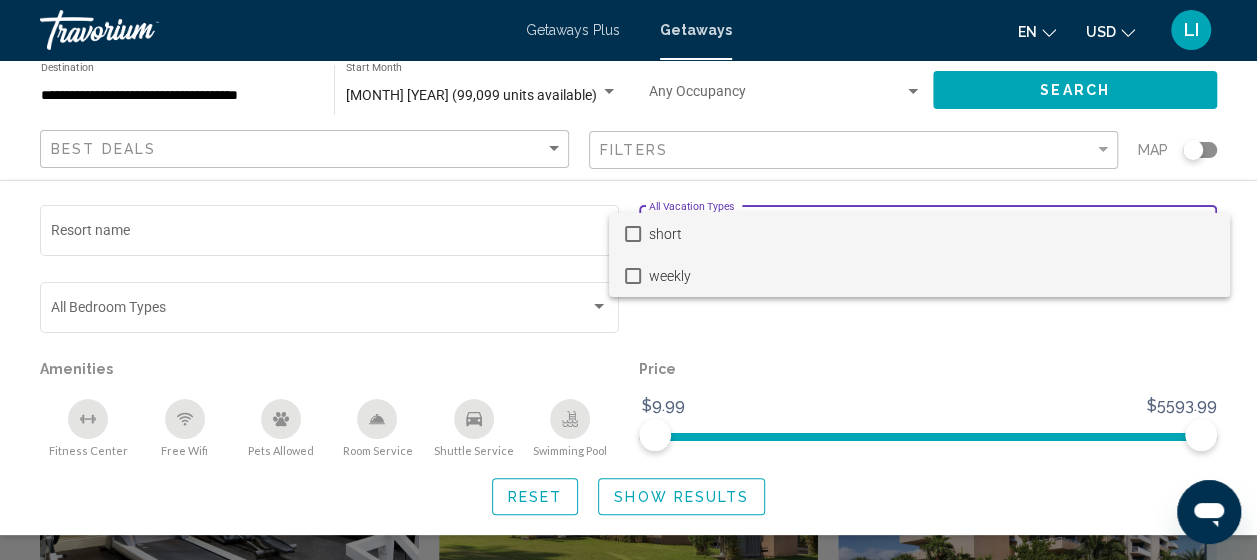 click at bounding box center [633, 276] 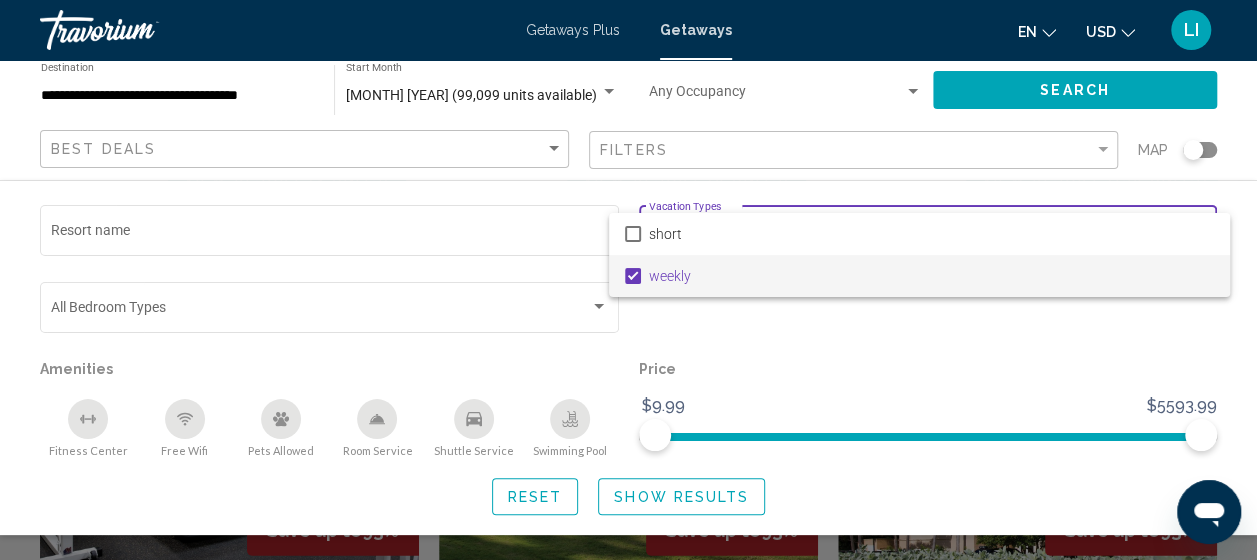scroll, scrollTop: 2300, scrollLeft: 0, axis: vertical 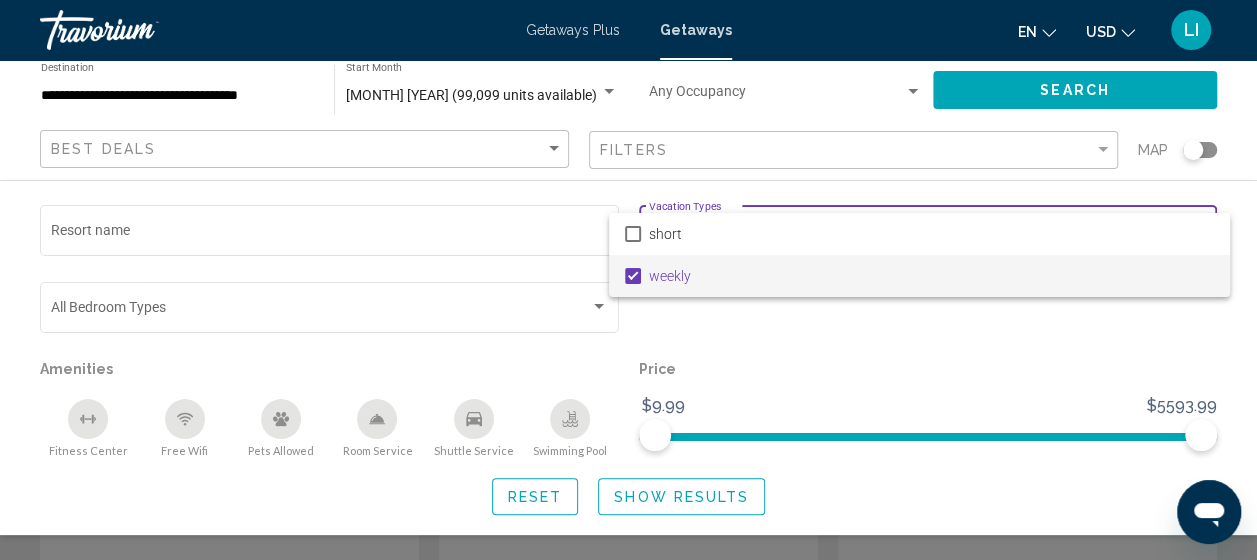 click at bounding box center [628, 280] 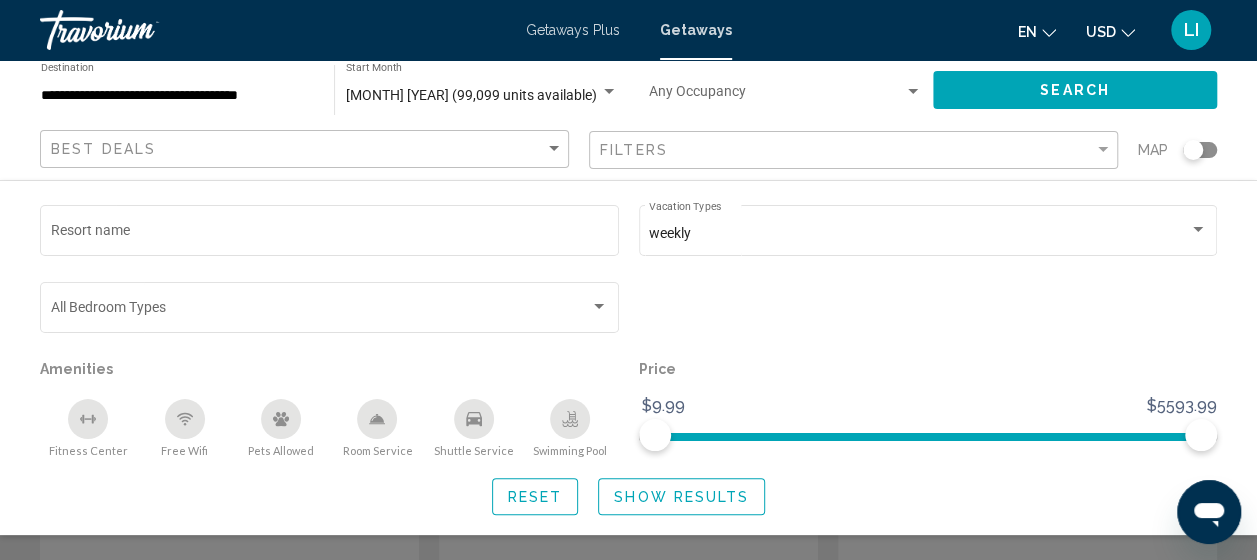 click on "Reset" 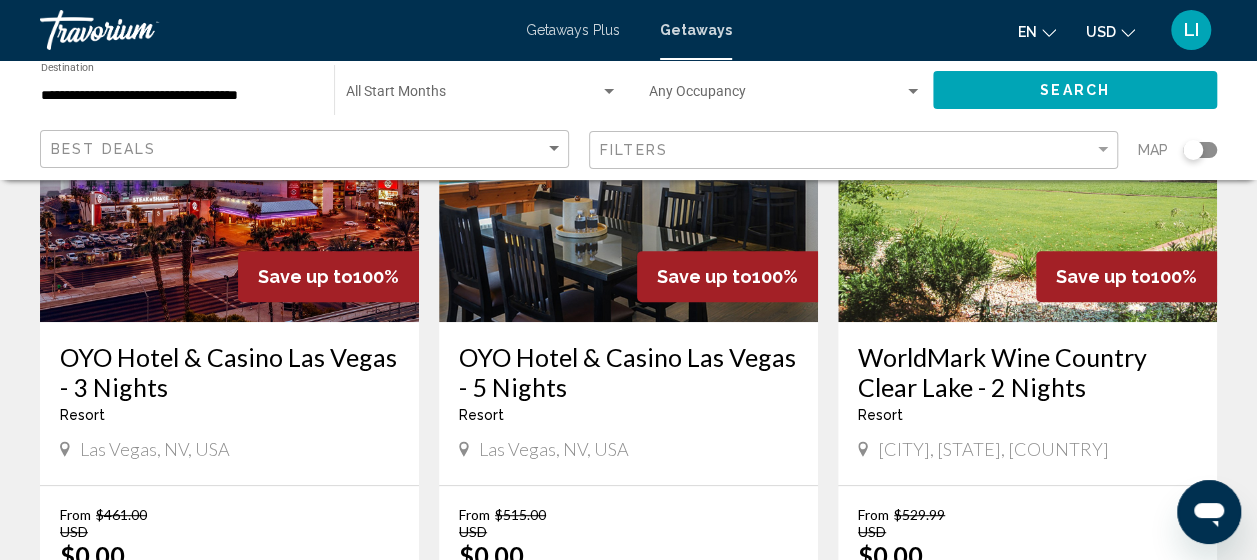 scroll, scrollTop: 300, scrollLeft: 0, axis: vertical 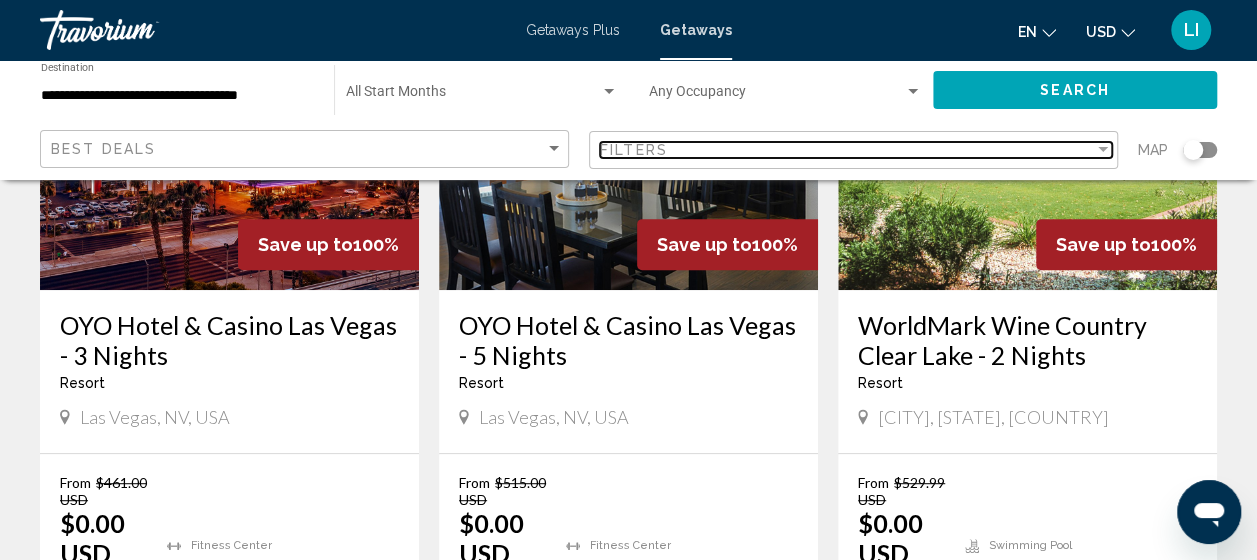 click at bounding box center (1103, 150) 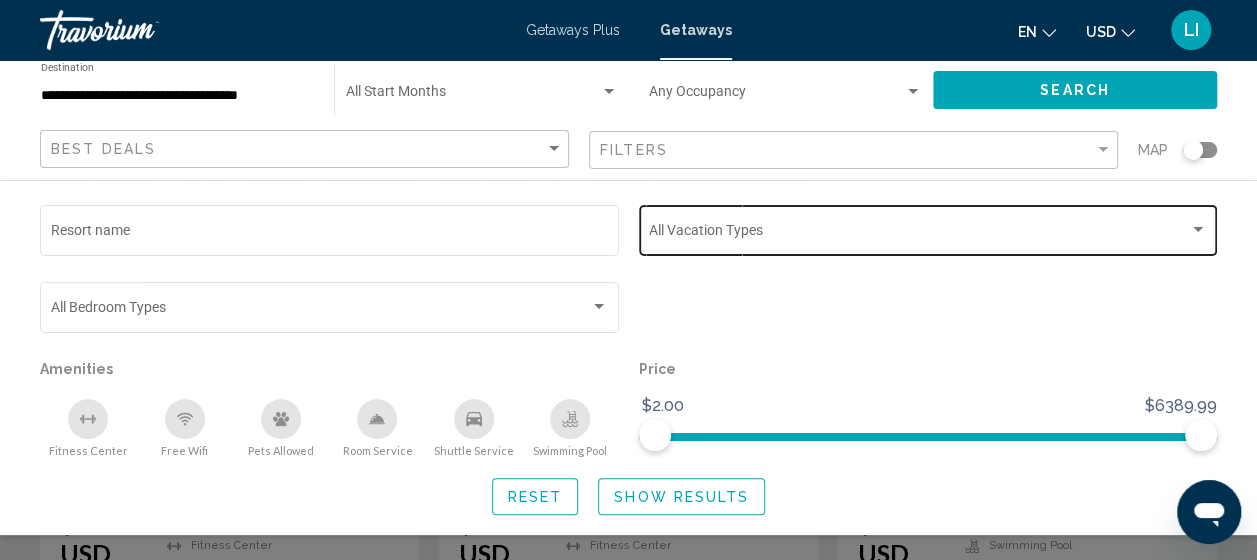 click at bounding box center (1198, 230) 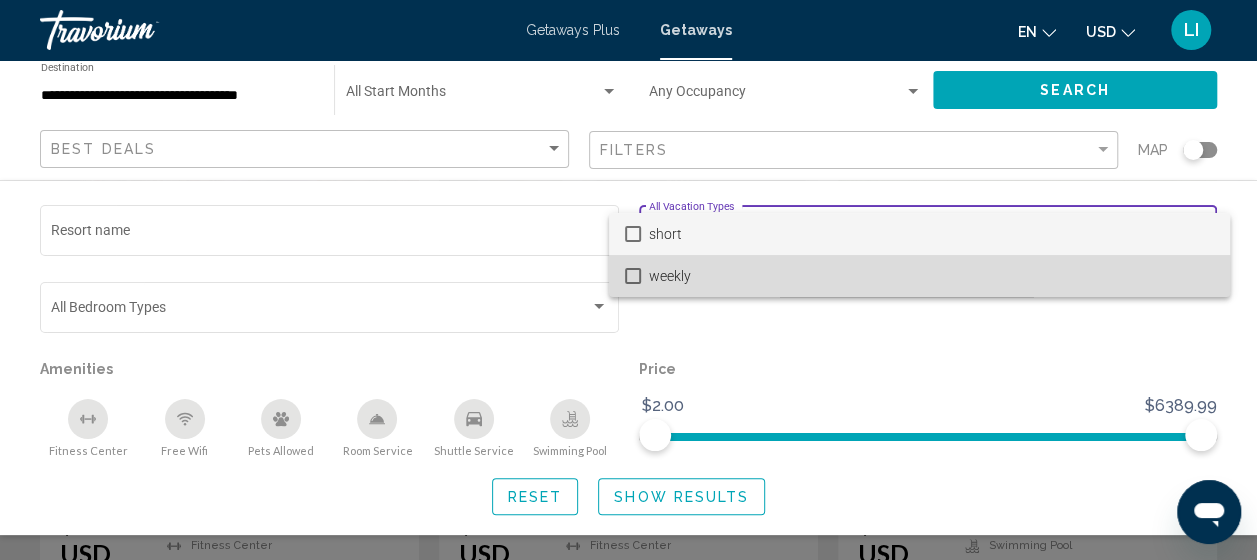 click on "weekly" at bounding box center [919, 276] 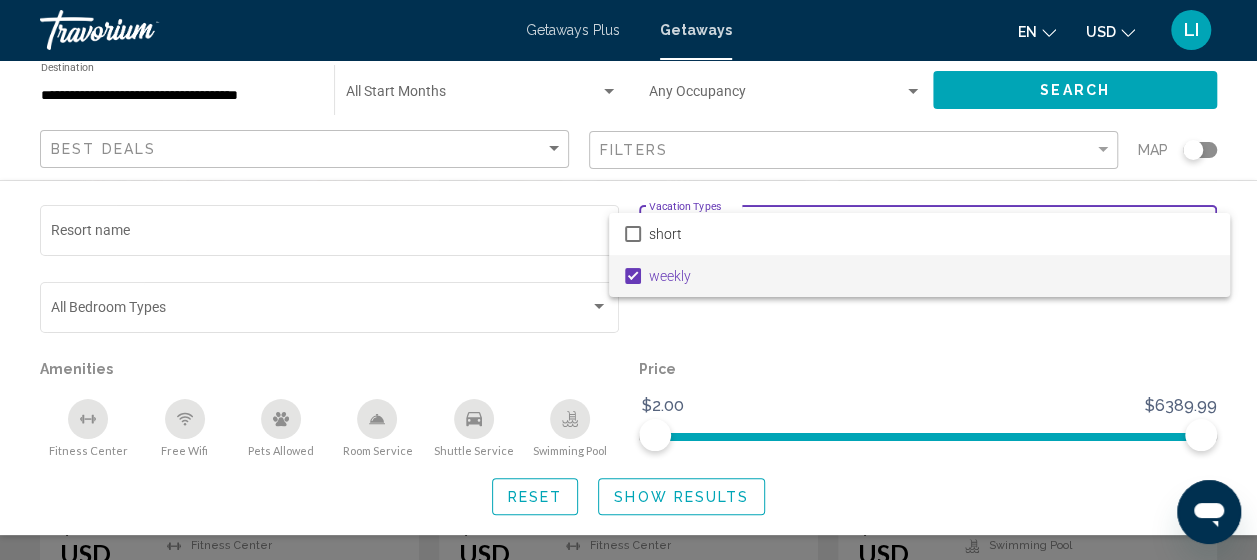click at bounding box center [628, 280] 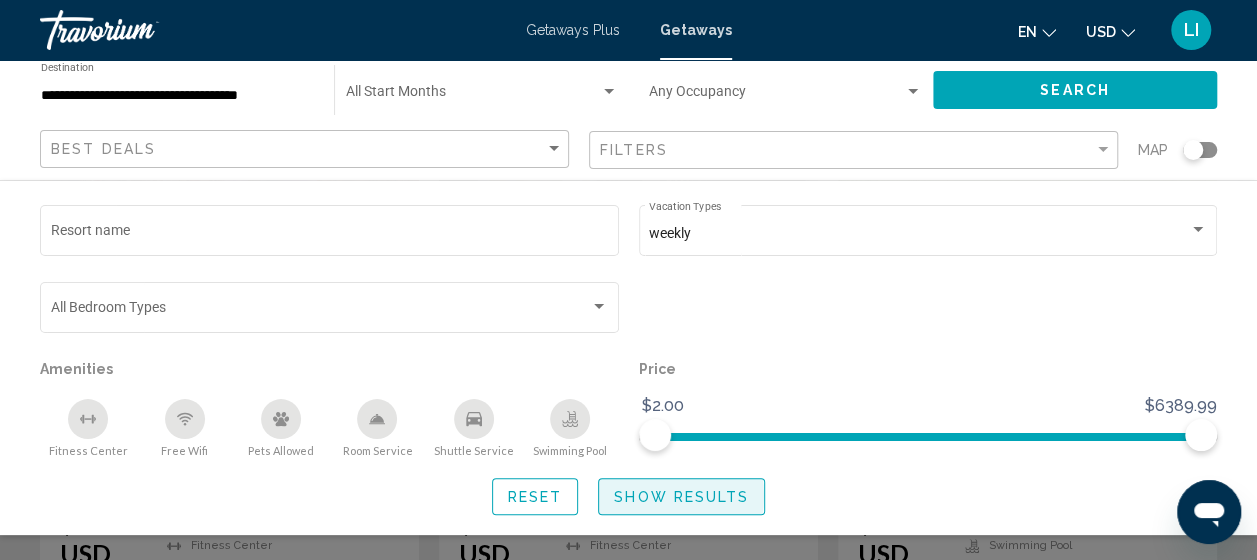 click on "Show Results" 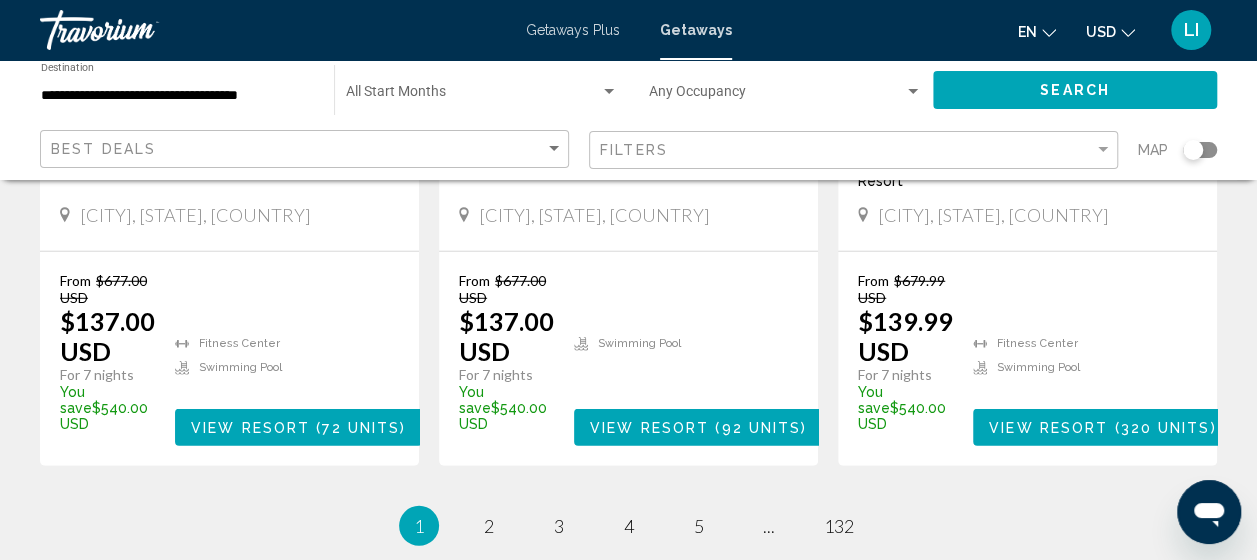scroll, scrollTop: 2700, scrollLeft: 0, axis: vertical 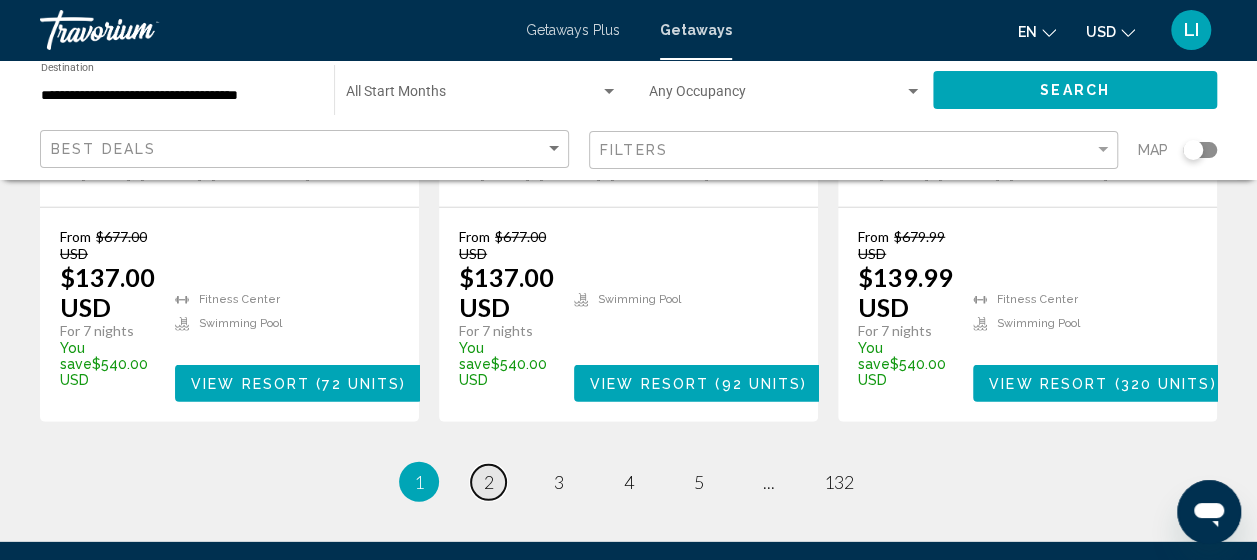 click on "page  2" at bounding box center [488, 482] 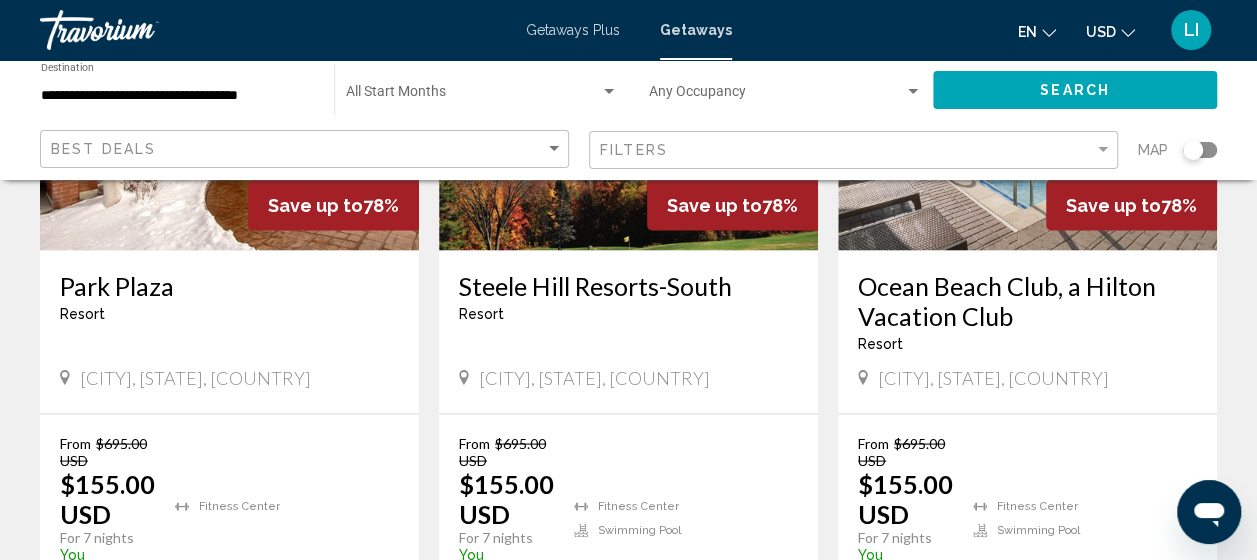 scroll, scrollTop: 1700, scrollLeft: 0, axis: vertical 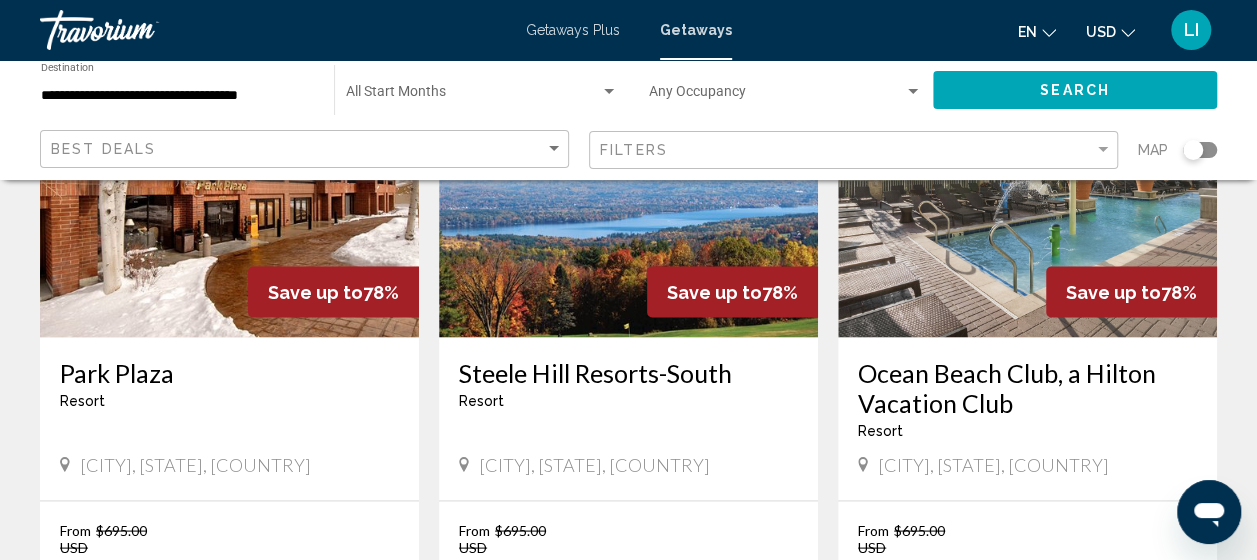 click at bounding box center [1027, 177] 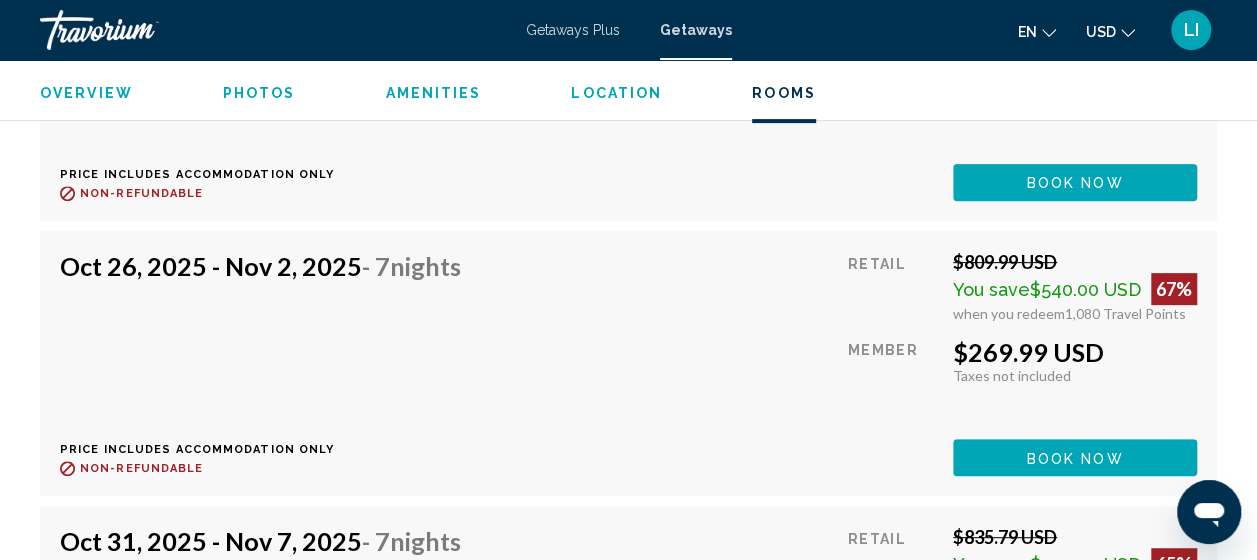 scroll, scrollTop: 3655, scrollLeft: 0, axis: vertical 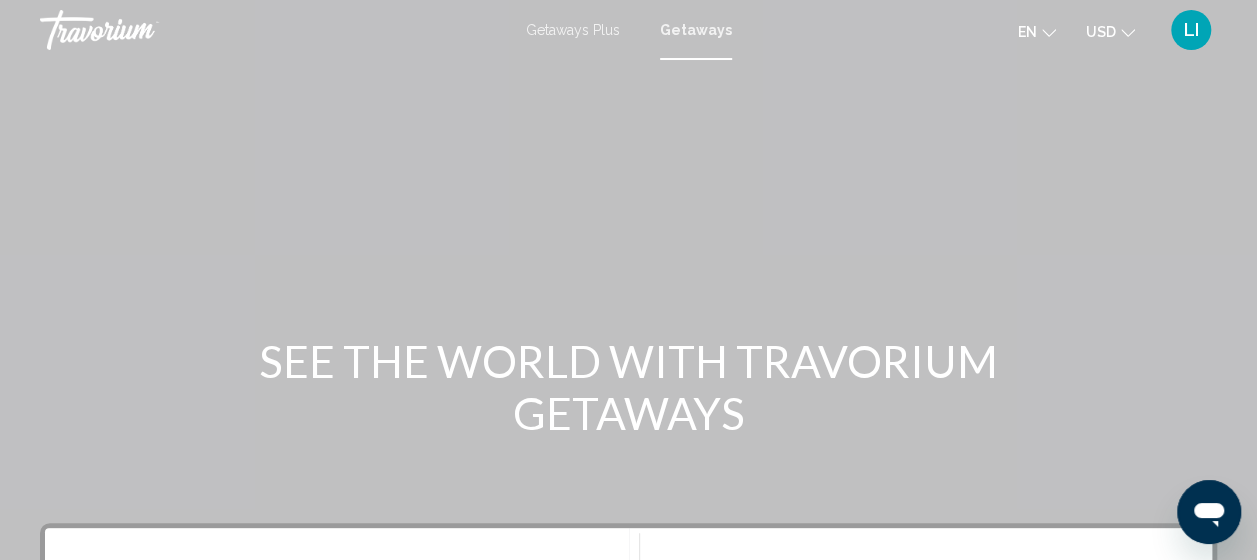 click on "Getaways Plus" at bounding box center [573, 30] 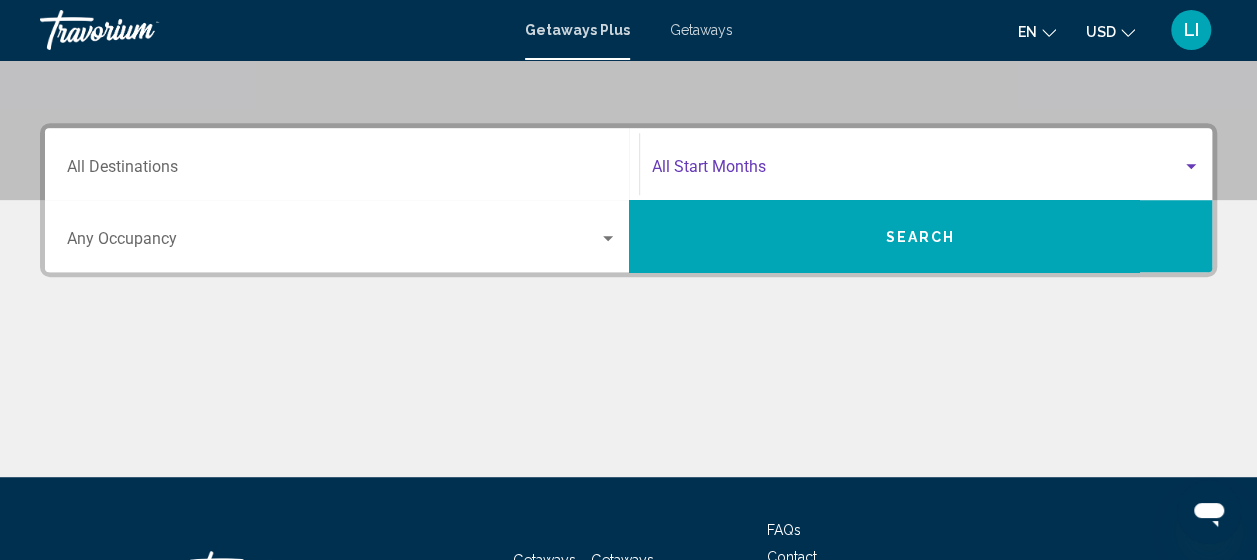 click at bounding box center [917, 171] 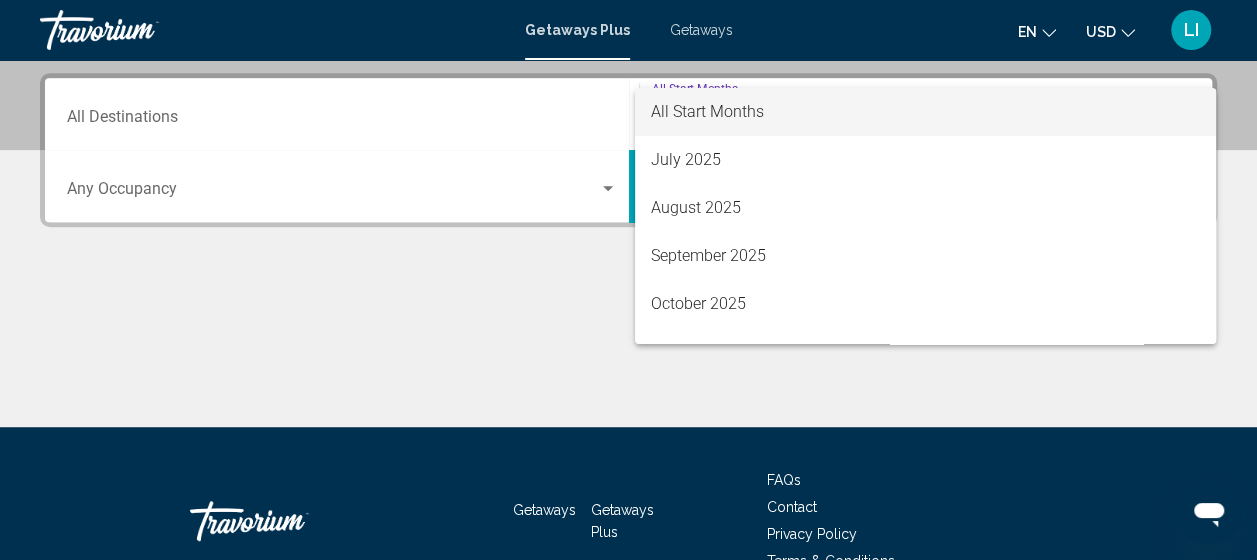 scroll, scrollTop: 458, scrollLeft: 0, axis: vertical 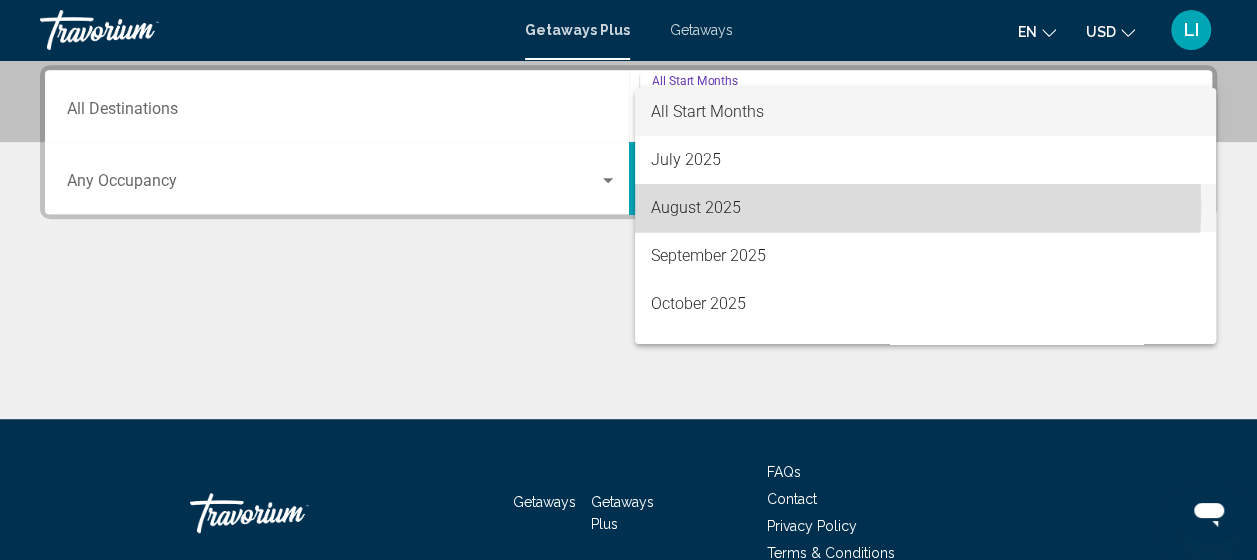 click on "August 2025" at bounding box center [925, 208] 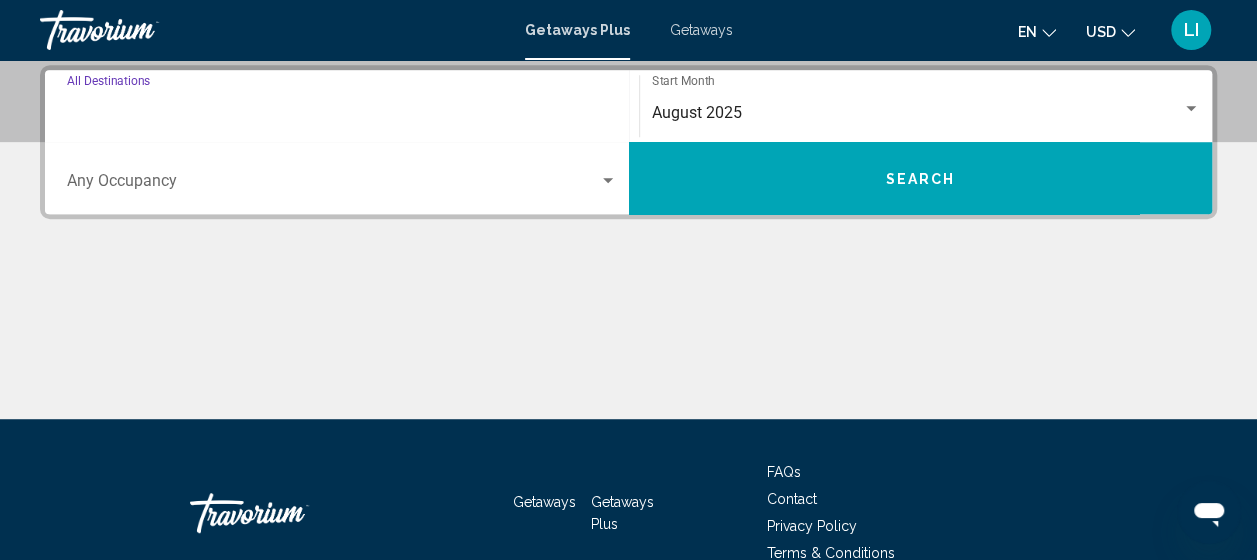 click on "Destination All Destinations" at bounding box center (342, 113) 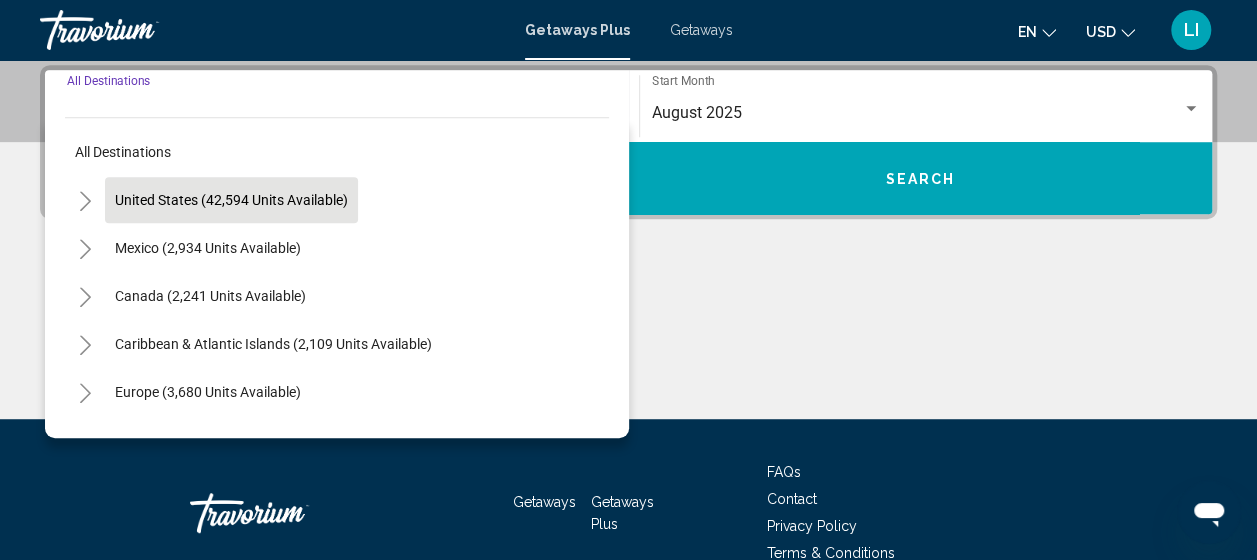 click on "United States (42,594 units available)" at bounding box center [208, 248] 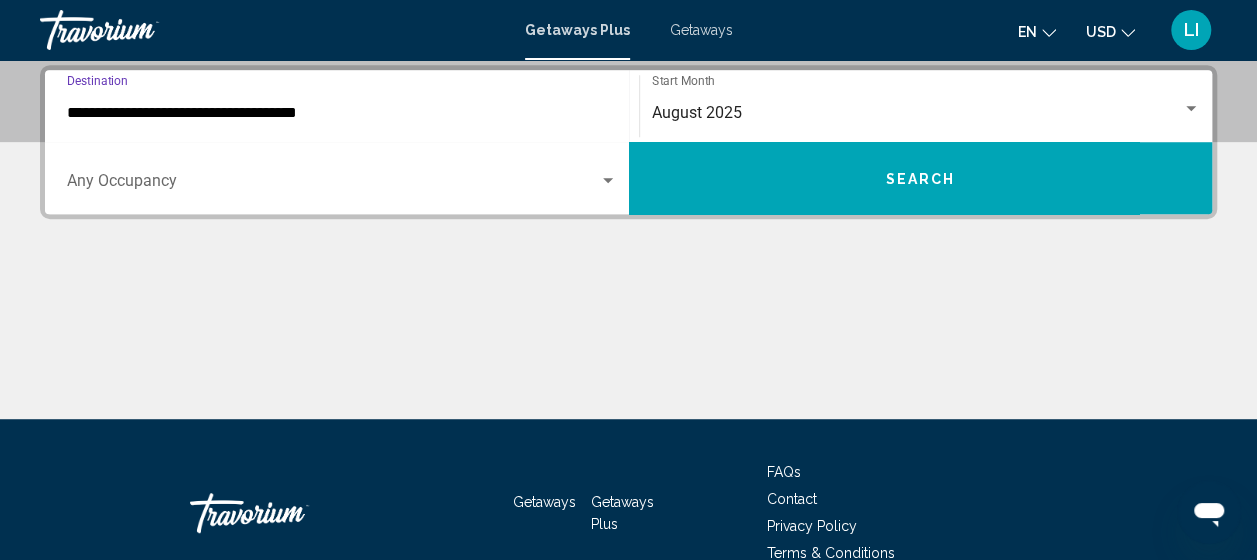 click on "Search" at bounding box center [921, 178] 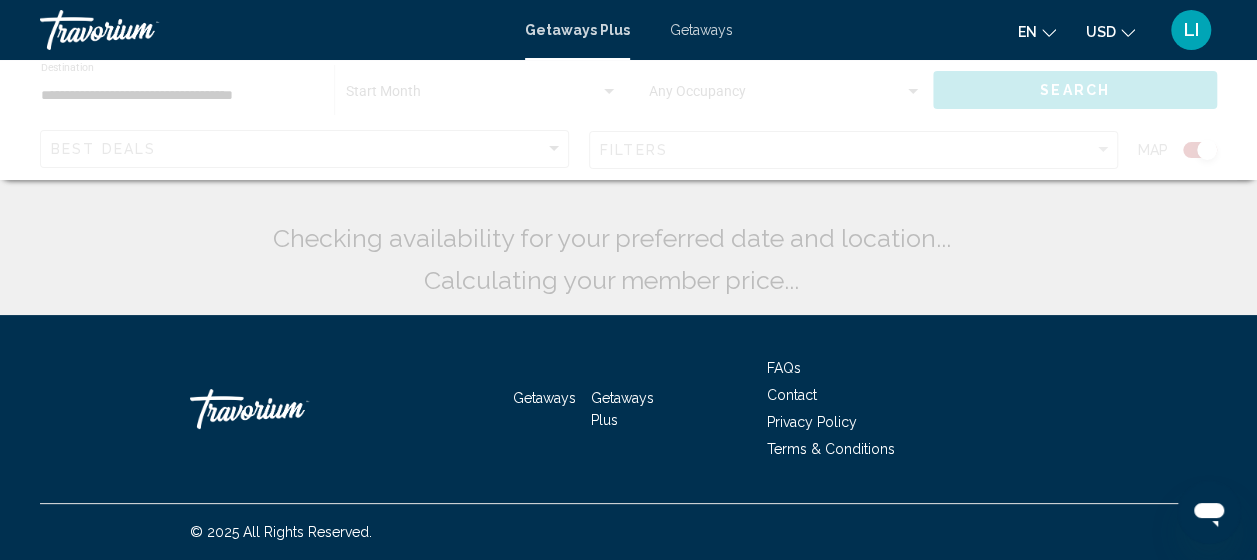 scroll, scrollTop: 0, scrollLeft: 0, axis: both 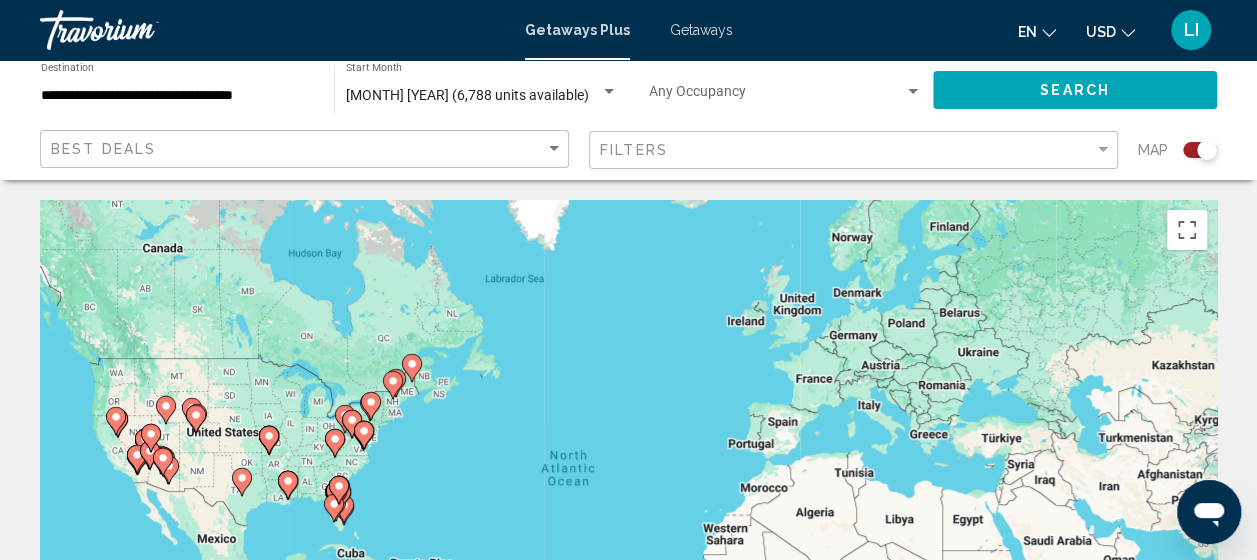 click on "To navigate, press the arrow keys. To activate drag with keyboard, press Alt + Enter. Once in keyboard drag state, use the arrow keys to move the marker. To complete the drag, press the Enter key. To cancel, press Escape." at bounding box center [628, 500] 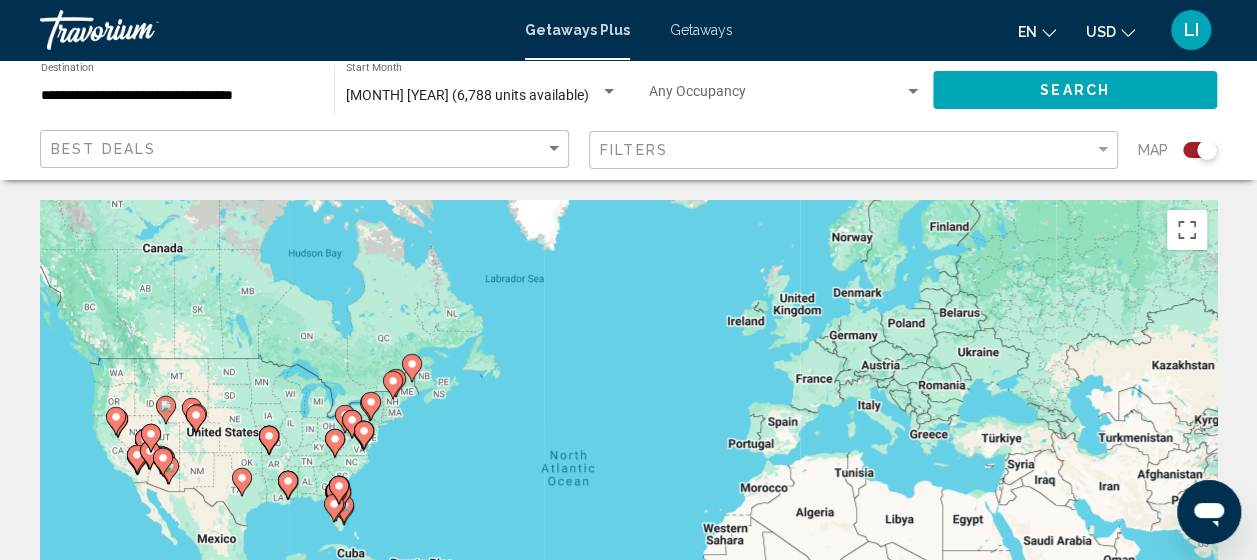 click on "To navigate, press the arrow keys. To activate drag with keyboard, press Alt + Enter. Once in keyboard drag state, use the arrow keys to move the marker. To complete the drag, press the Enter key. To cancel, press Escape." at bounding box center (628, 500) 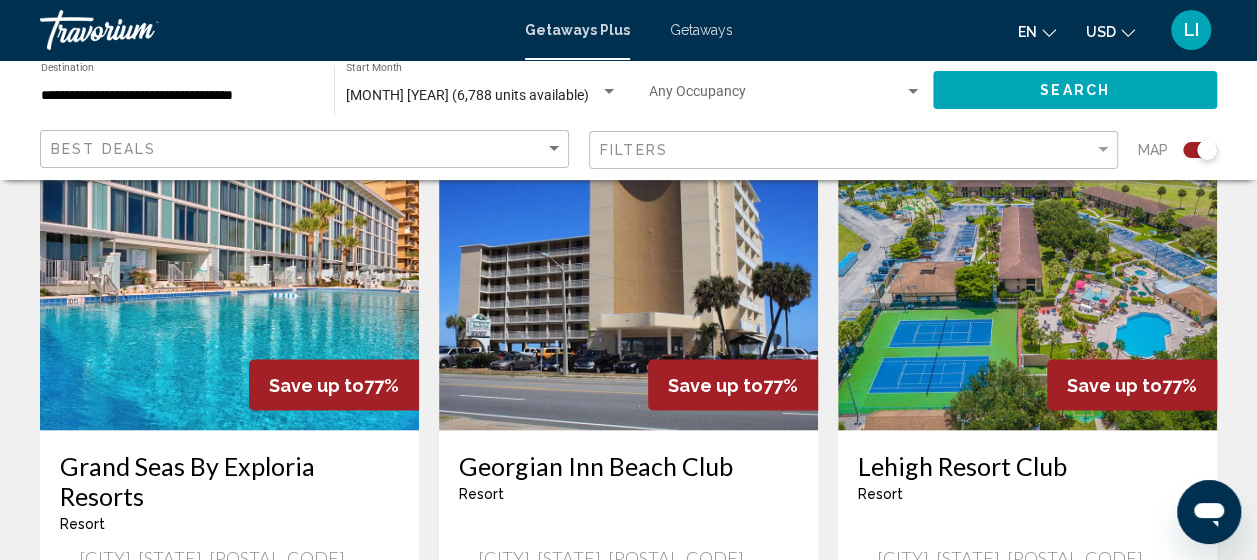 scroll, scrollTop: 1600, scrollLeft: 0, axis: vertical 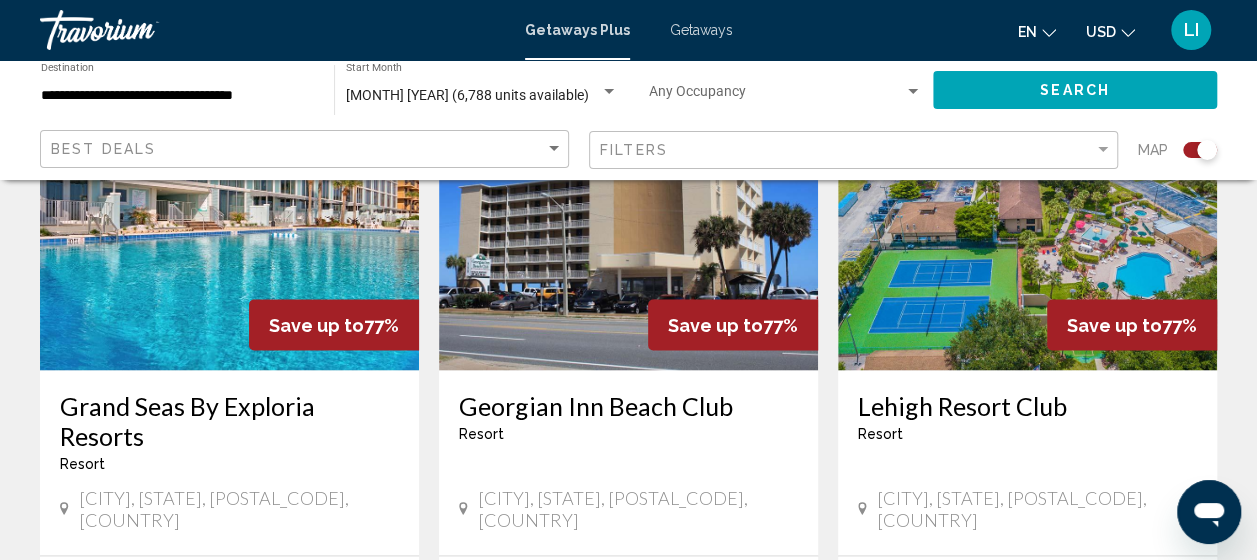 click at bounding box center [229, 210] 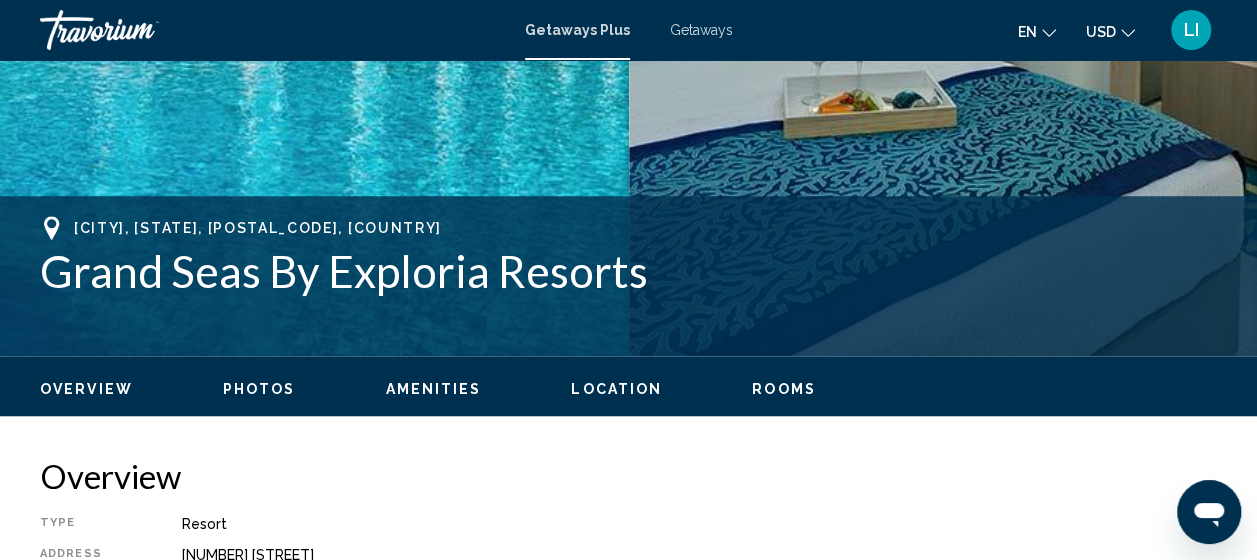 scroll, scrollTop: 854, scrollLeft: 0, axis: vertical 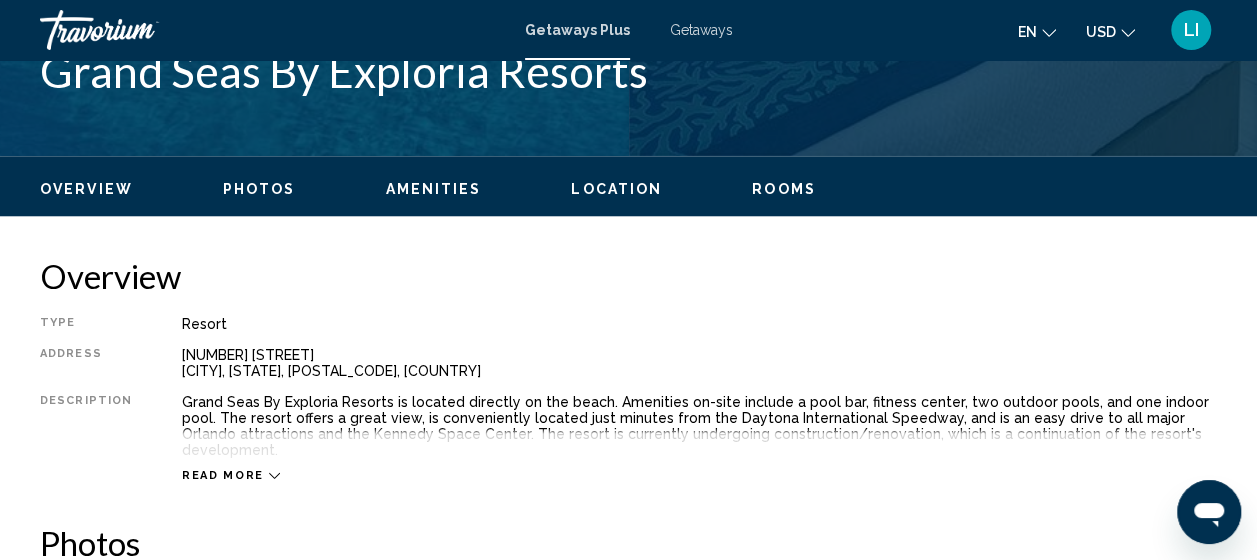 click on "Rooms" at bounding box center (784, 189) 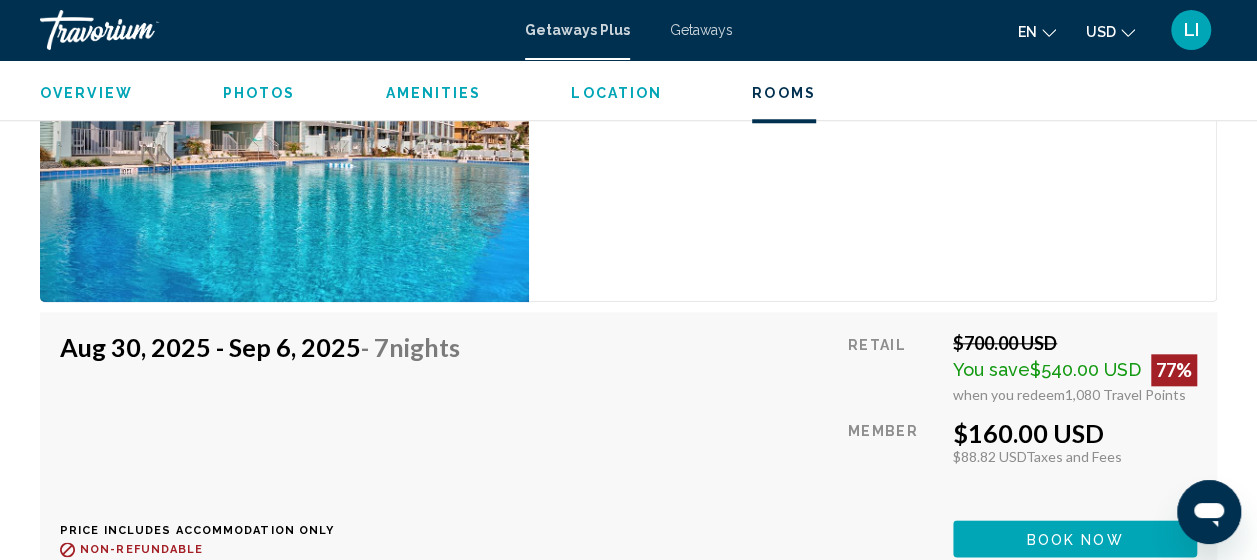 scroll, scrollTop: 4701, scrollLeft: 0, axis: vertical 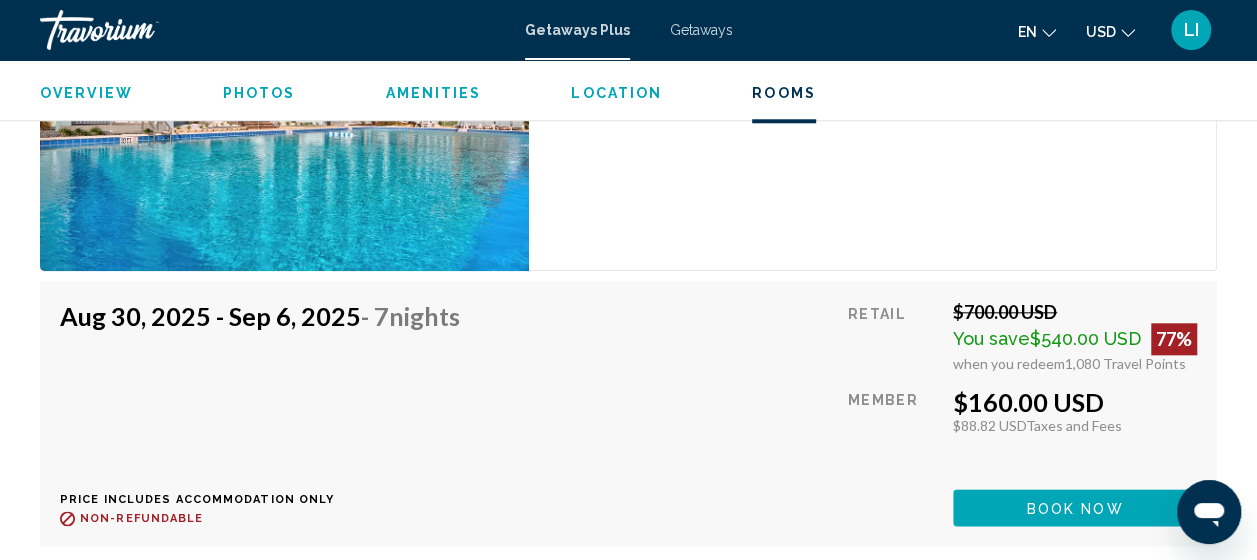 click on "Book now" at bounding box center (1075, 507) 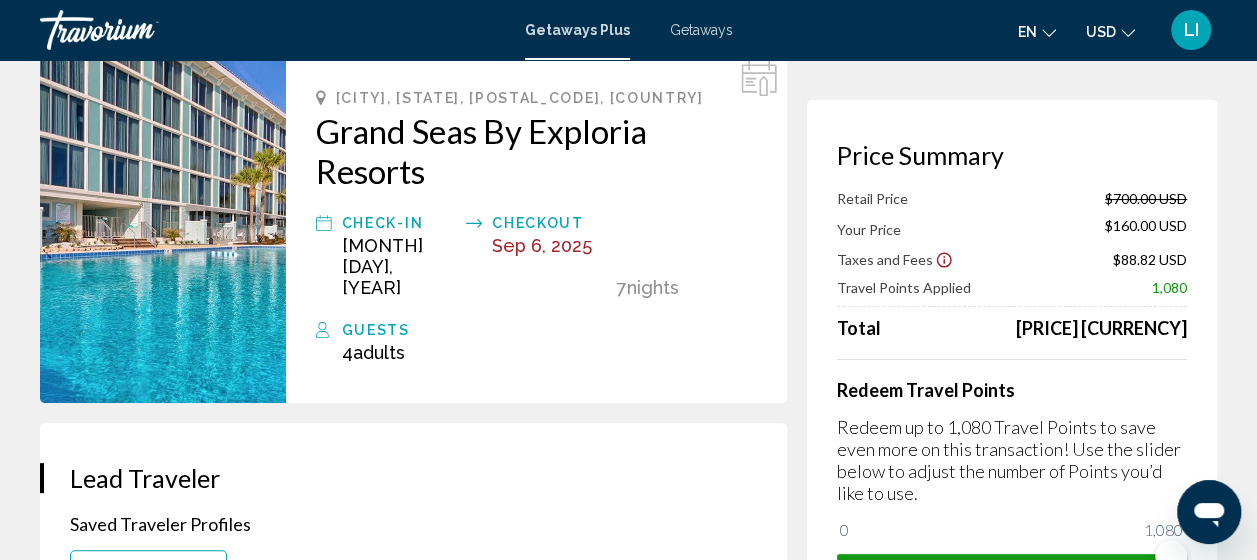 scroll, scrollTop: 0, scrollLeft: 0, axis: both 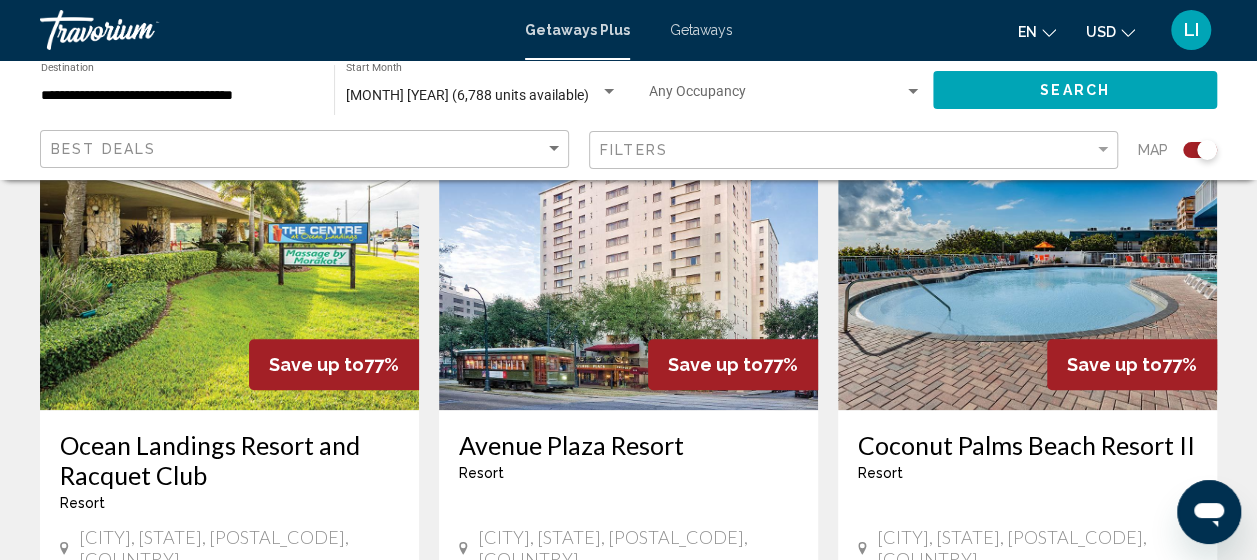 click on "Filters" 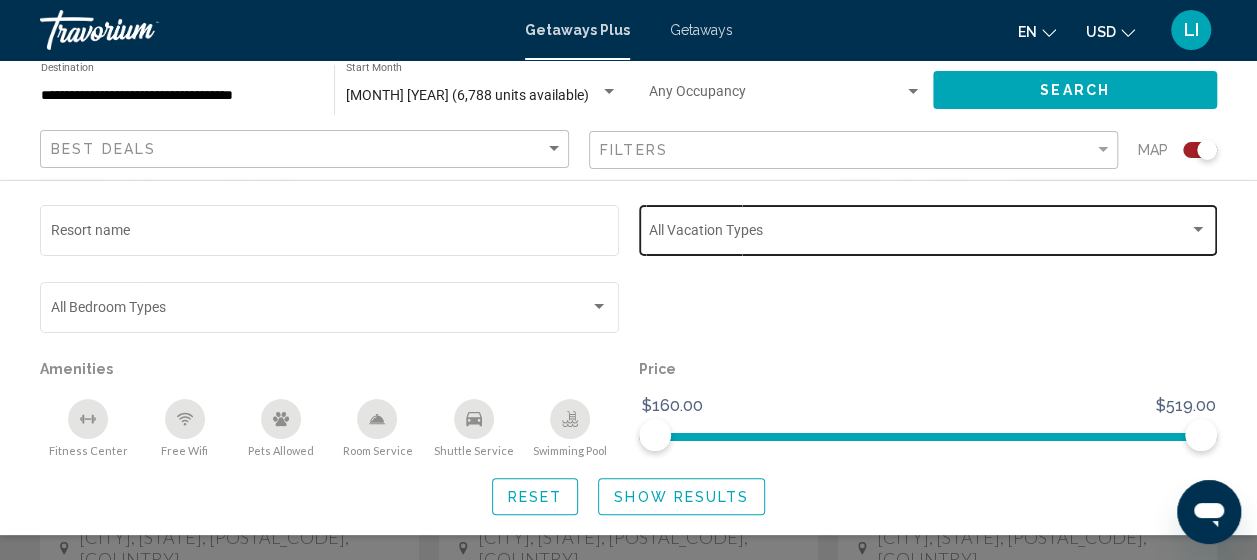 click at bounding box center (1198, 229) 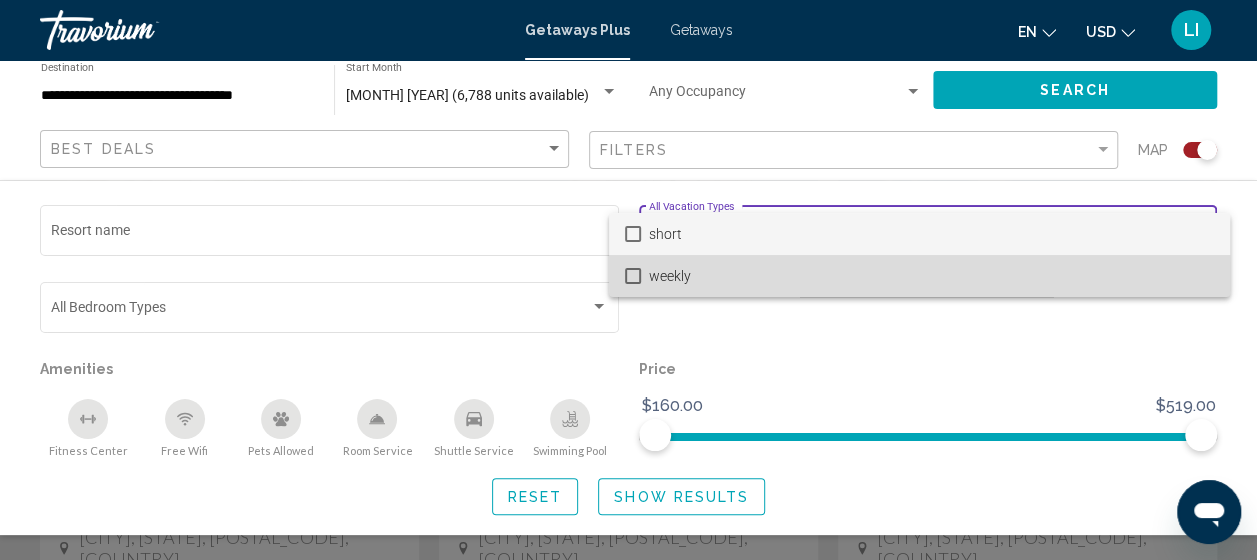 click at bounding box center [633, 276] 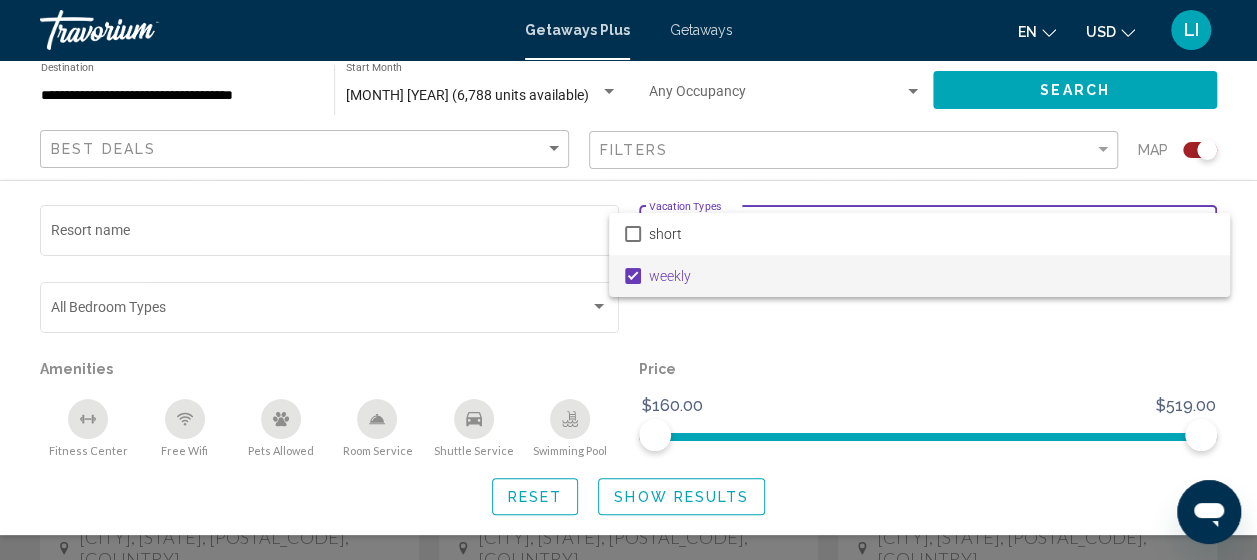 click at bounding box center [628, 280] 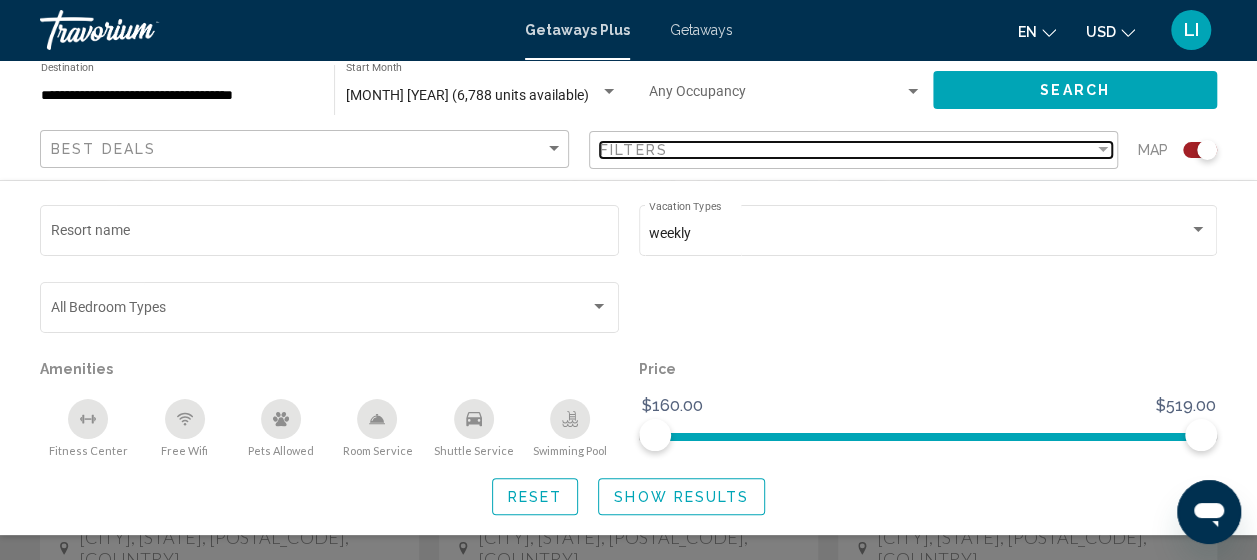 click on "Filters" at bounding box center (847, 150) 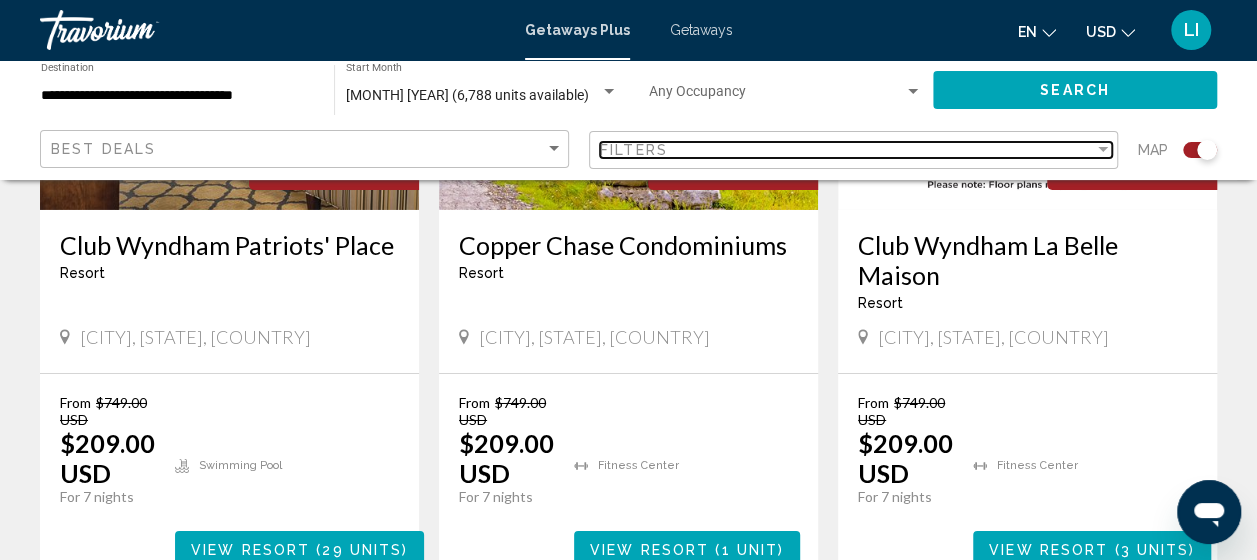 scroll, scrollTop: 3300, scrollLeft: 0, axis: vertical 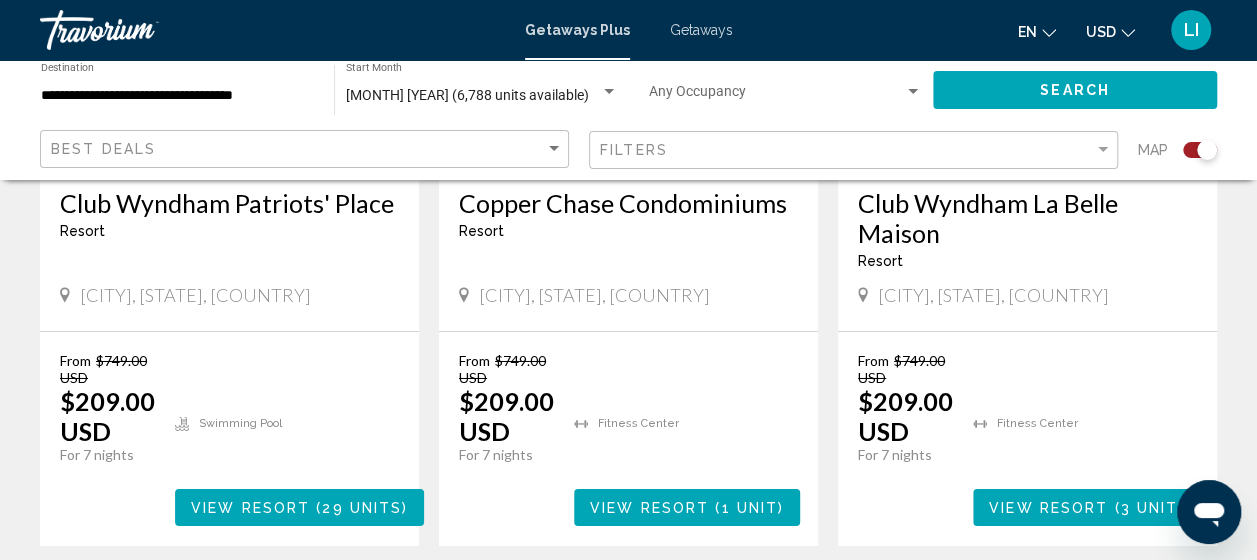 click on "2" at bounding box center [489, 606] 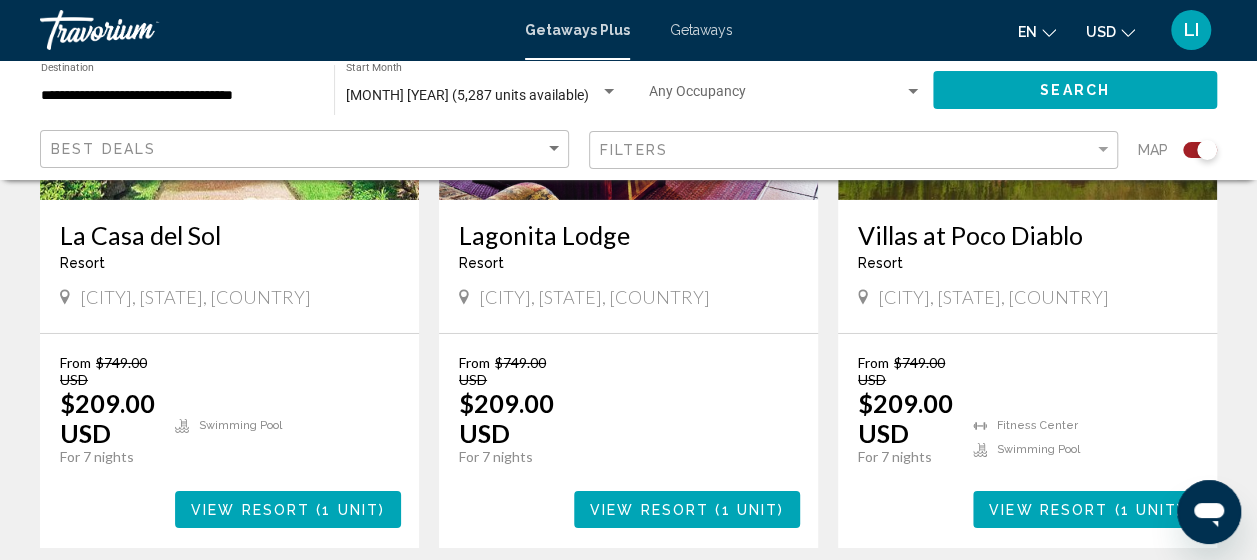 scroll, scrollTop: 3324, scrollLeft: 0, axis: vertical 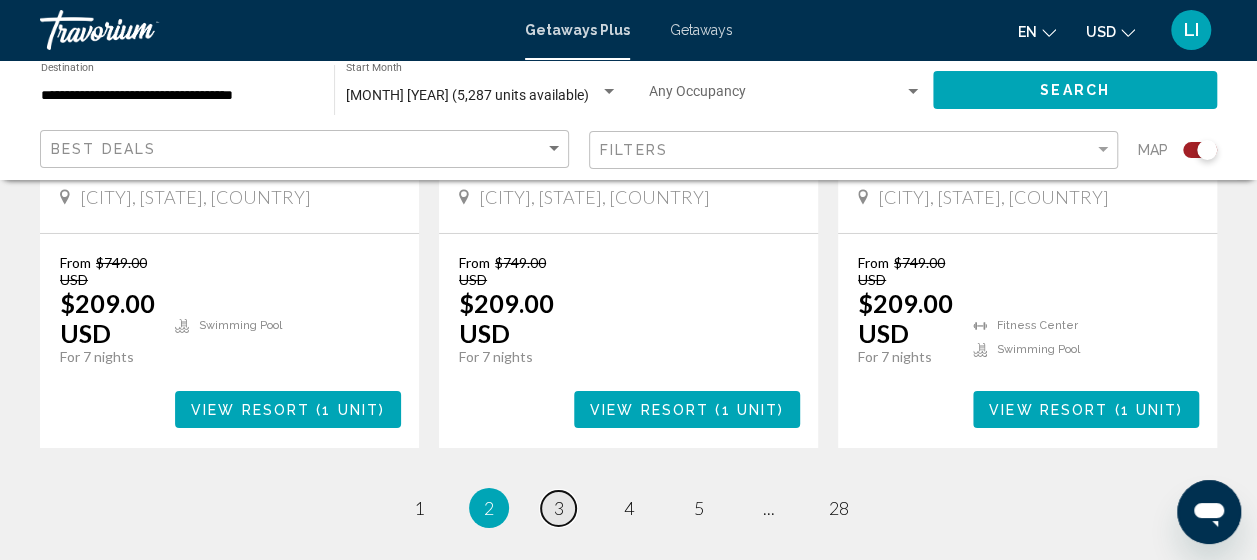click on "page  3" at bounding box center (558, 508) 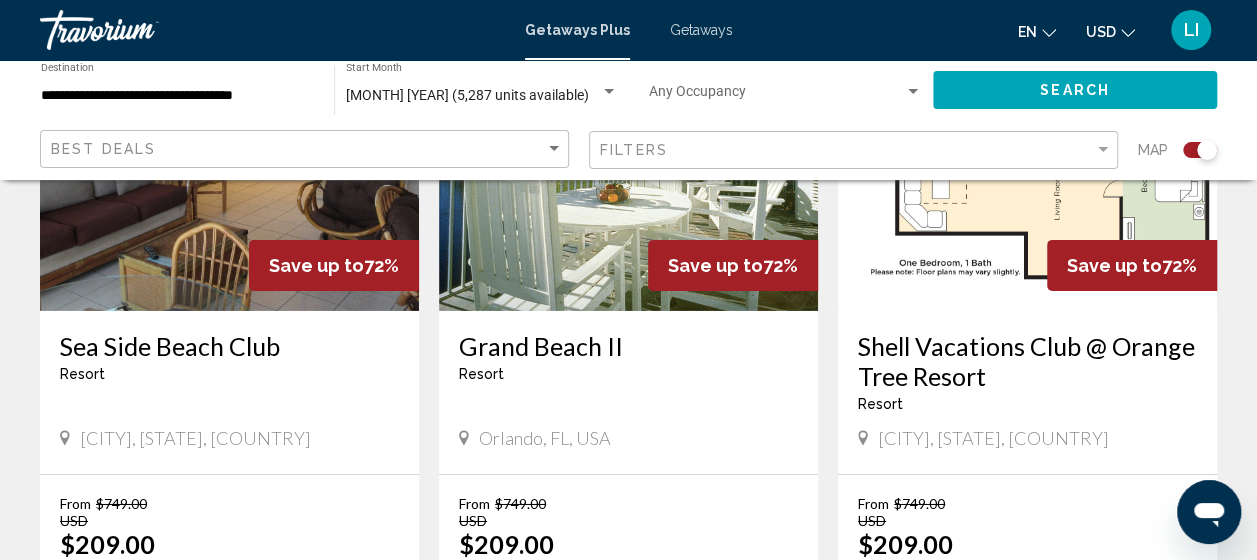 scroll, scrollTop: 3041, scrollLeft: 0, axis: vertical 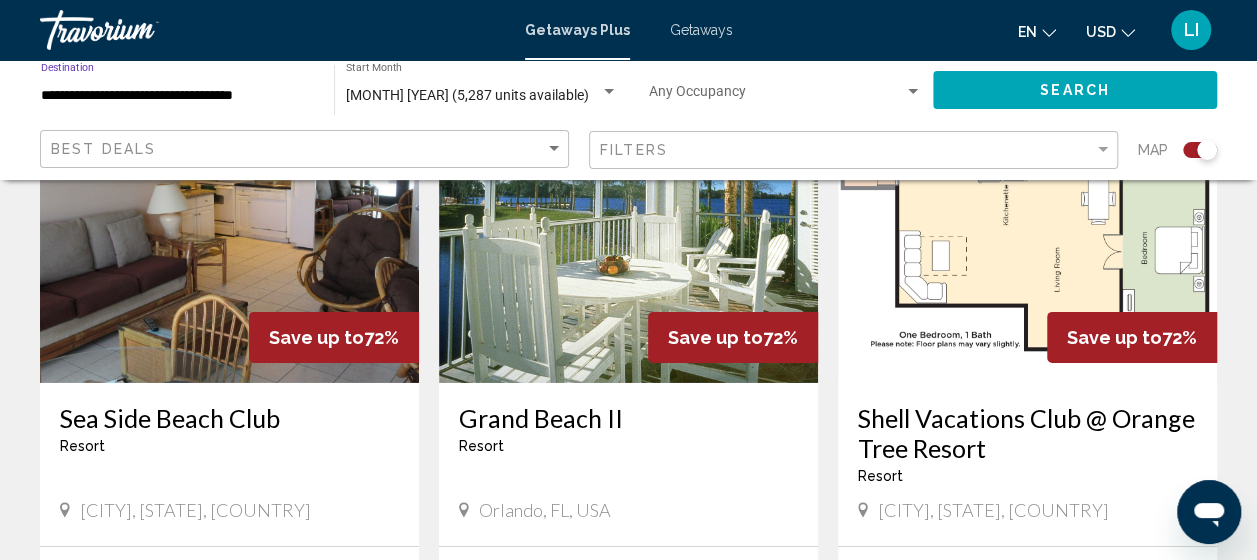 click on "**********" at bounding box center [177, 96] 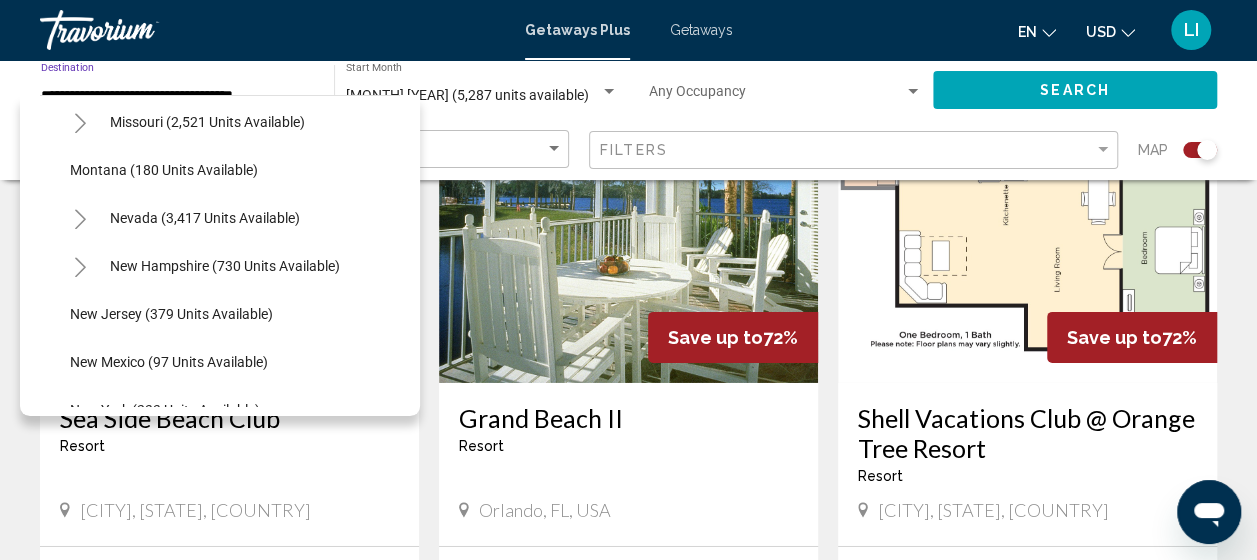 scroll, scrollTop: 1000, scrollLeft: 0, axis: vertical 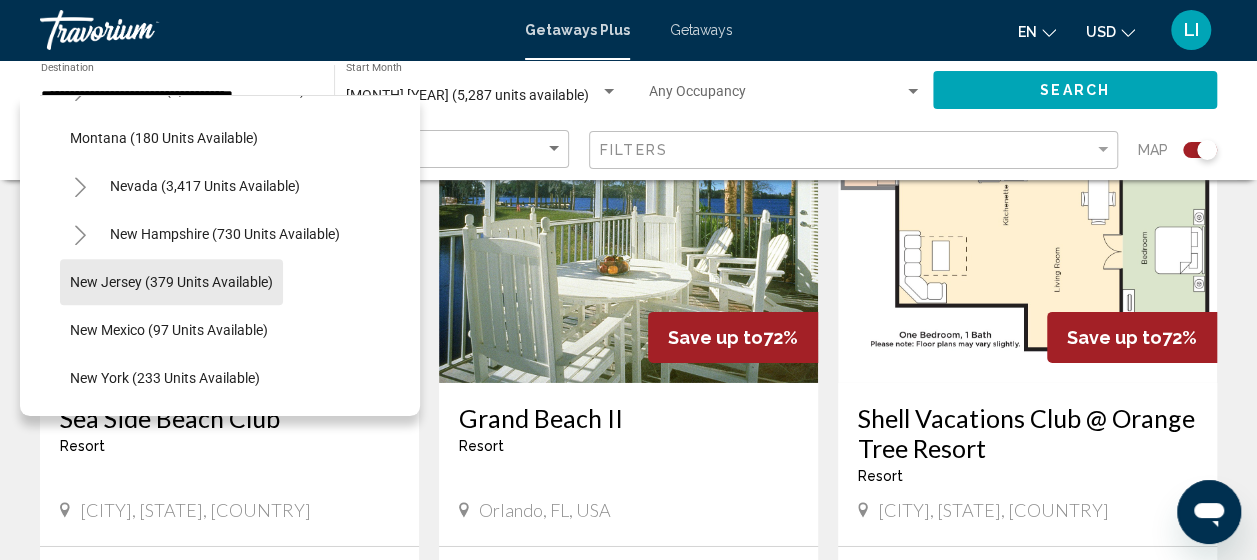 click on "New Jersey (379 units available)" 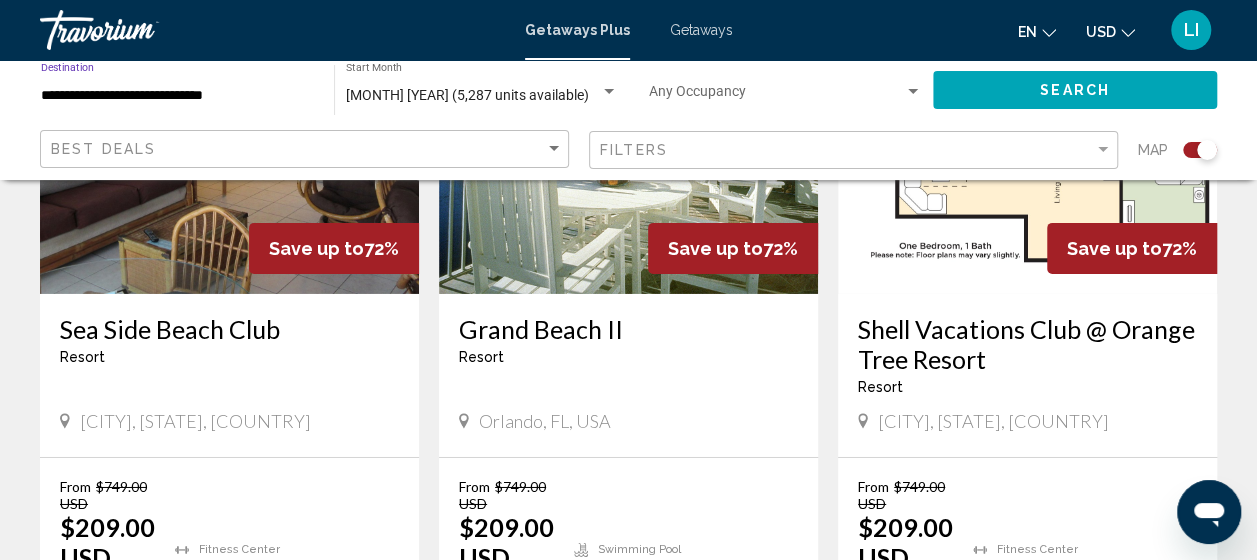 scroll, scrollTop: 3041, scrollLeft: 0, axis: vertical 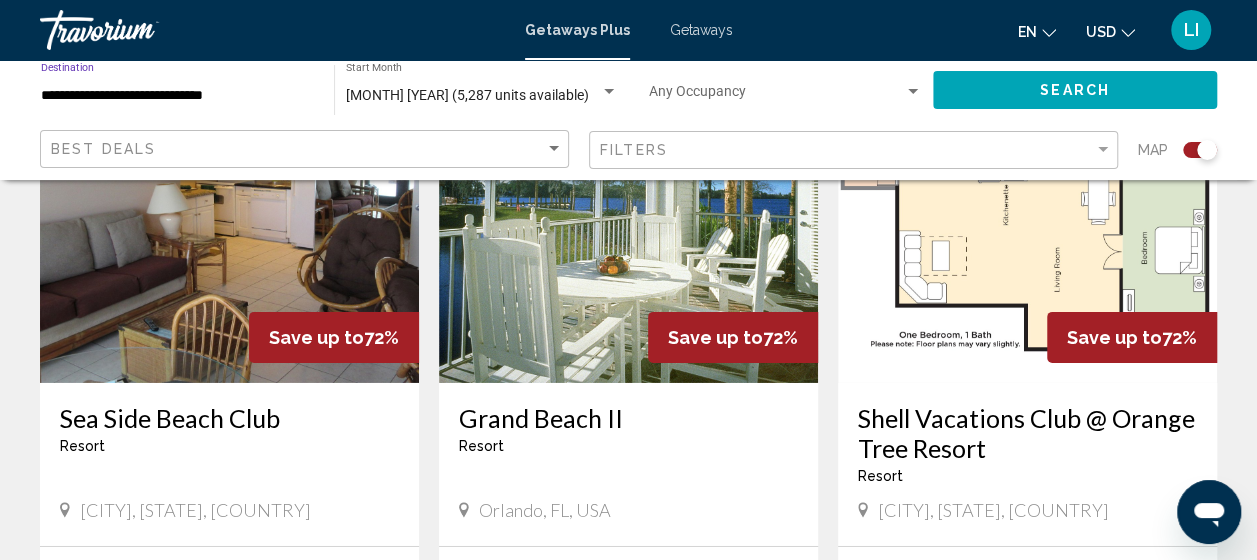 click on "**********" at bounding box center [177, 96] 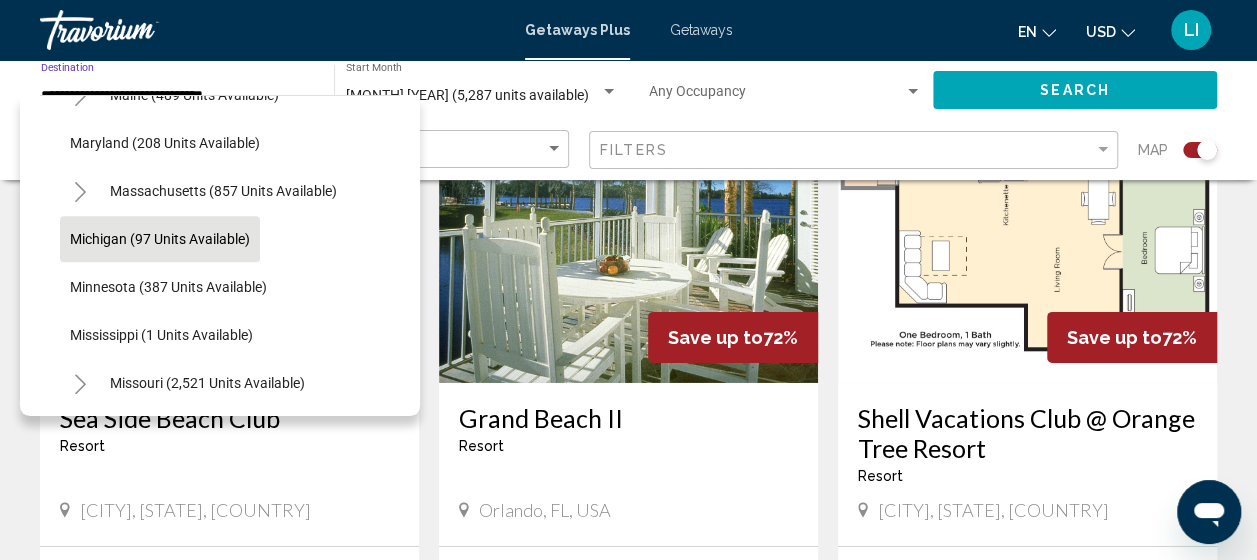 scroll, scrollTop: 738, scrollLeft: 0, axis: vertical 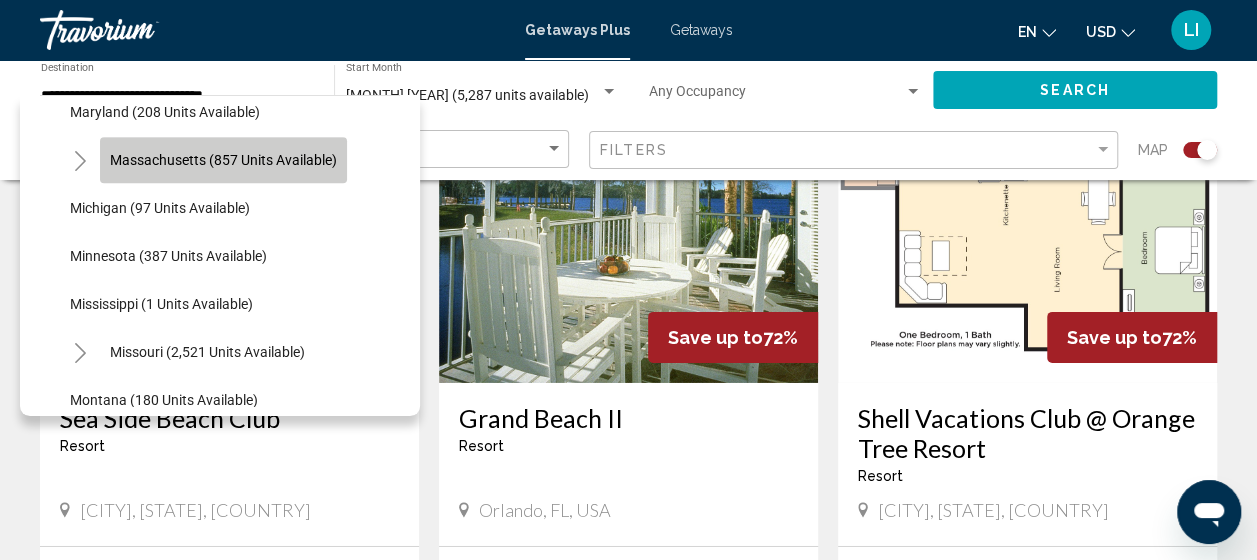 click on "Massachusetts (857 units available)" 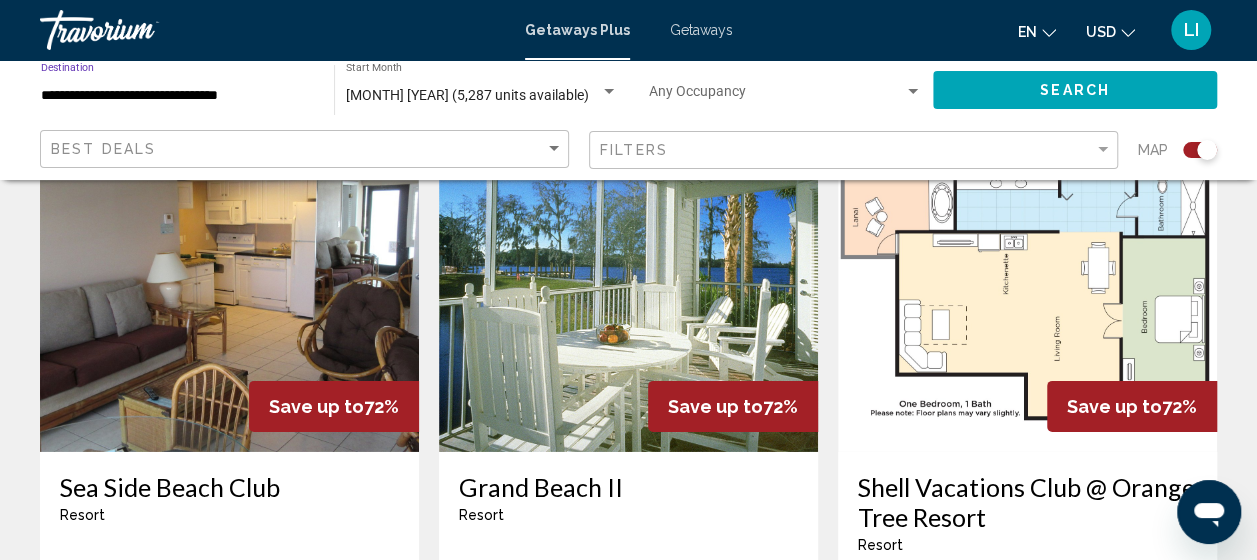 scroll, scrollTop: 2941, scrollLeft: 0, axis: vertical 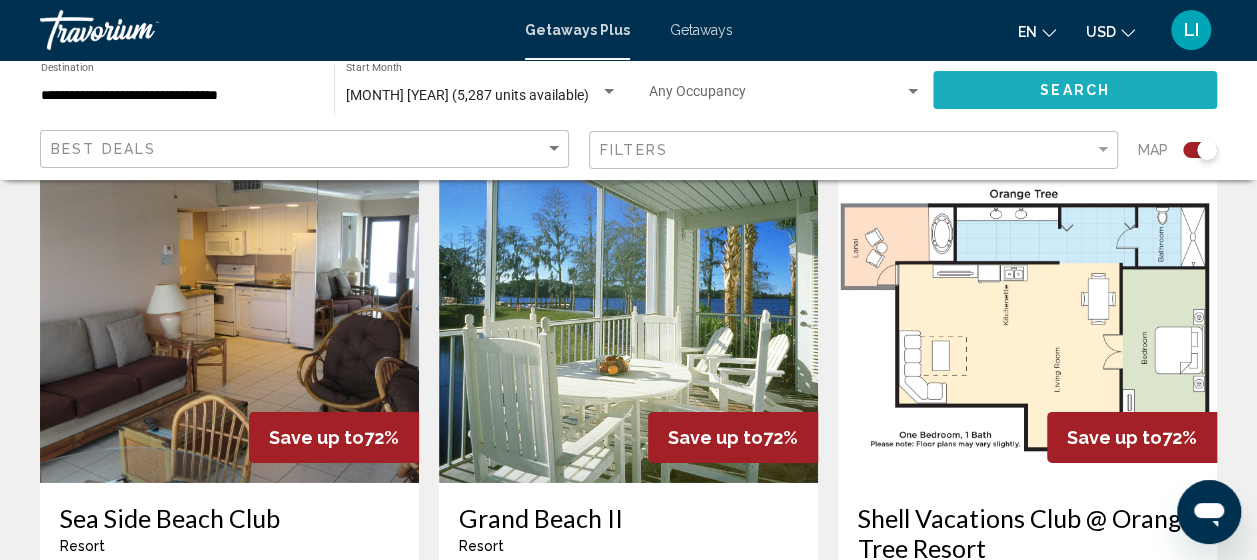 click on "Search" 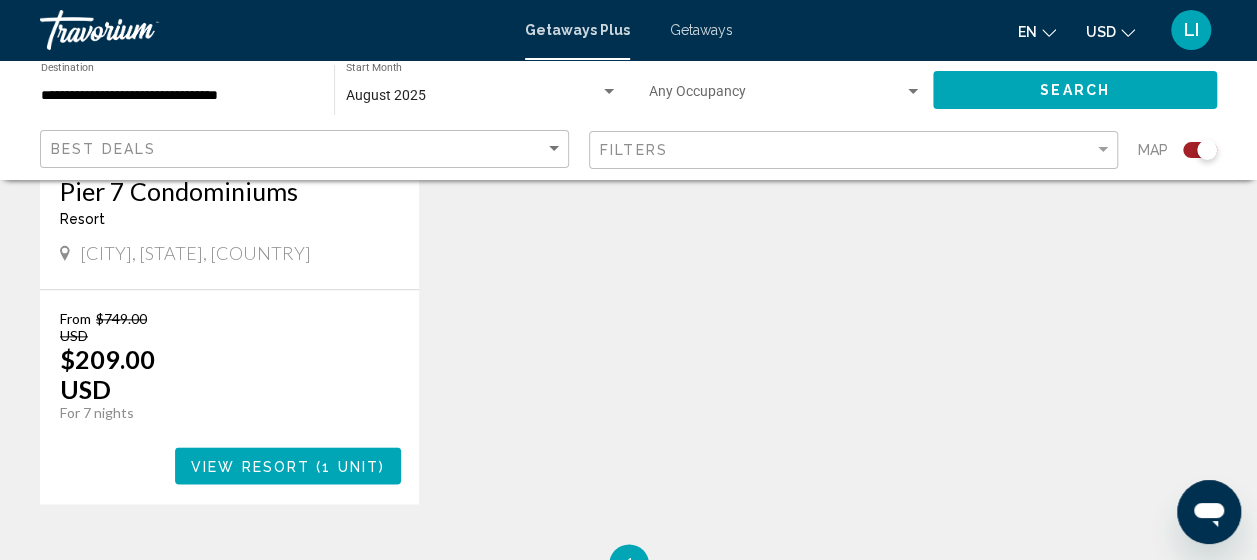 scroll, scrollTop: 1100, scrollLeft: 0, axis: vertical 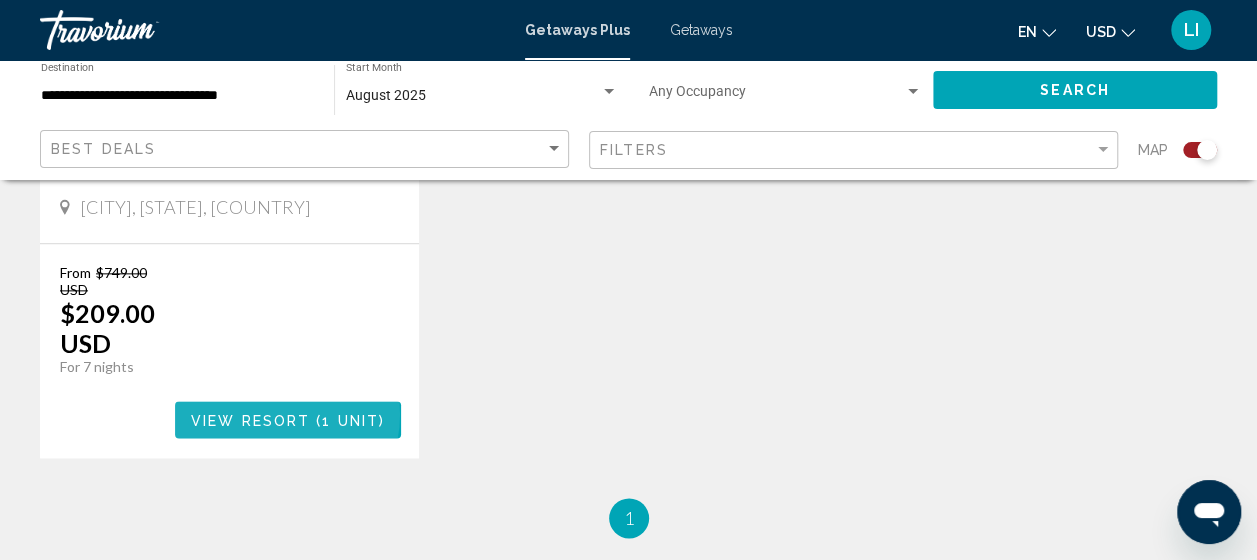 click on "View Resort" at bounding box center (250, 420) 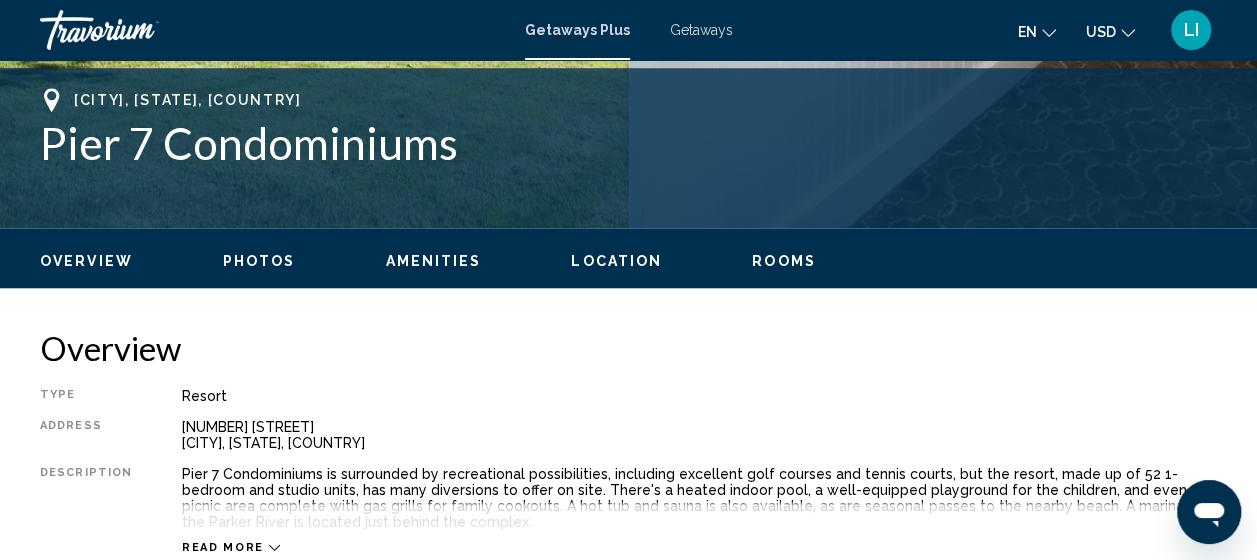scroll, scrollTop: 855, scrollLeft: 0, axis: vertical 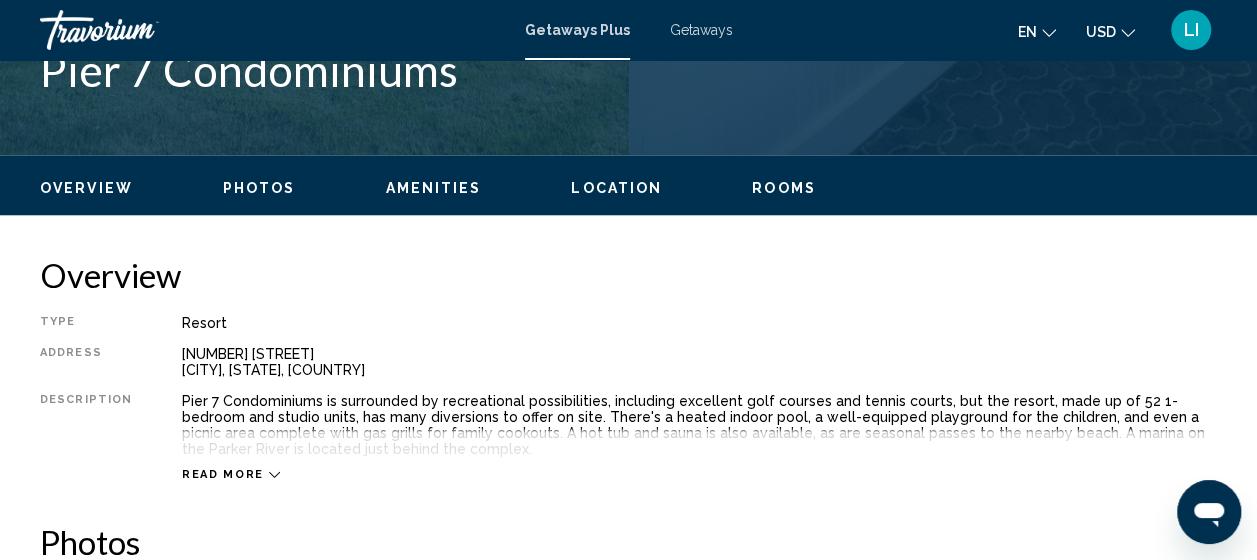 click on "Rooms" at bounding box center [784, 188] 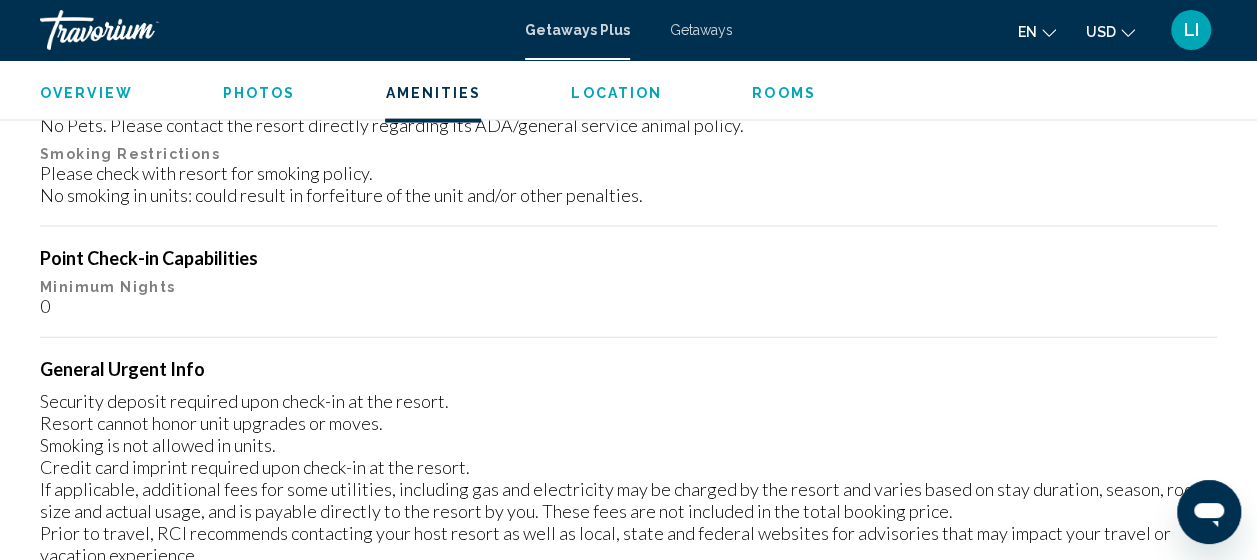 scroll, scrollTop: 2143, scrollLeft: 0, axis: vertical 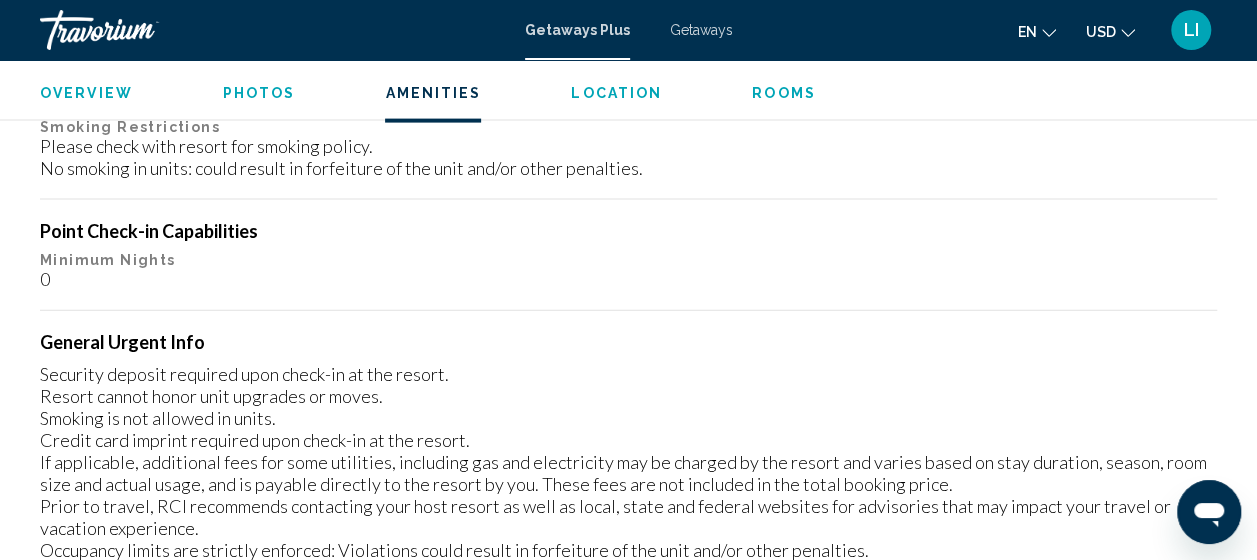 click on "Security deposit required upon check-in at the resort. Resort cannot honor unit upgrades or moves. Smoking is not allowed in units. Credit card imprint required upon check-in at the resort. If applicable, additional fees for some utilities, including gas and electricity may be charged by the resort and varies based on stay duration, season, room size and actual usage, and is payable directly to the resort by you. These fees are not included in the total booking price. Prior to travel, RCI recommends contacting your host resort as well as local, state and federal websites for advisories that may impact your travel or vacation experience. Occupancy limits are strictly enforced: Violations could result in forfeiture of the unit and/or other penalties." at bounding box center (628, 462) 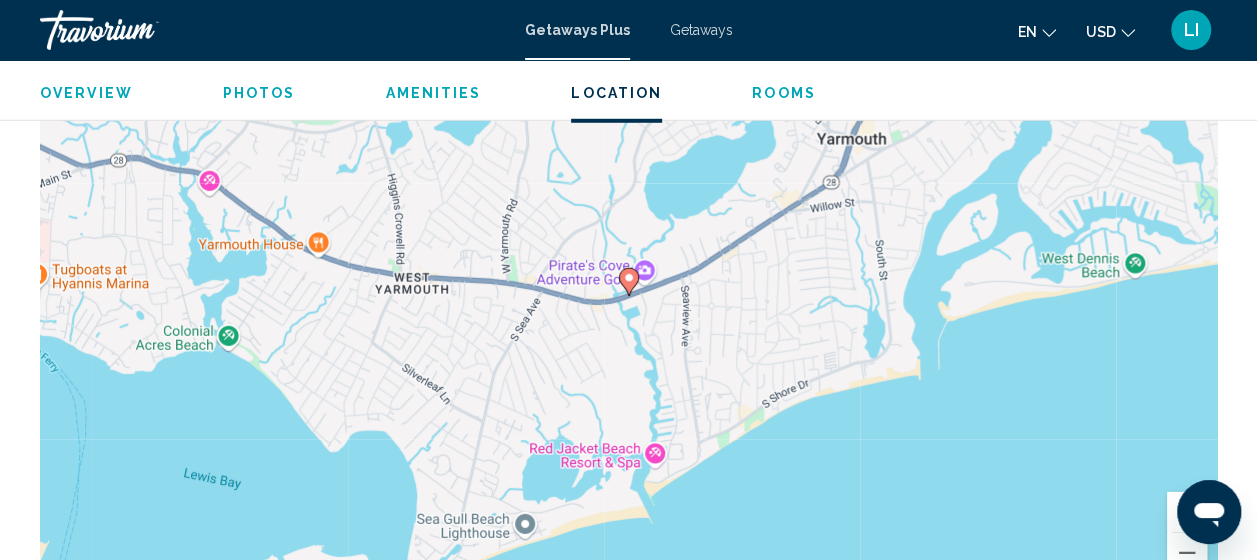scroll, scrollTop: 2943, scrollLeft: 0, axis: vertical 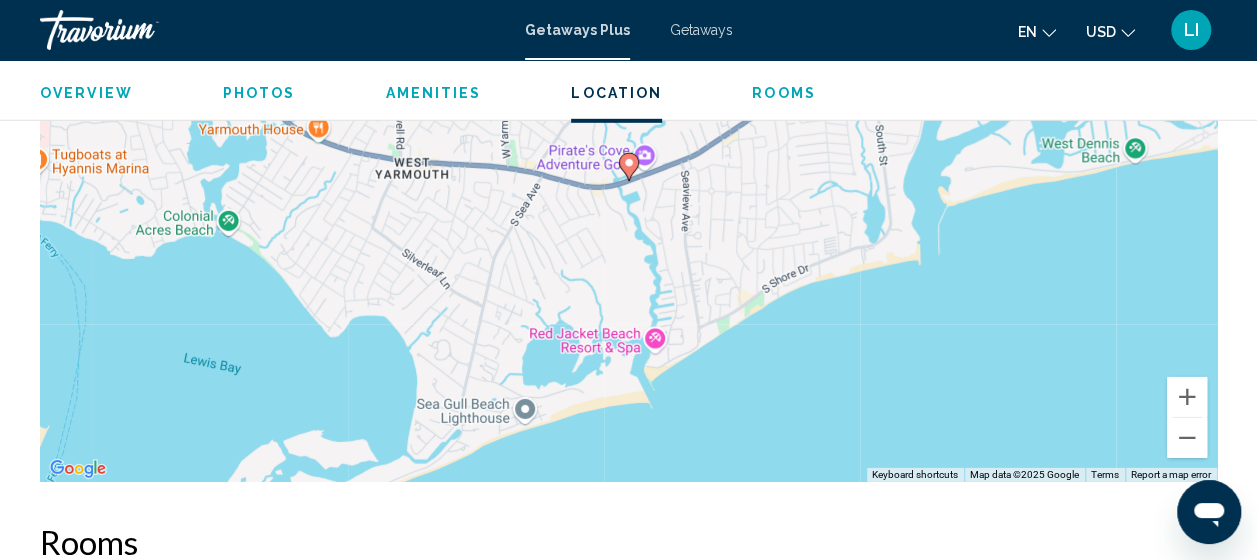 click on "To navigate, press the arrow keys. To activate drag with keyboard, press Alt + Enter. Once in keyboard drag state, use the arrow keys to move the marker. To complete the drag, press the Enter key. To cancel, press Escape." at bounding box center (628, 182) 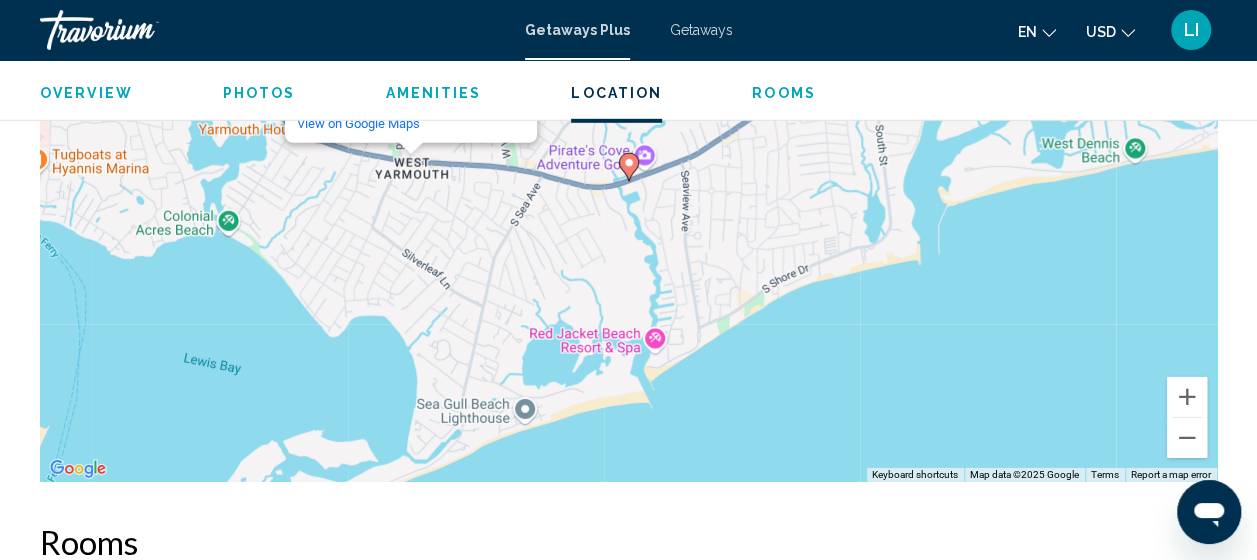 click on "To navigate, press the arrow keys. To activate drag with keyboard, press Alt + Enter. Once in keyboard drag state, use the arrow keys to move the marker. To complete the drag, press the Enter key. To cancel, press Escape.     [CITY]                     [CITY]                 [CITY], [STATE] [POSTAL_CODE]              View on Google Maps" at bounding box center [628, 182] 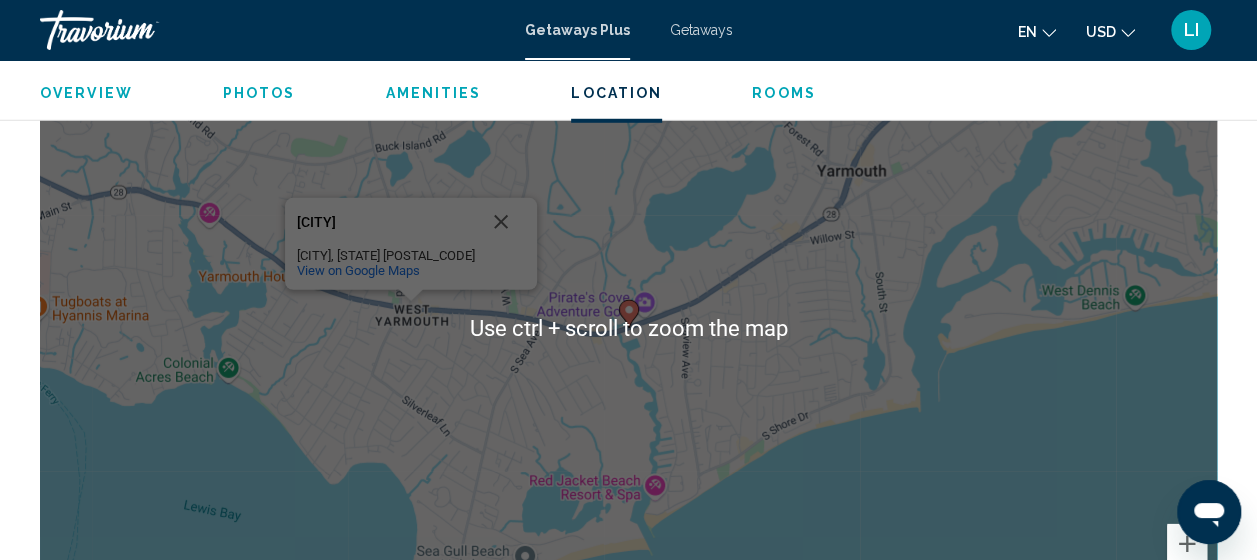 scroll, scrollTop: 2743, scrollLeft: 0, axis: vertical 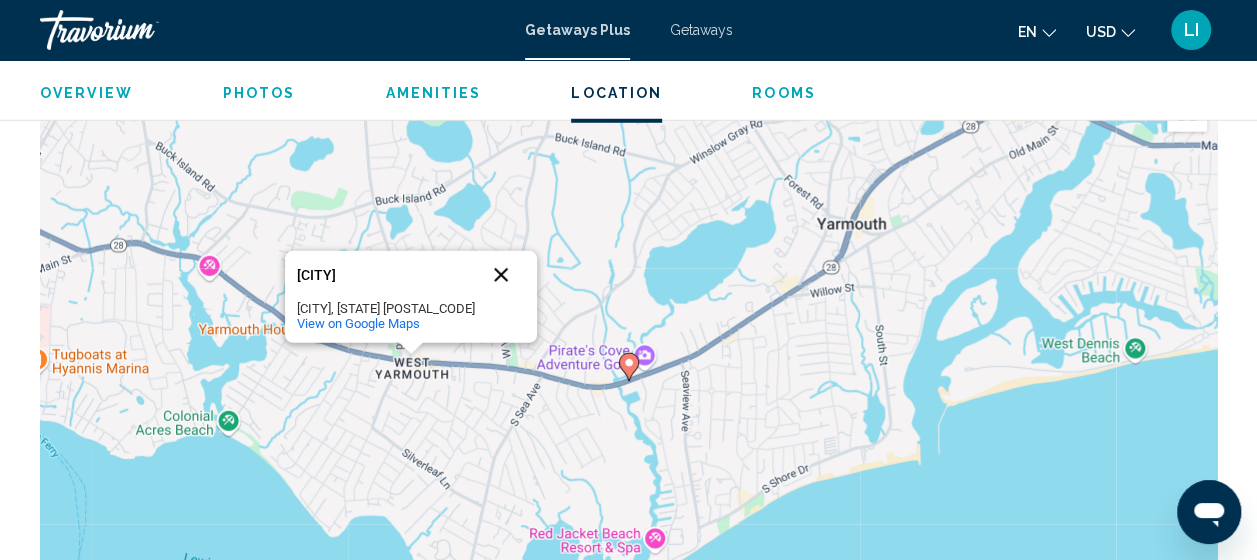 click at bounding box center (501, 275) 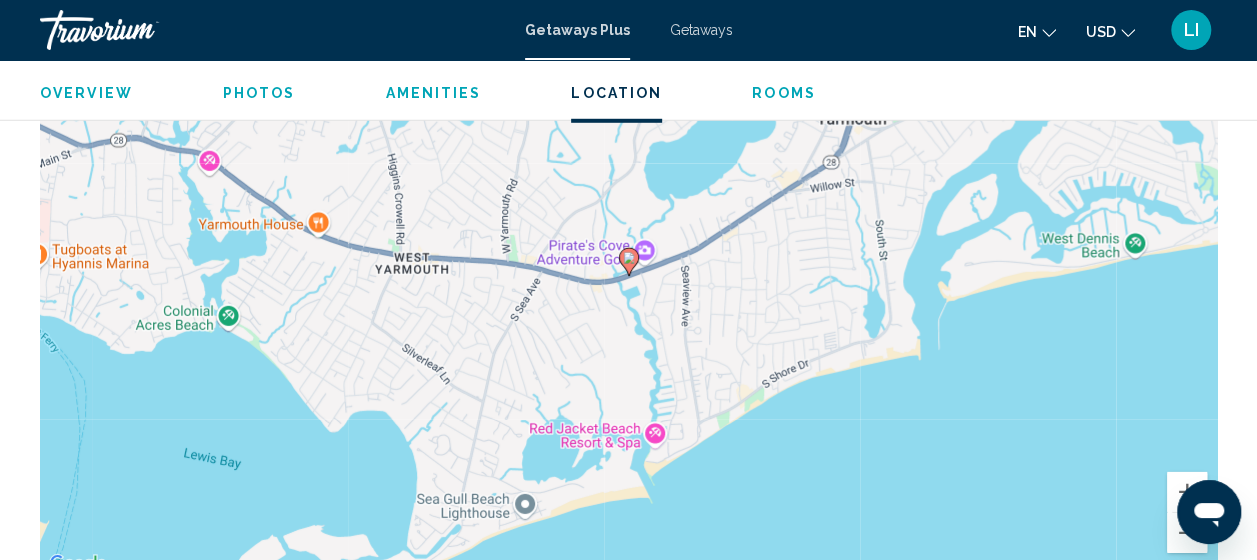 scroll, scrollTop: 2705, scrollLeft: 0, axis: vertical 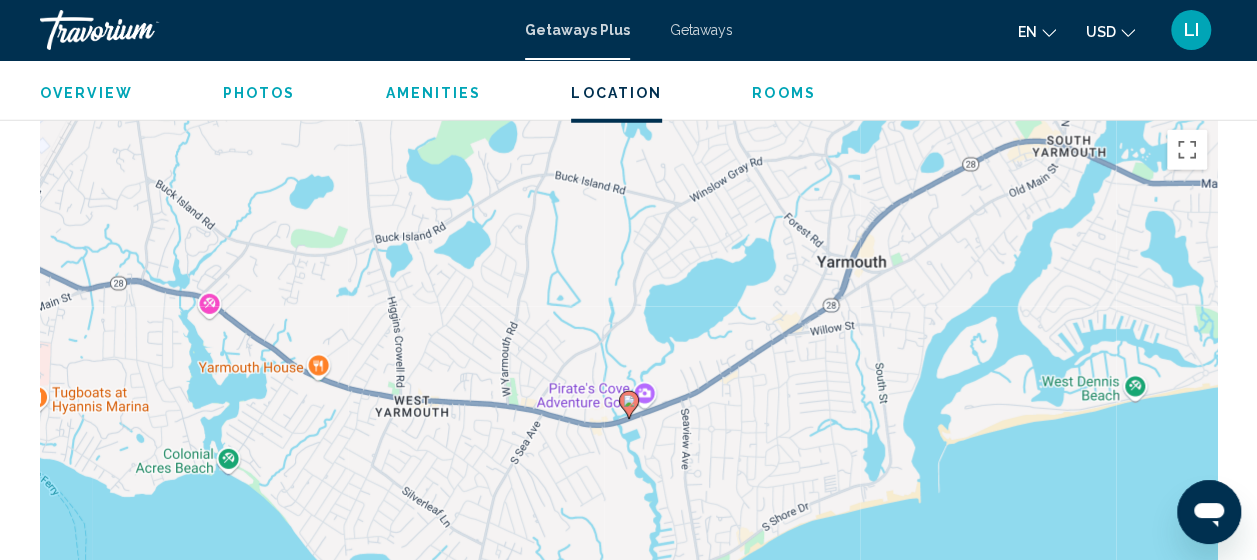click on "To navigate, press the arrow keys. To activate drag with keyboard, press Alt + Enter. Once in keyboard drag state, use the arrow keys to move the marker. To complete the drag, press the Enter key. To cancel, press Escape." at bounding box center [628, 420] 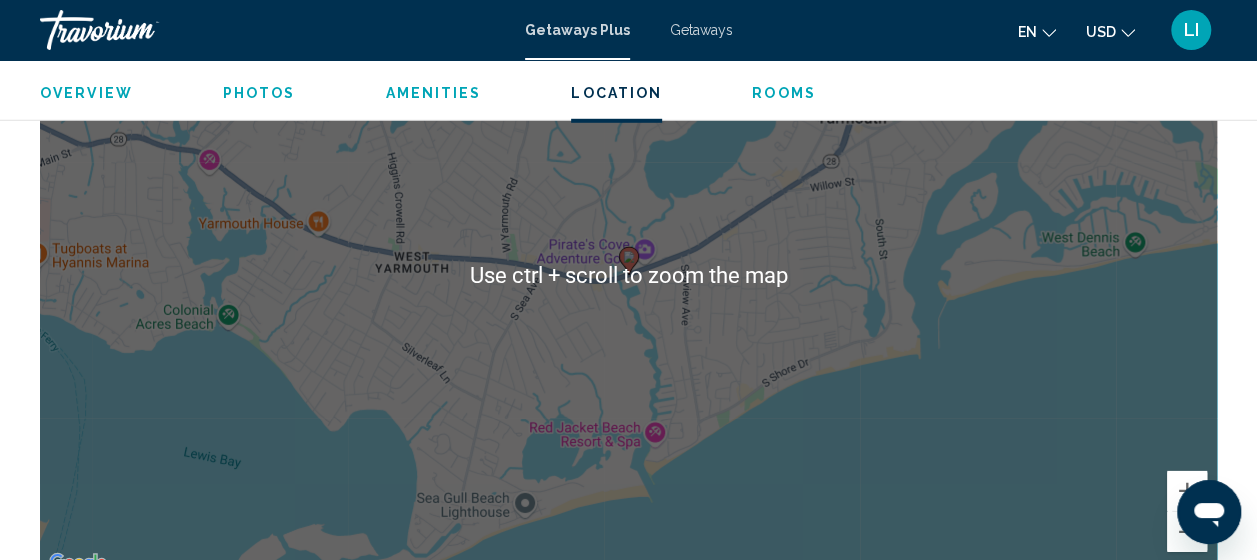 scroll, scrollTop: 2905, scrollLeft: 0, axis: vertical 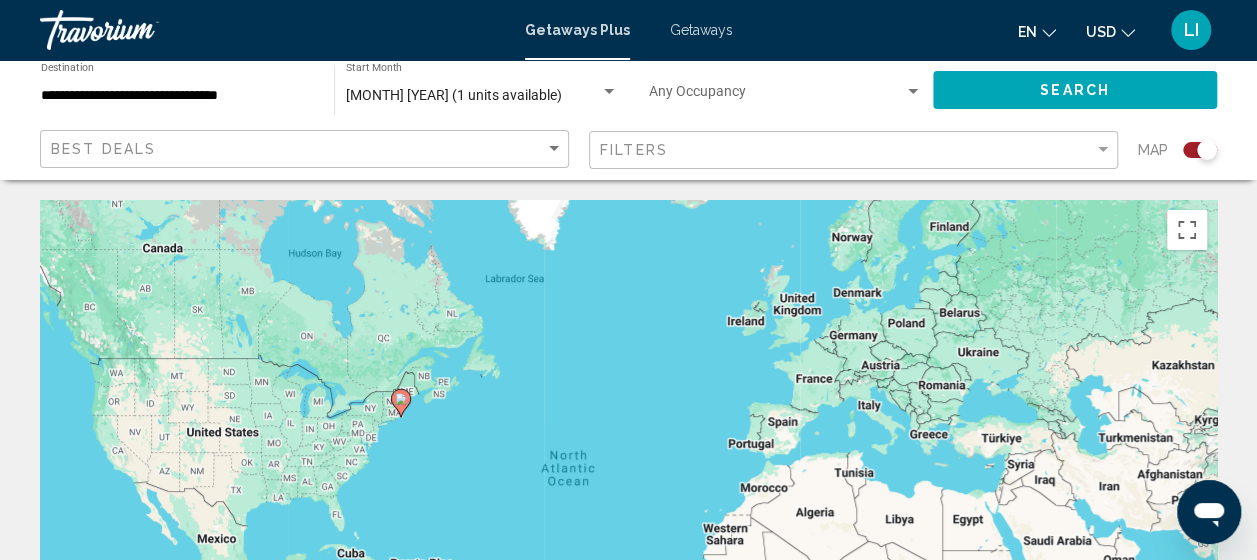 click on "**********" 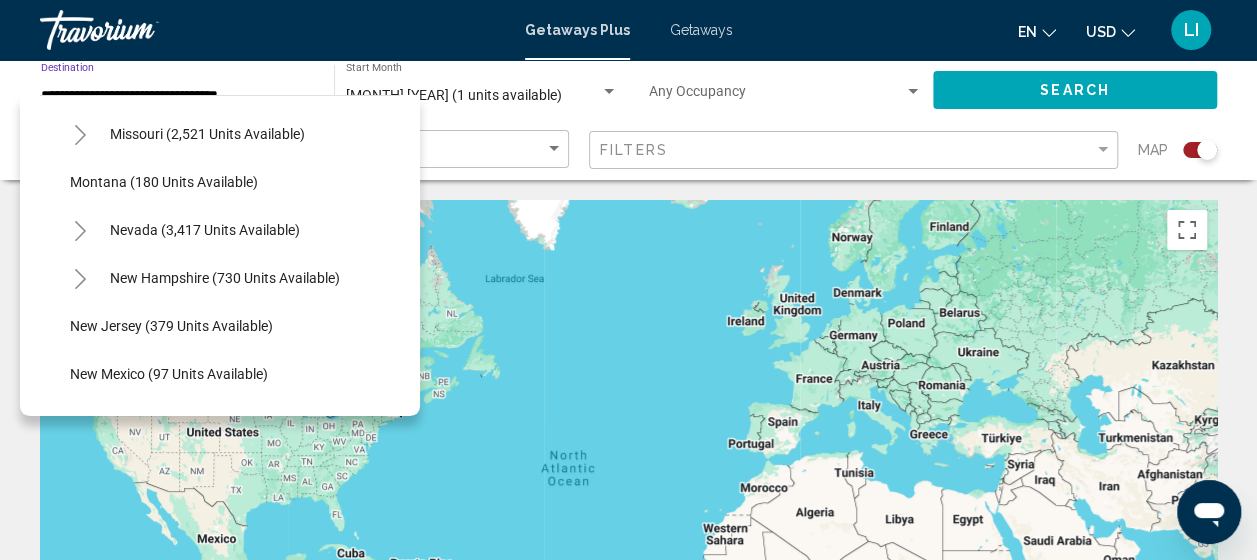 scroll, scrollTop: 1054, scrollLeft: 0, axis: vertical 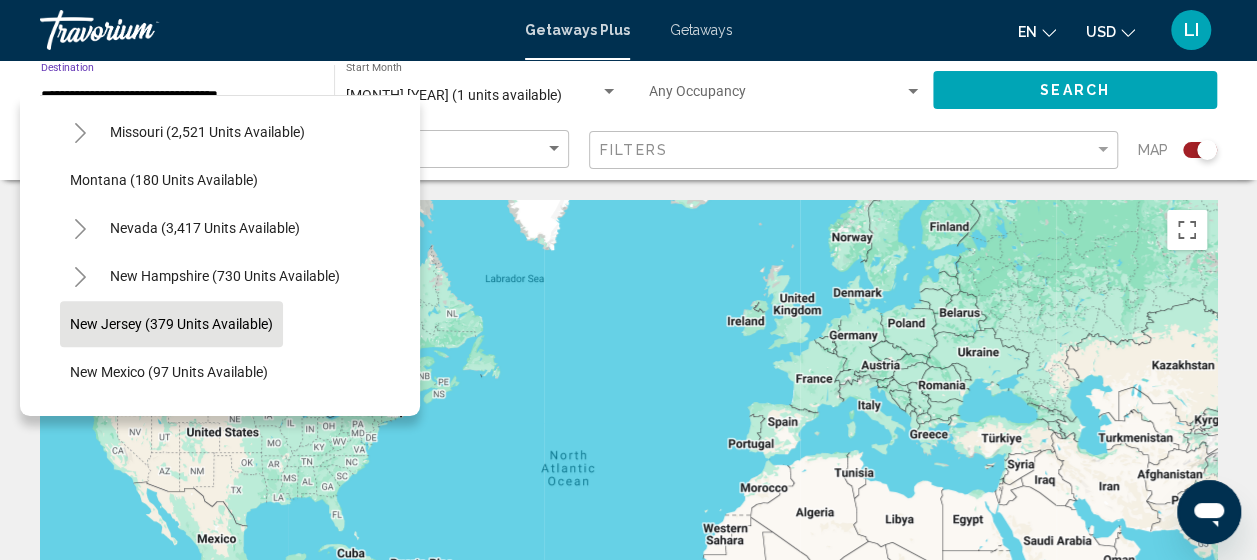 click on "New Jersey (379 units available)" 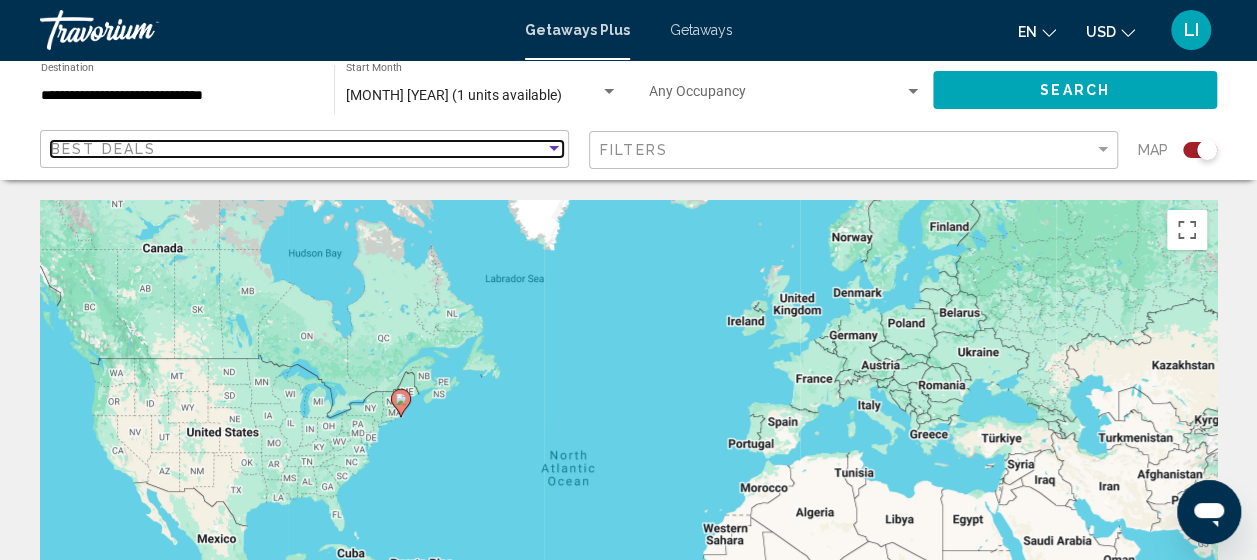 click on "Best Deals" at bounding box center (298, 149) 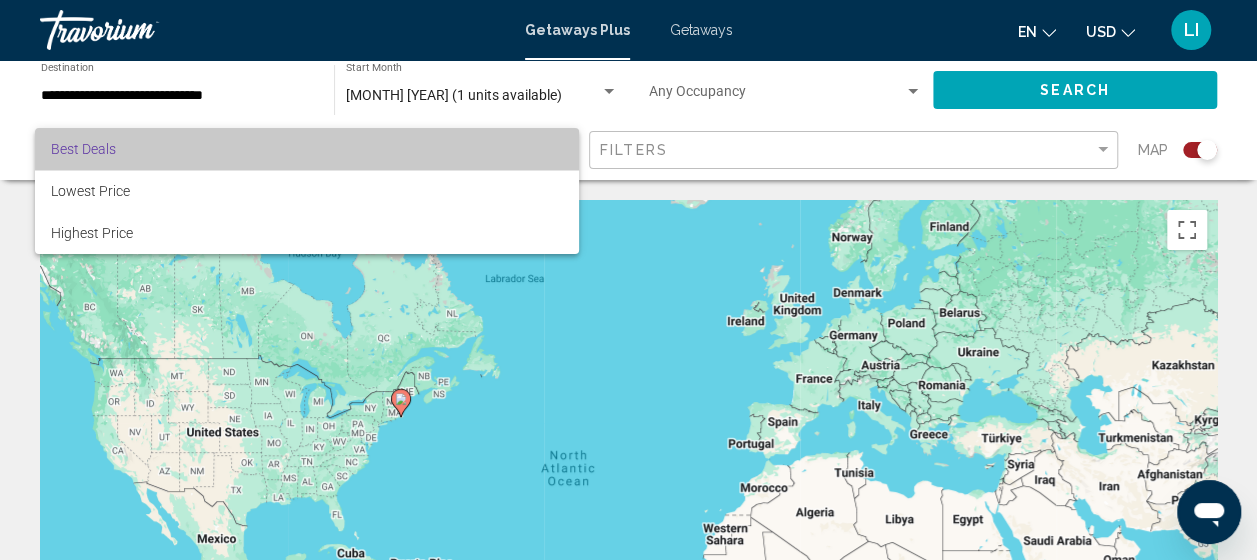 click on "Best Deals" at bounding box center (307, 149) 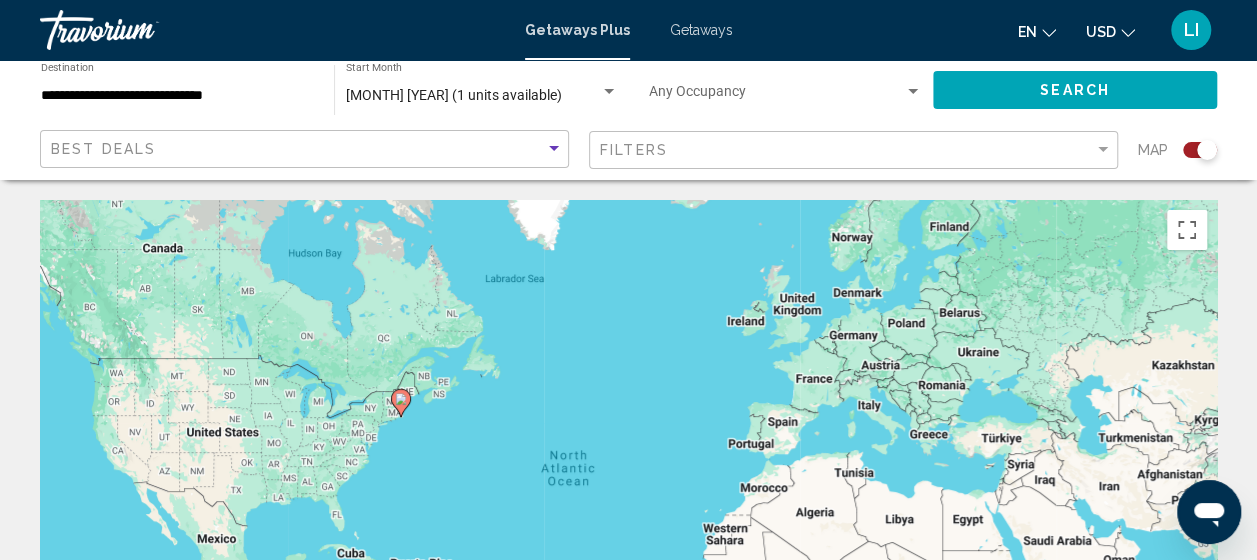 click on "**********" at bounding box center [177, 96] 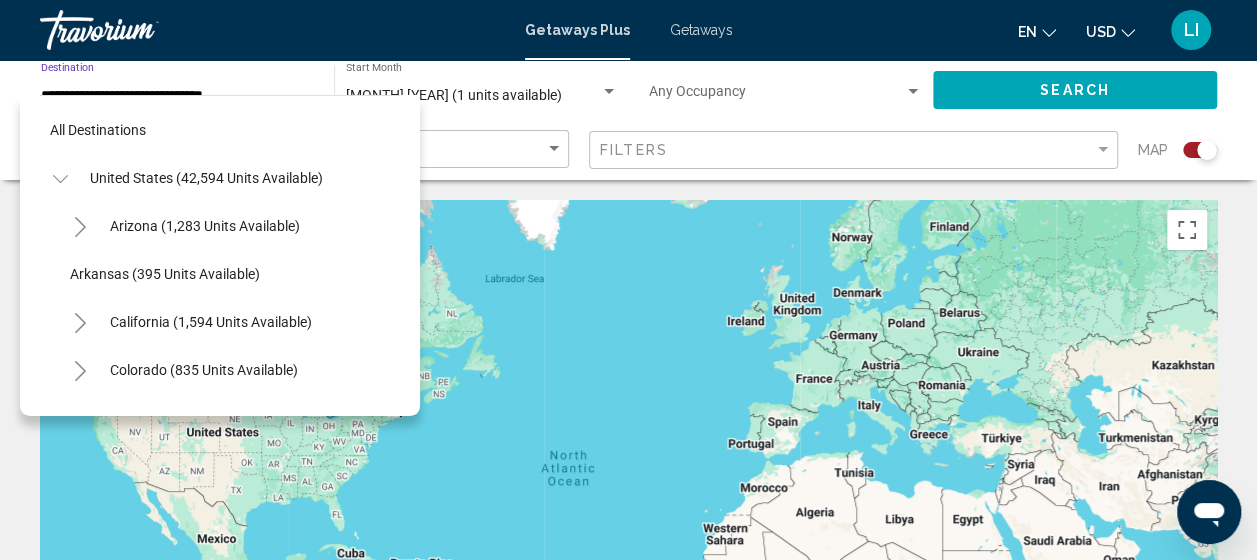 scroll, scrollTop: 1134, scrollLeft: 0, axis: vertical 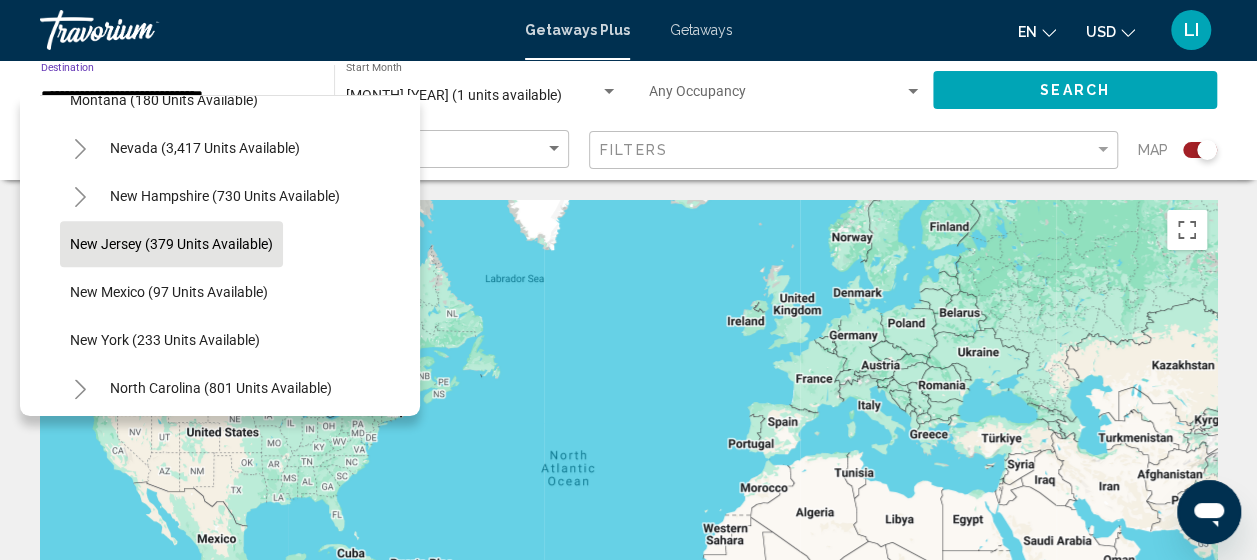 click on "New Jersey (379 units available)" 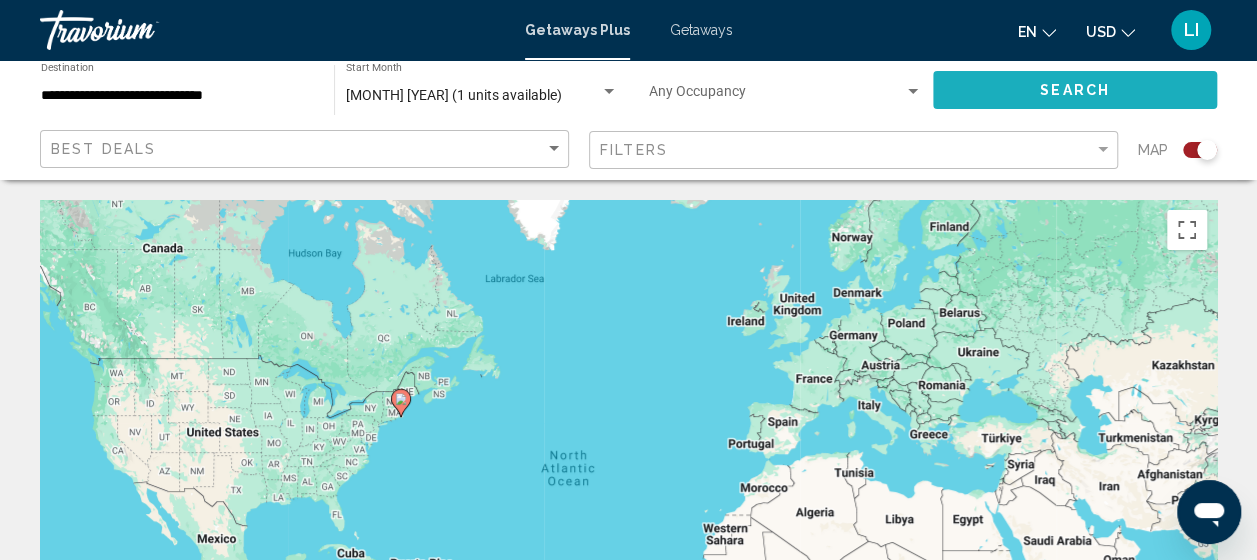 click on "Search" 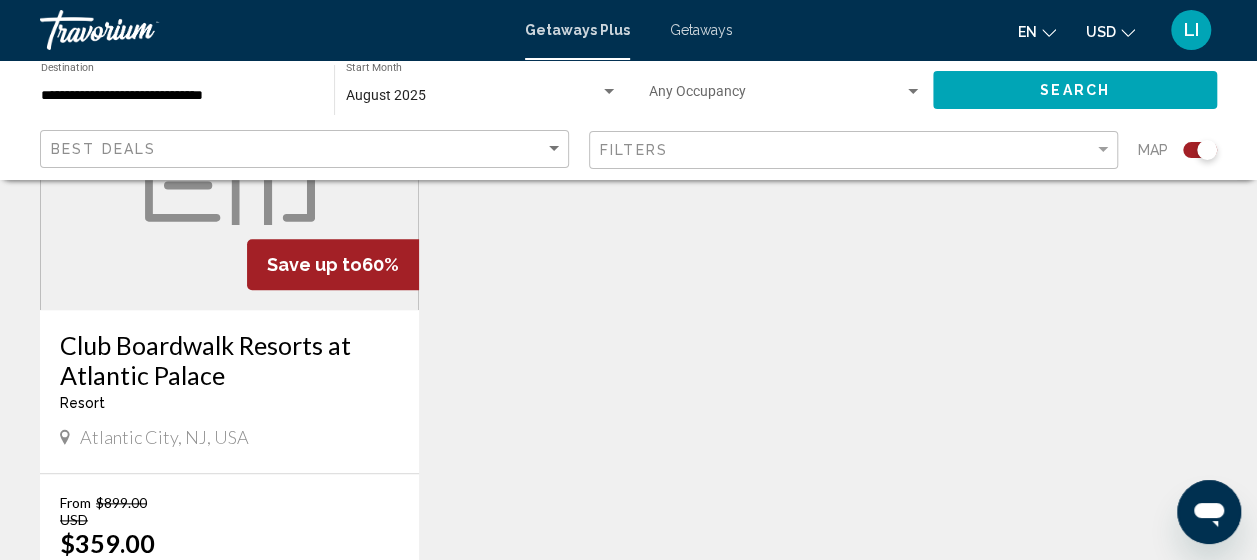 scroll, scrollTop: 900, scrollLeft: 0, axis: vertical 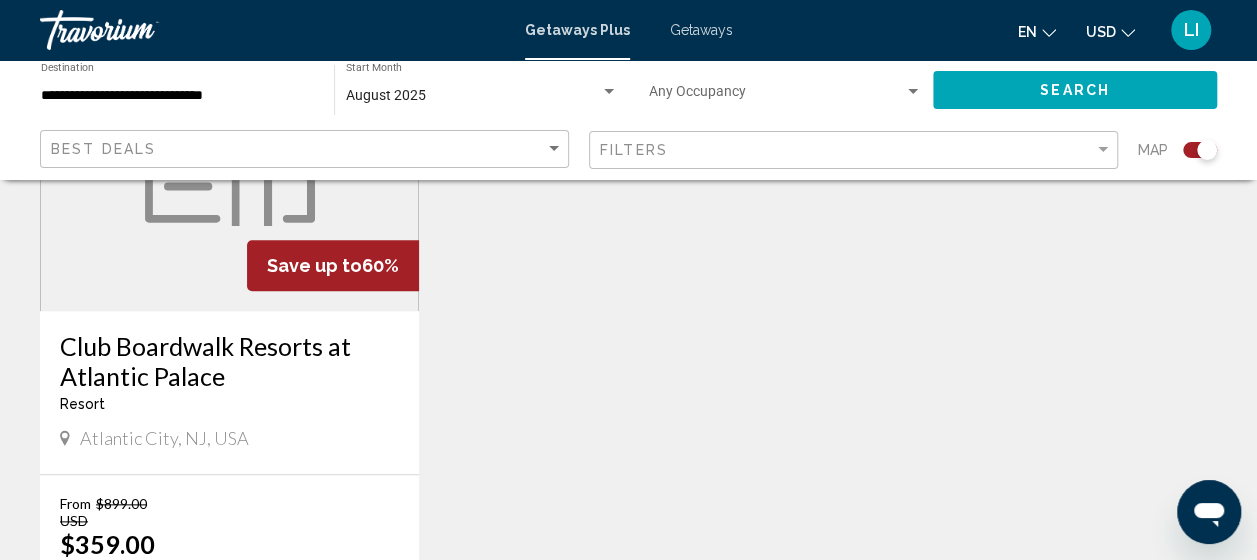 click on "Club Boardwalk Resorts at Atlantic Palace" at bounding box center [229, 361] 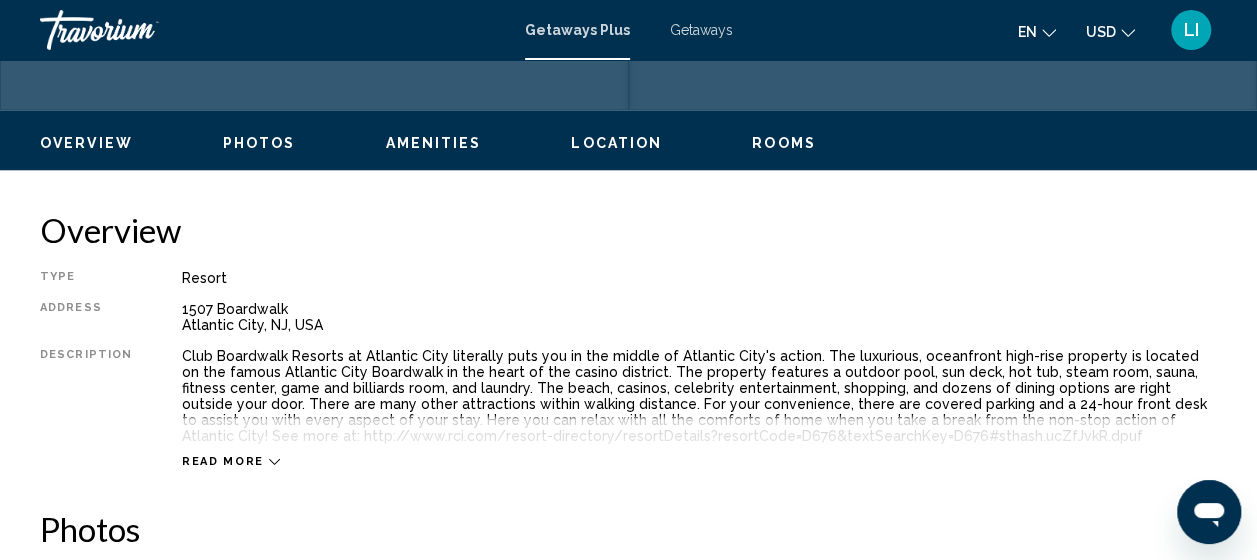 scroll, scrollTop: 255, scrollLeft: 0, axis: vertical 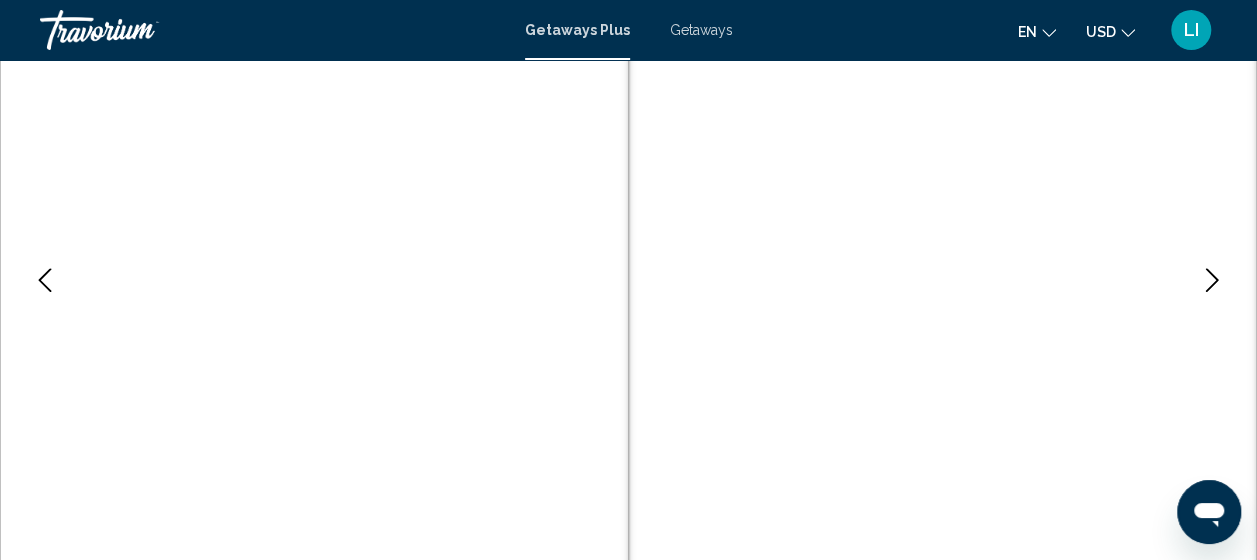 click 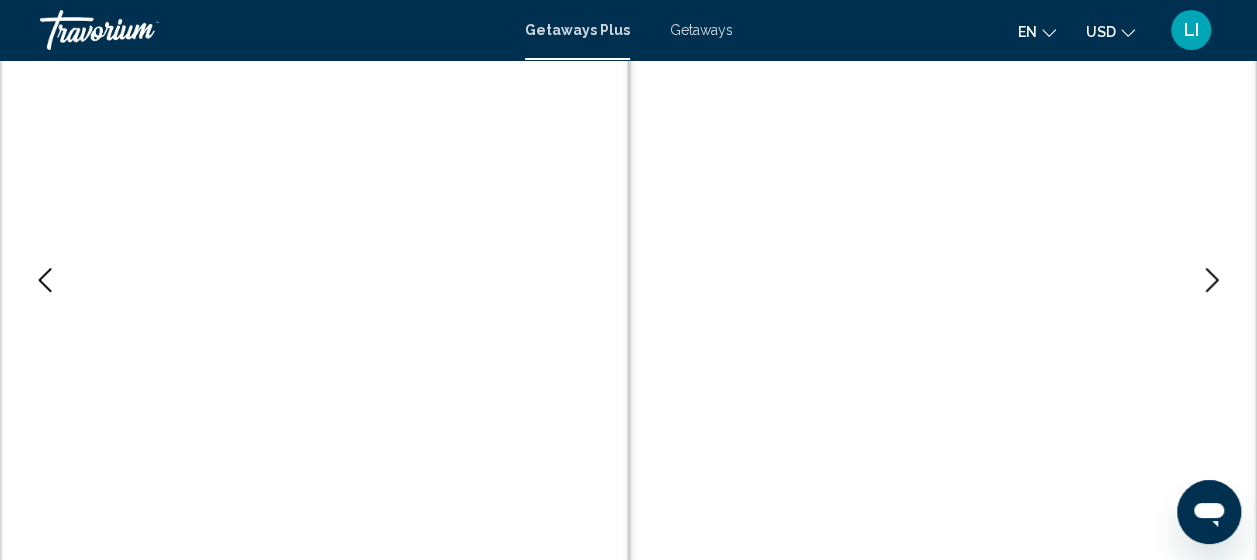 click 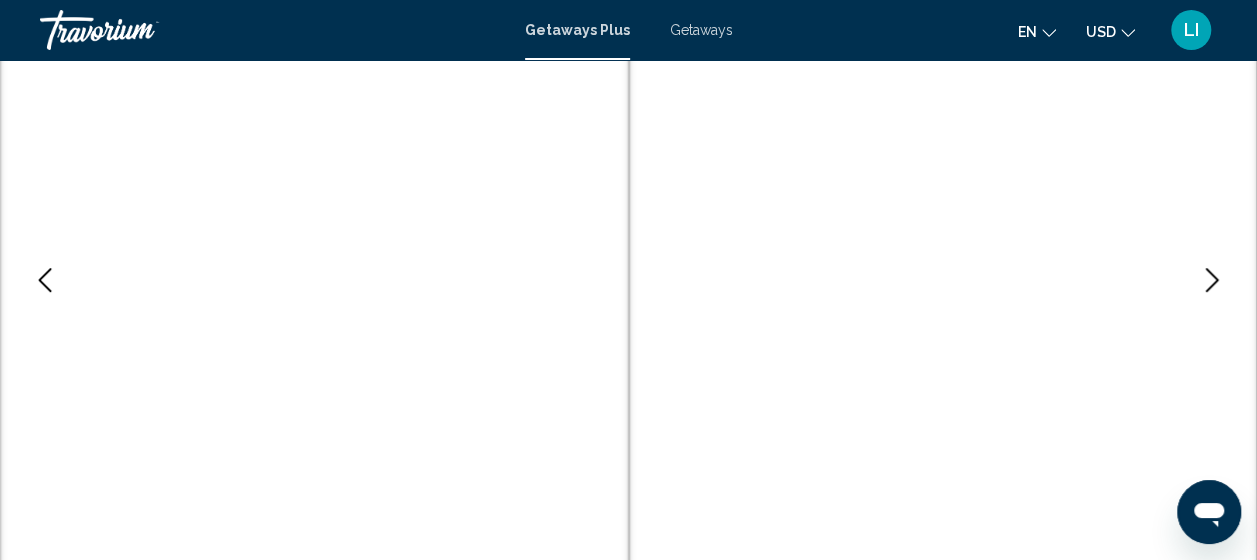 click on "Getaways" at bounding box center (701, 30) 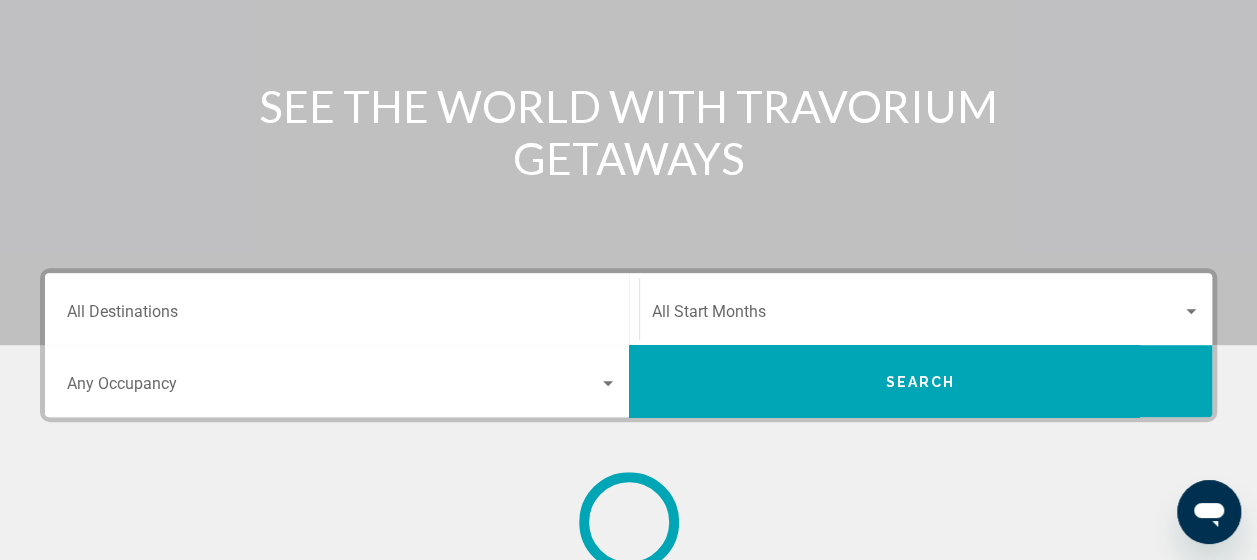 scroll, scrollTop: 0, scrollLeft: 0, axis: both 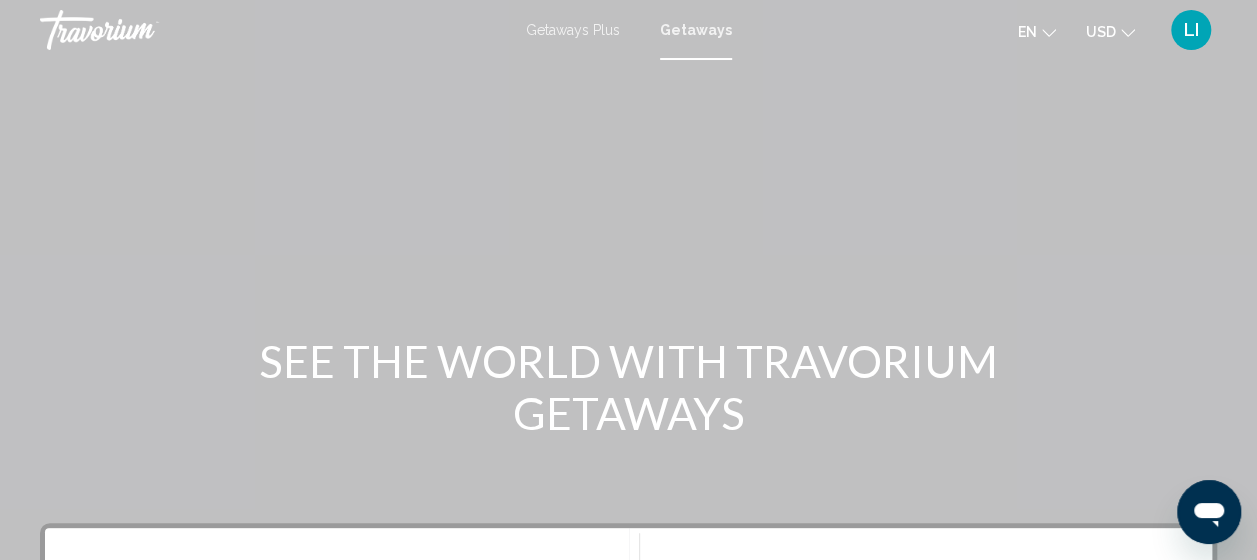 click on "Getaways Plus" at bounding box center (573, 30) 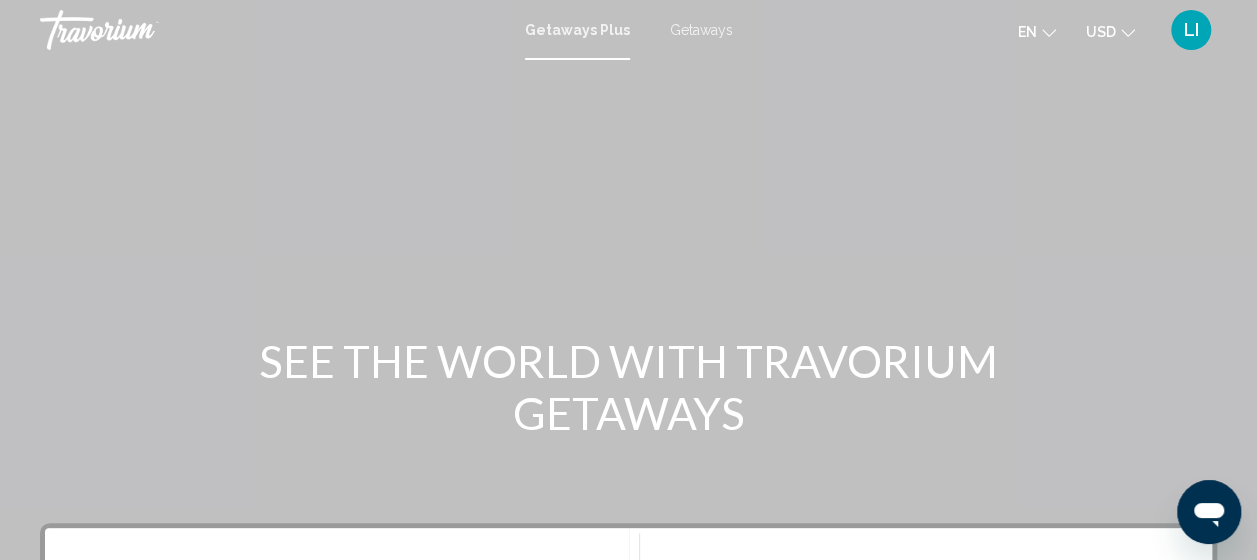 click on "Getaways" at bounding box center (701, 30) 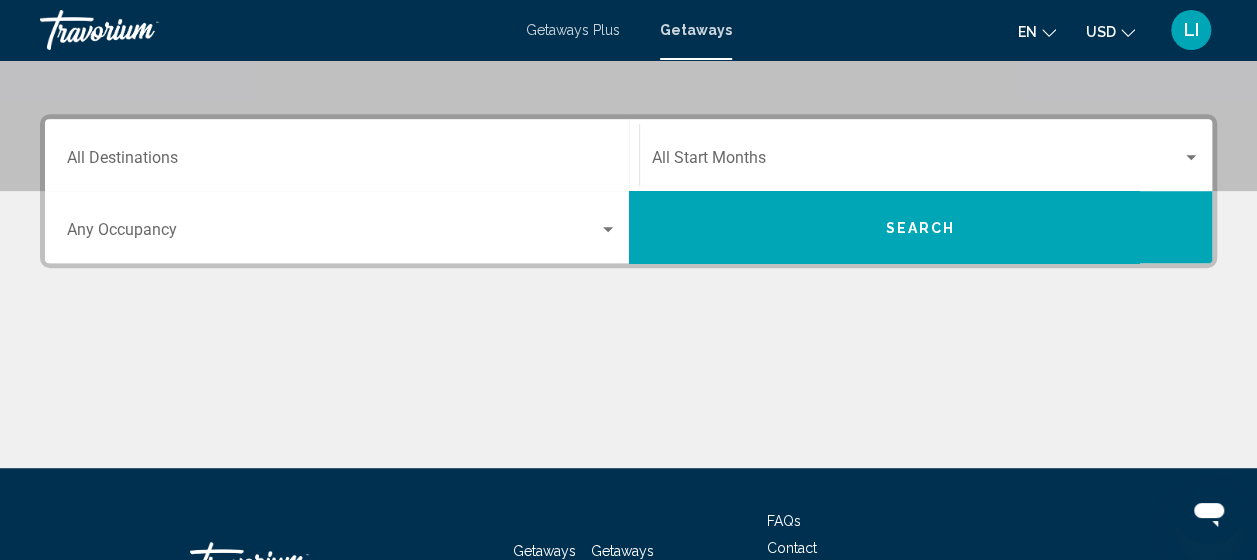 scroll, scrollTop: 300, scrollLeft: 0, axis: vertical 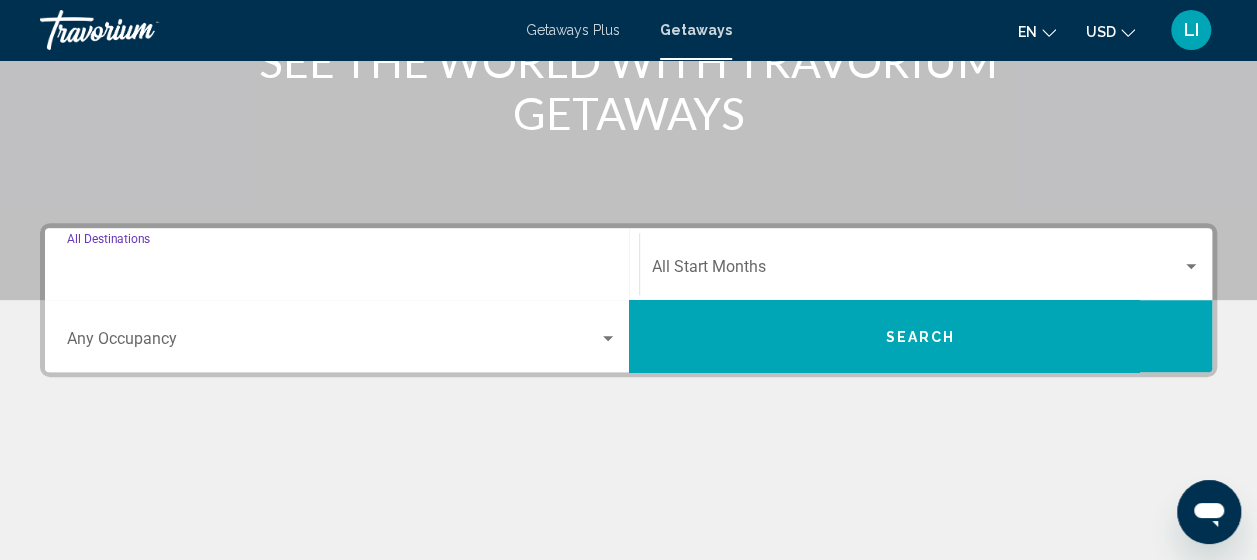 click on "Destination All Destinations" at bounding box center [342, 271] 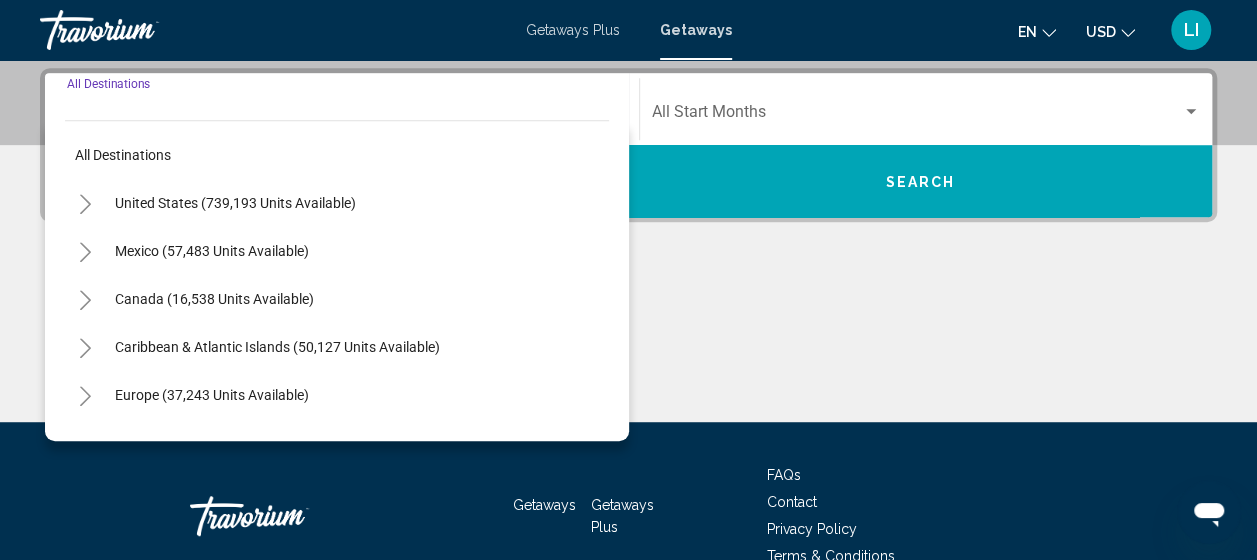 scroll, scrollTop: 458, scrollLeft: 0, axis: vertical 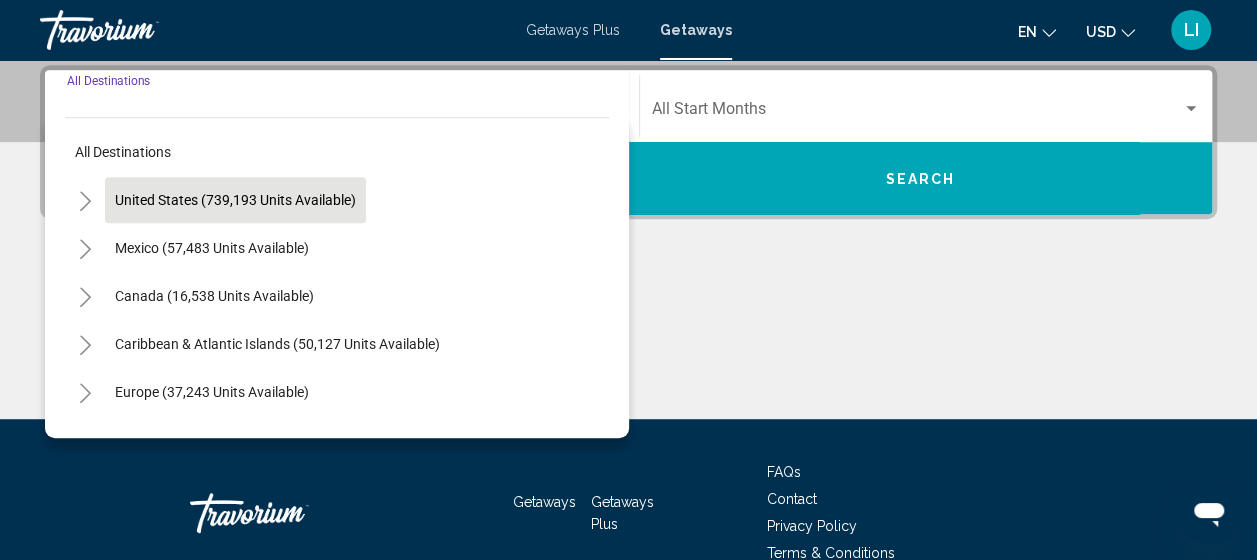 click on "United States (739,193 units available)" at bounding box center [212, 248] 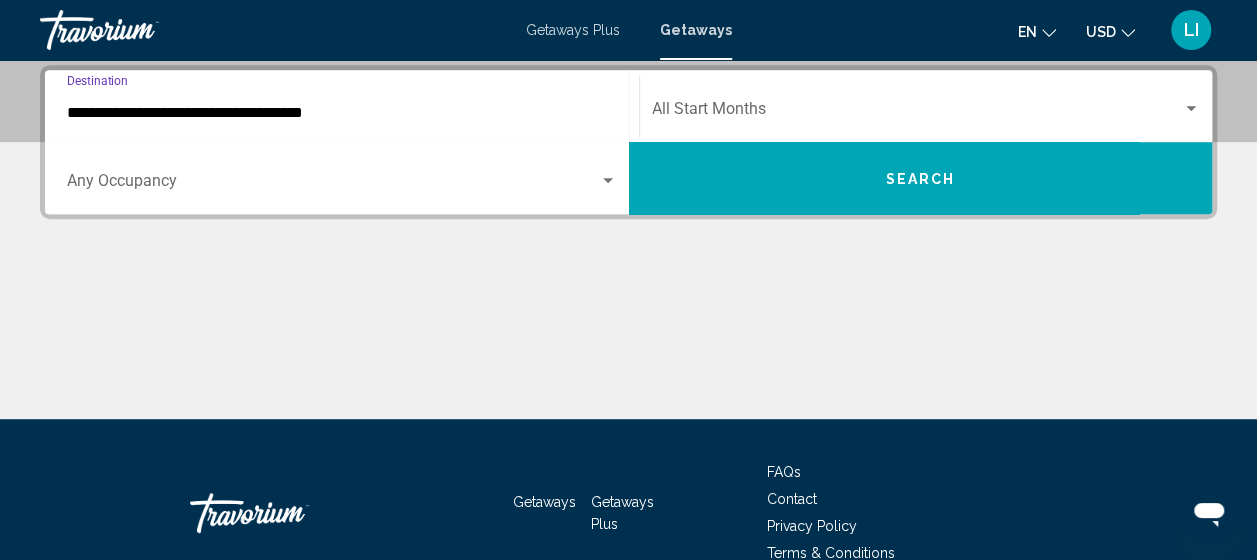 click on "**********" at bounding box center (342, 113) 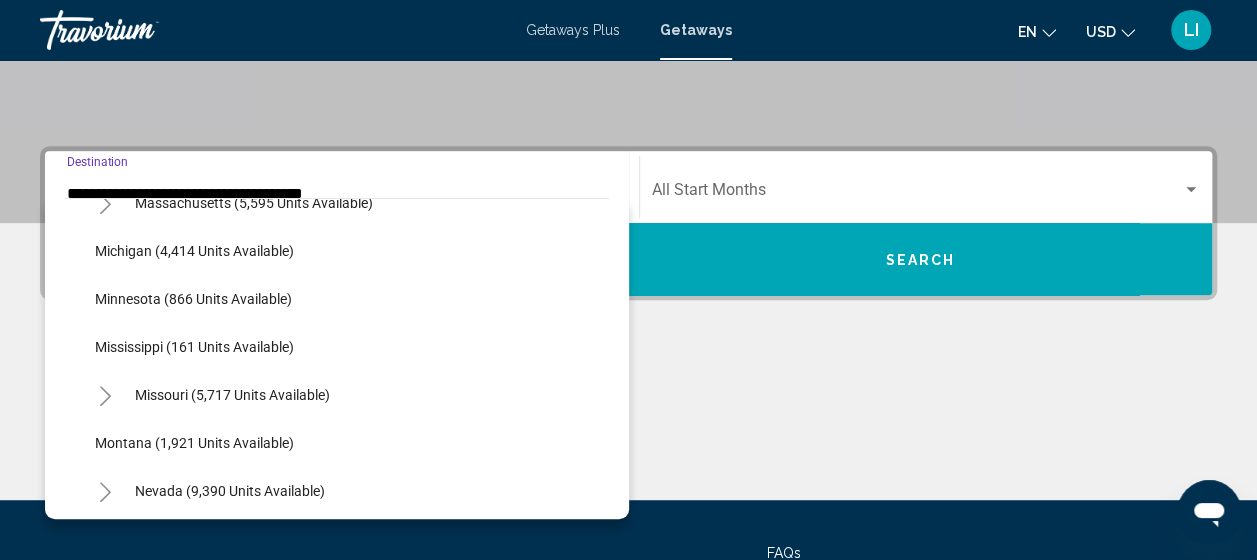 scroll, scrollTop: 900, scrollLeft: 0, axis: vertical 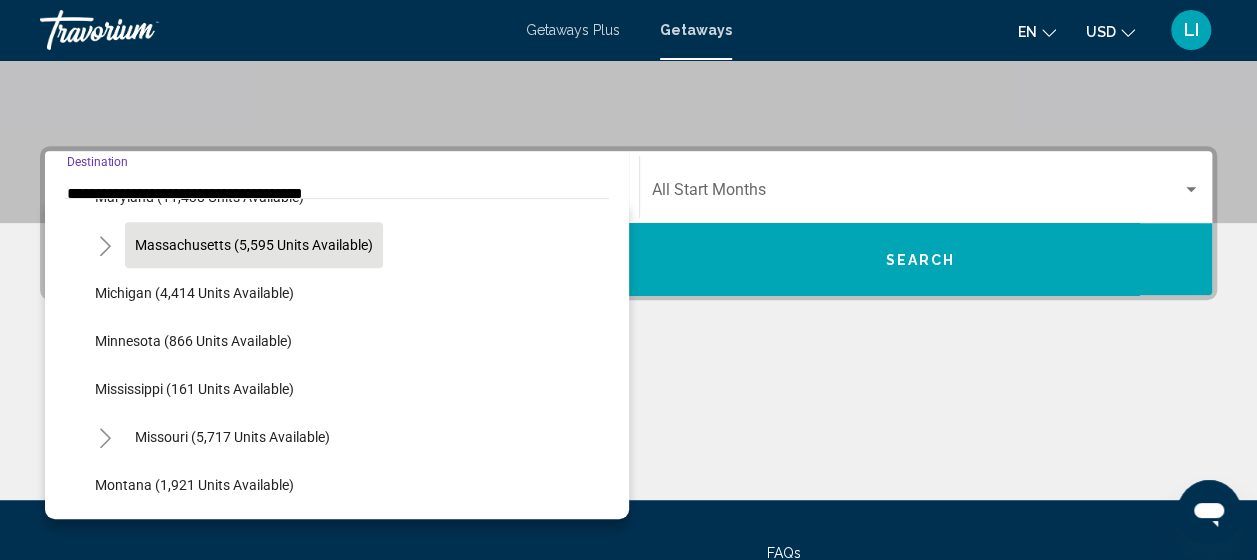 click on "Massachusetts (5,595 units available)" 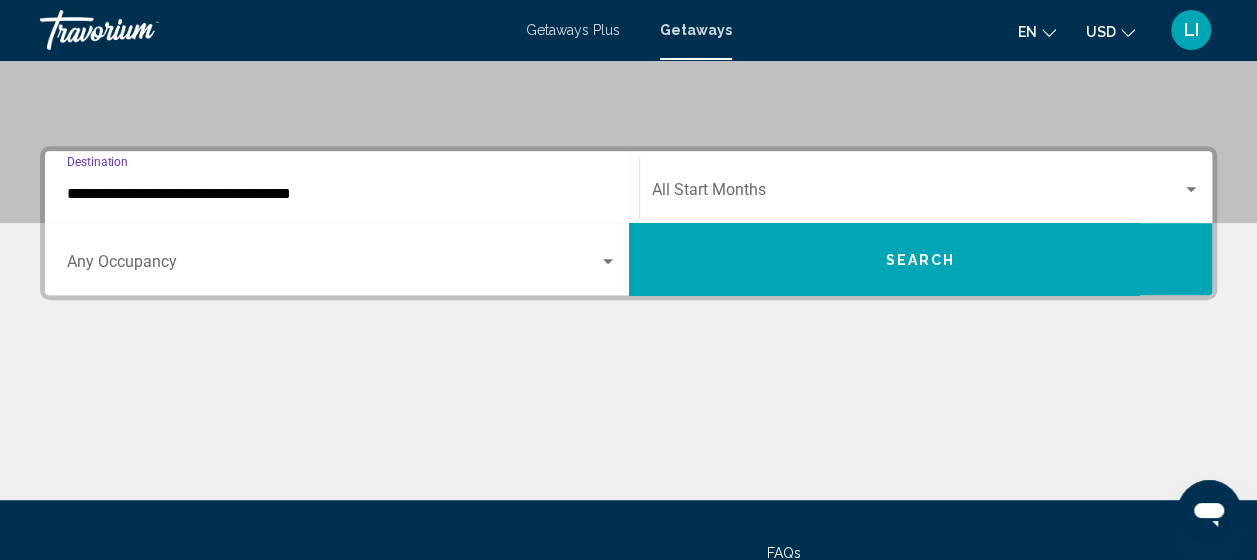 scroll, scrollTop: 458, scrollLeft: 0, axis: vertical 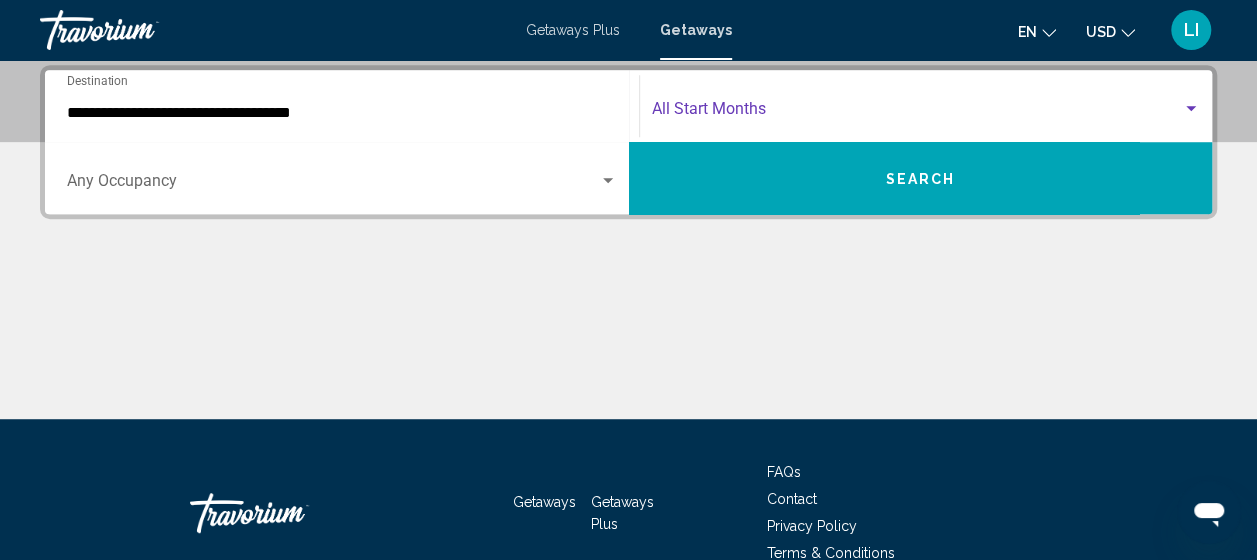 click at bounding box center [917, 113] 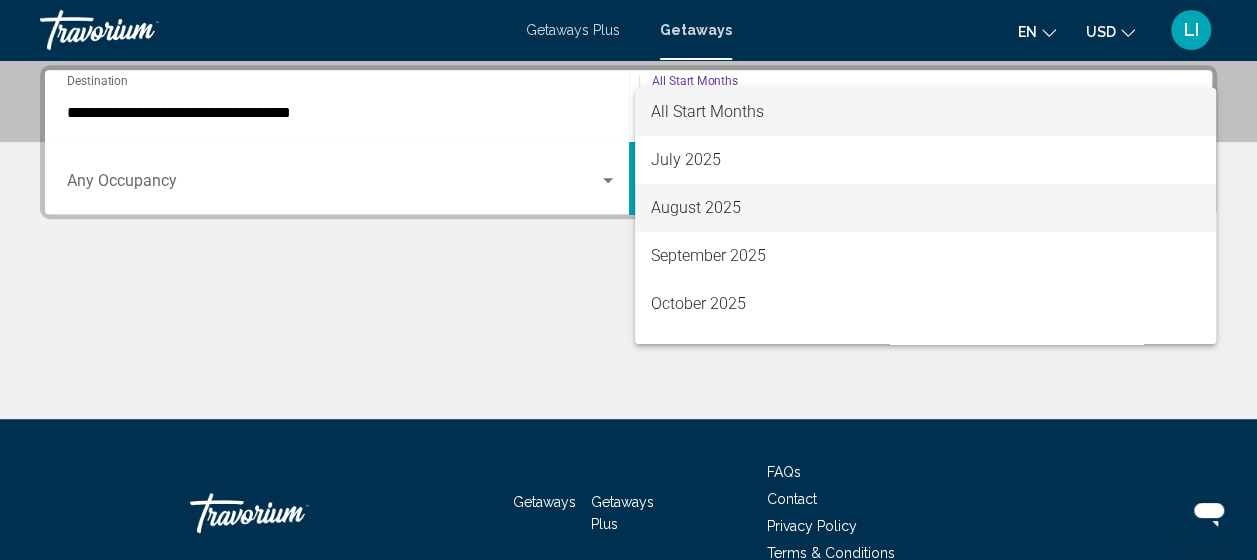 click on "August 2025" at bounding box center (925, 208) 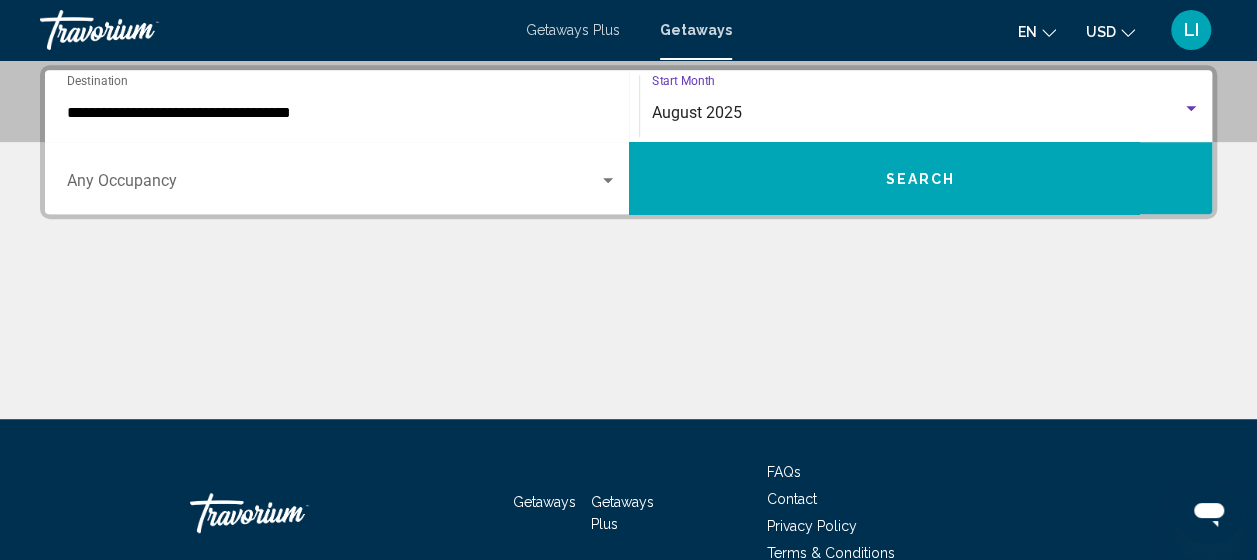 click on "Search" at bounding box center (921, 178) 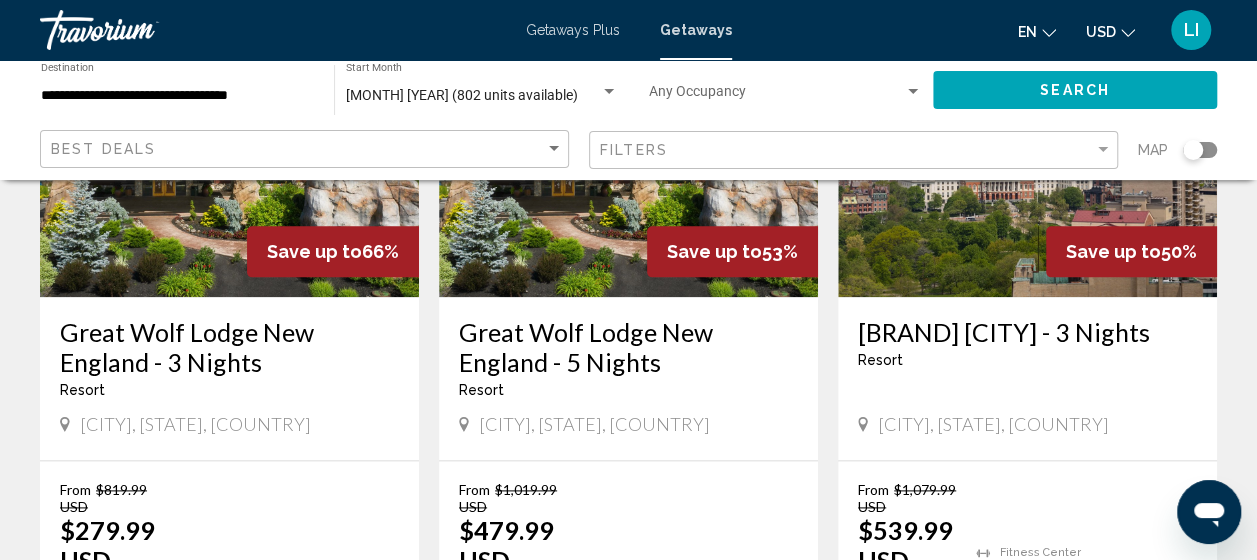 scroll, scrollTop: 1000, scrollLeft: 0, axis: vertical 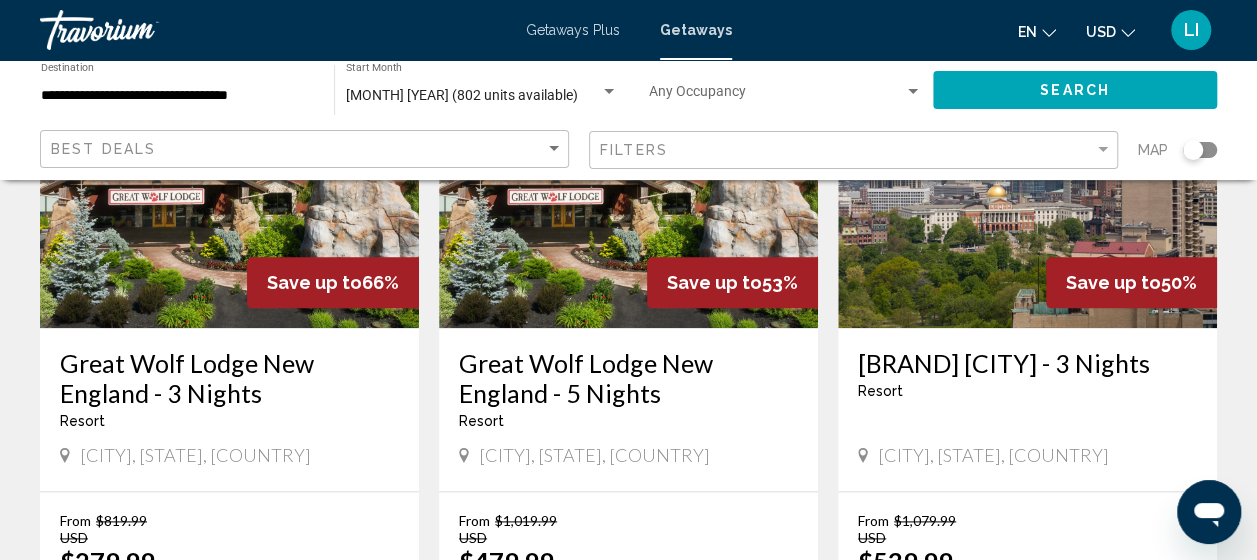 click on "Great Wolf Lodge New England - 5 Nights" at bounding box center [628, 378] 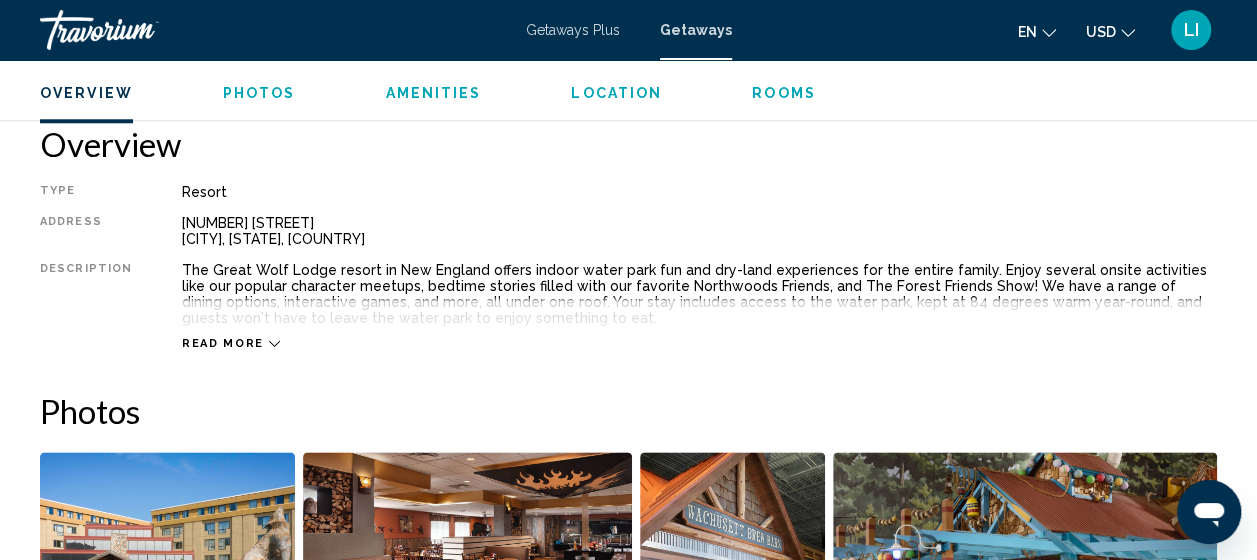 scroll, scrollTop: 1054, scrollLeft: 0, axis: vertical 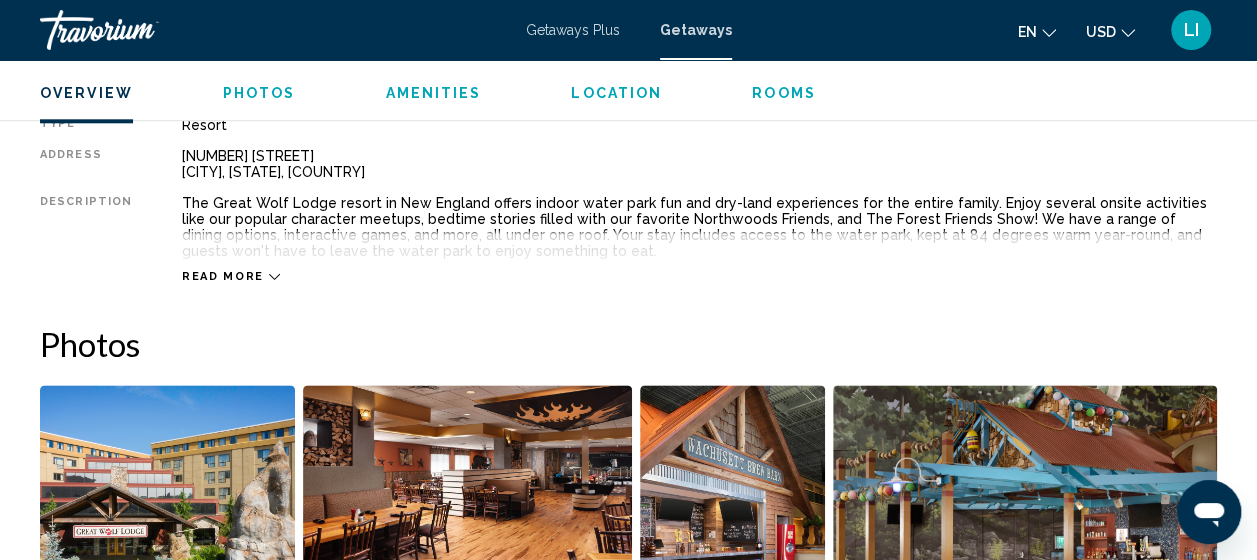 click on "Read more" at bounding box center (223, 276) 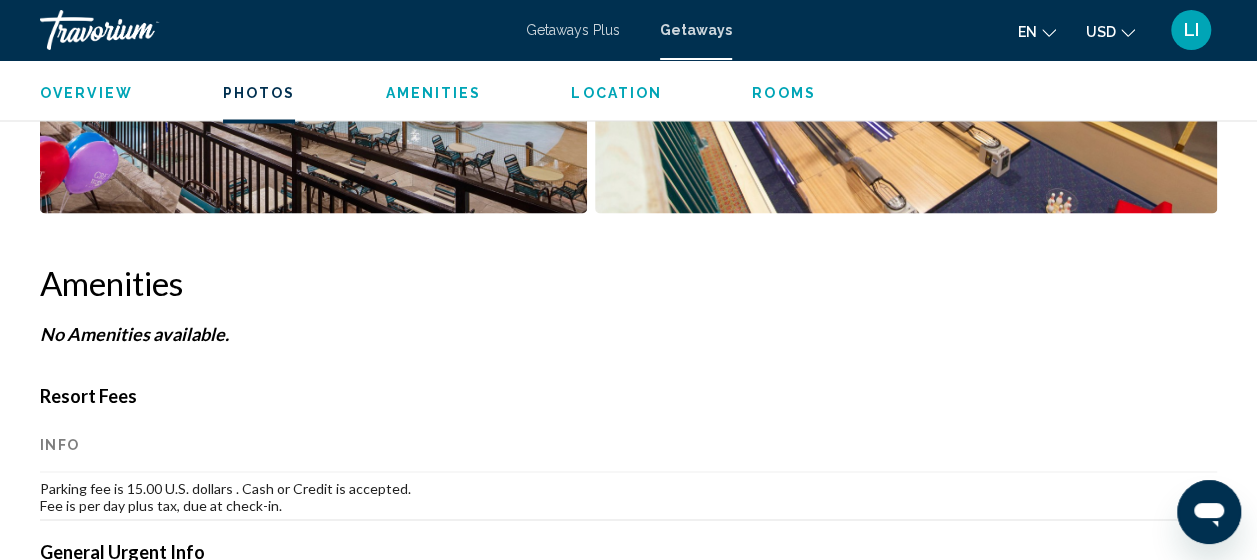 scroll, scrollTop: 1854, scrollLeft: 0, axis: vertical 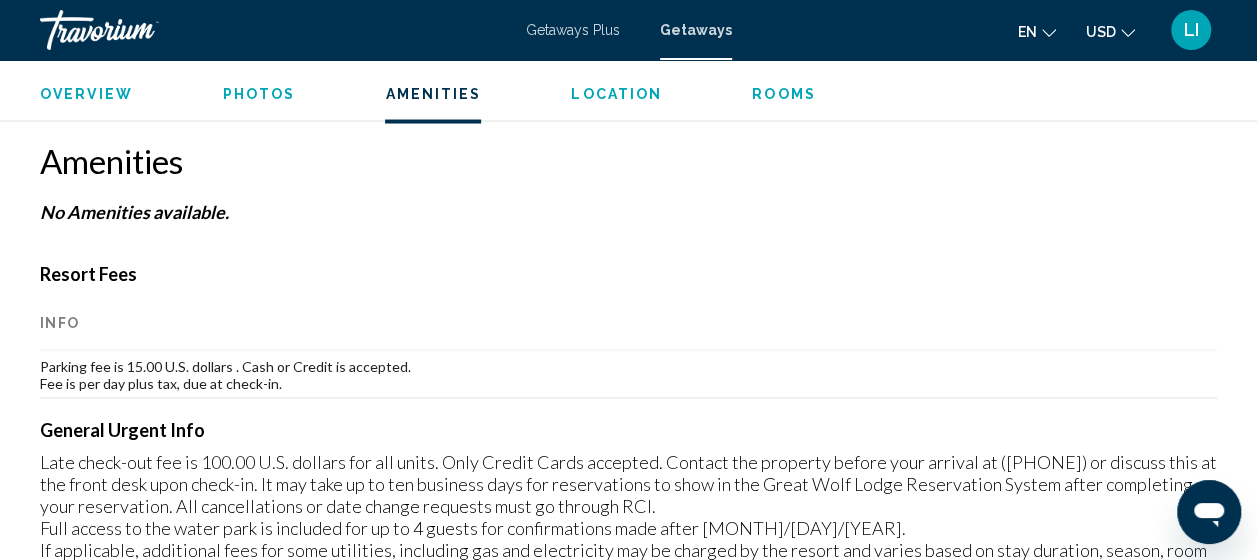 click on "Rooms" at bounding box center (784, 93) 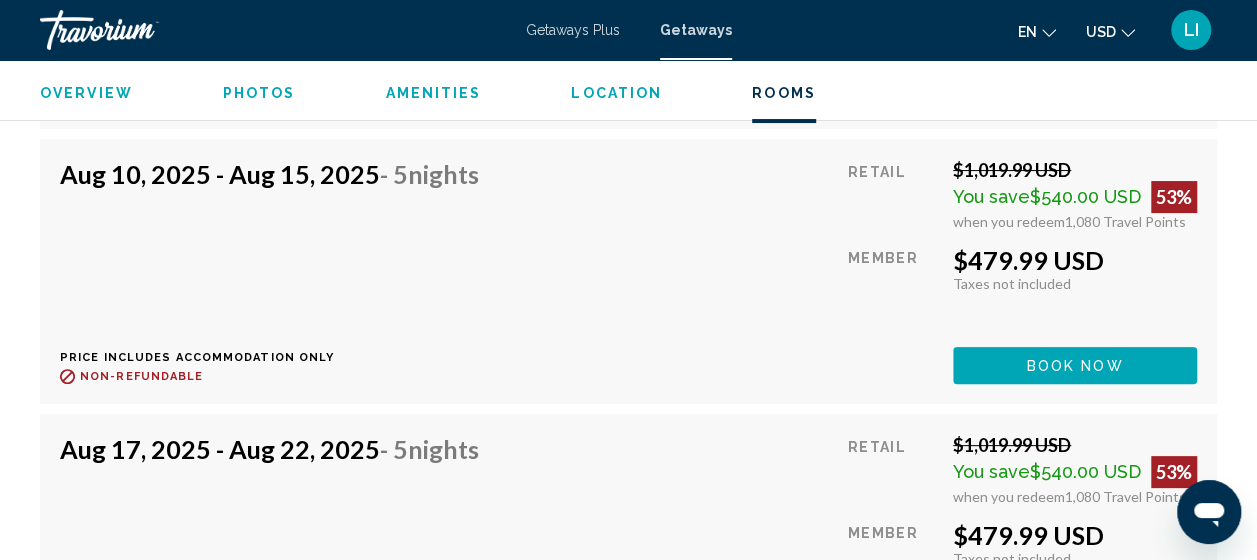 scroll, scrollTop: 3964, scrollLeft: 0, axis: vertical 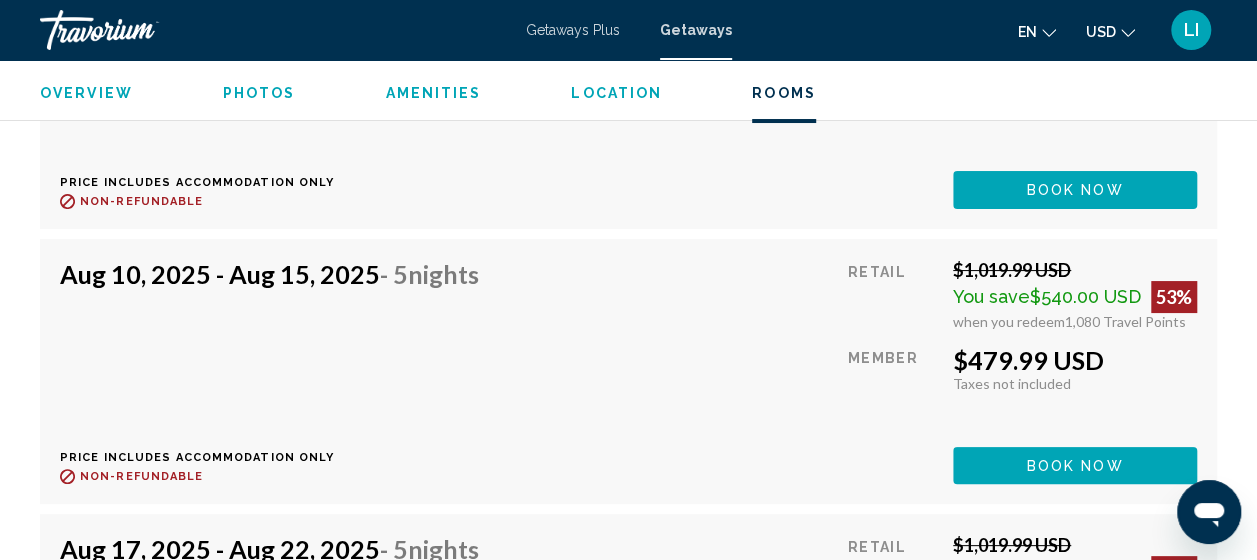 click on "Location" at bounding box center [616, 93] 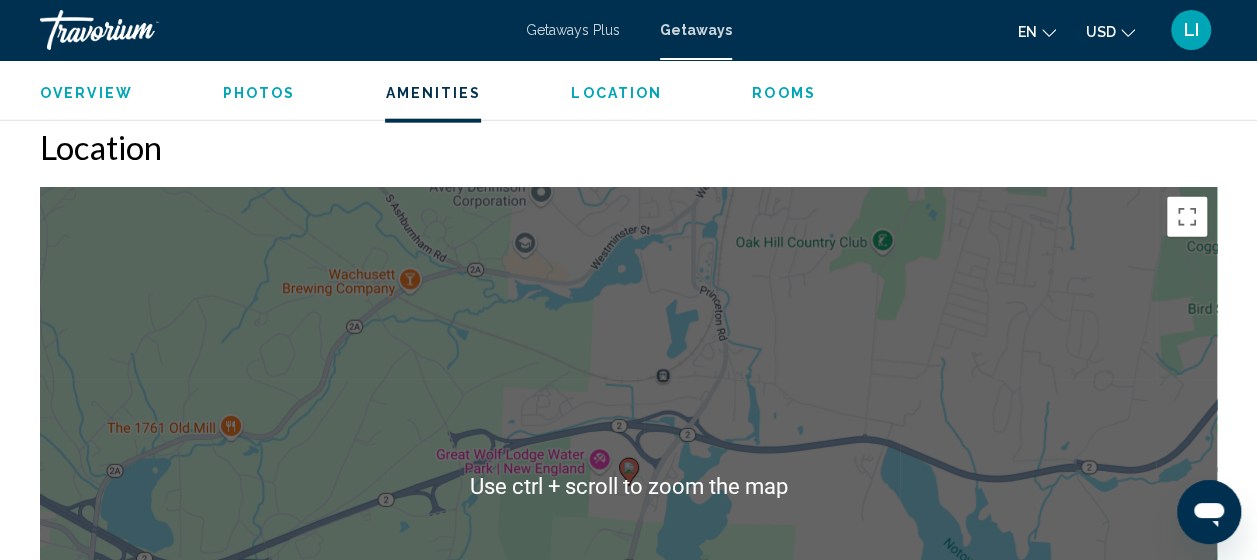 scroll, scrollTop: 2364, scrollLeft: 0, axis: vertical 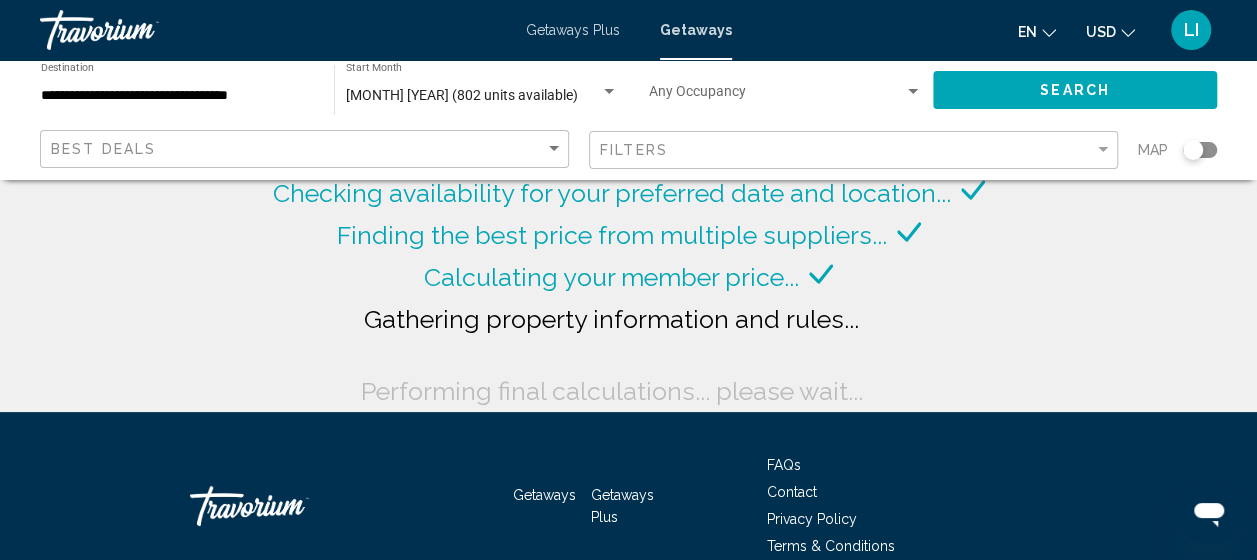 click on "**********" at bounding box center (177, 96) 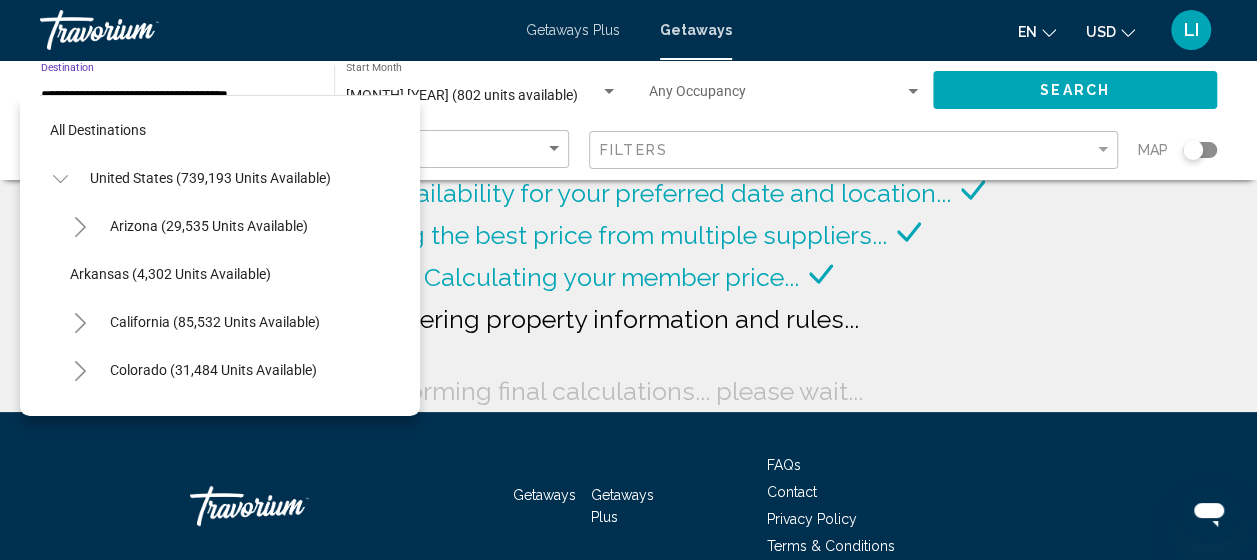 scroll, scrollTop: 798, scrollLeft: 0, axis: vertical 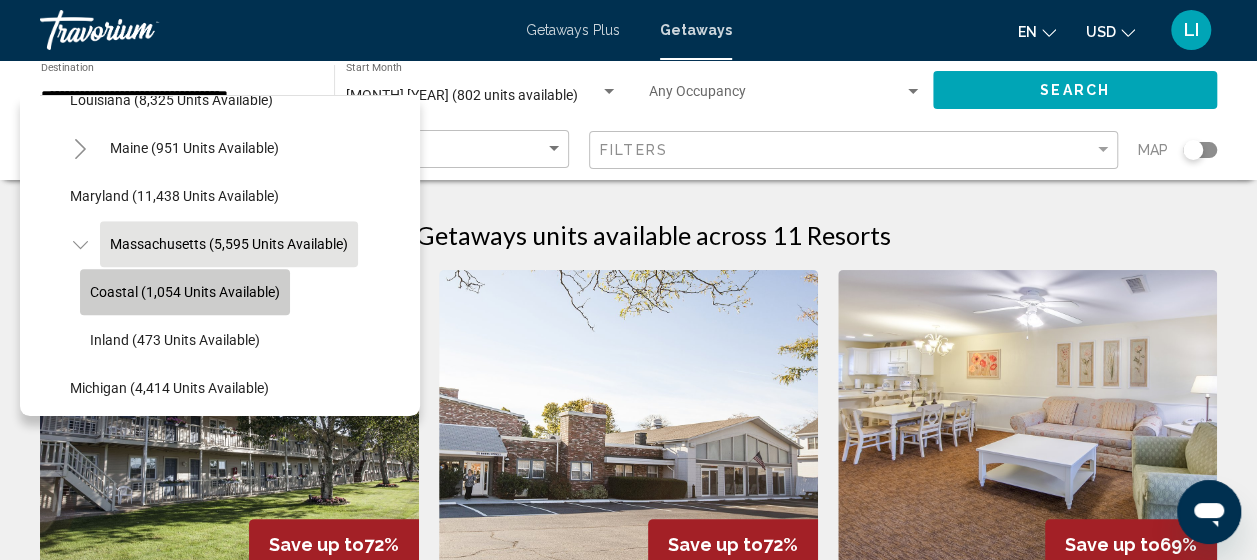 click on "Coastal (1,054 units available)" 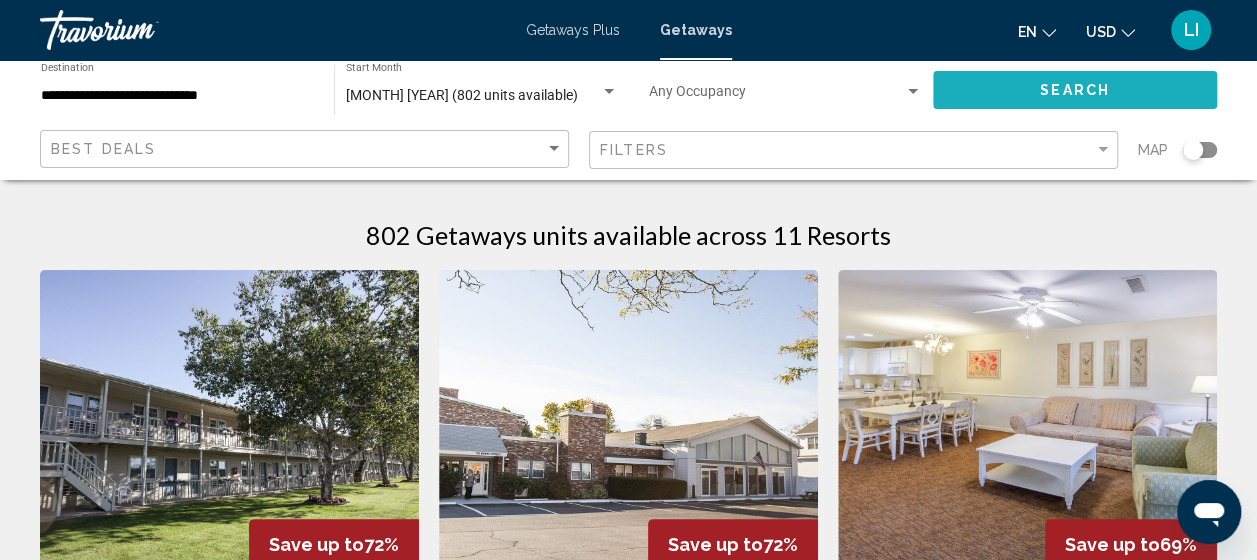 click on "Search" 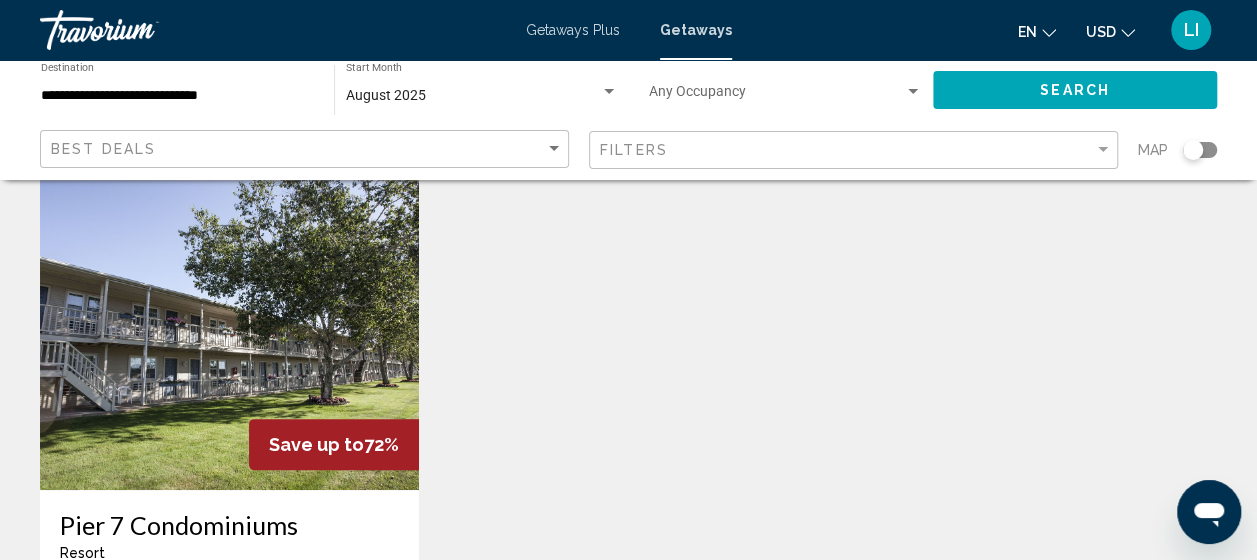 scroll, scrollTop: 300, scrollLeft: 0, axis: vertical 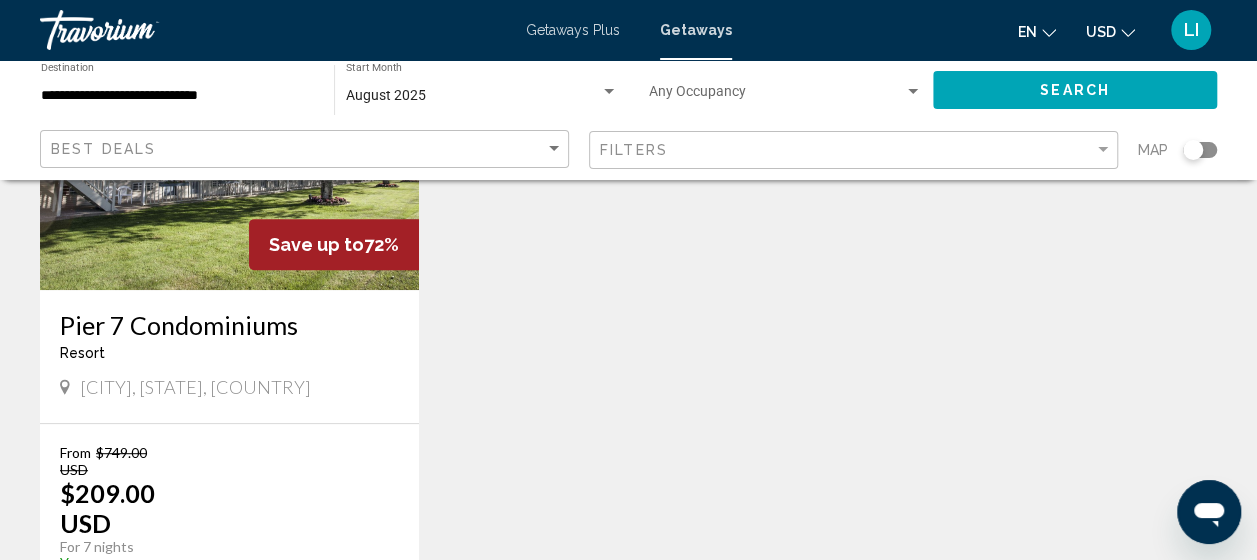 click at bounding box center (229, 130) 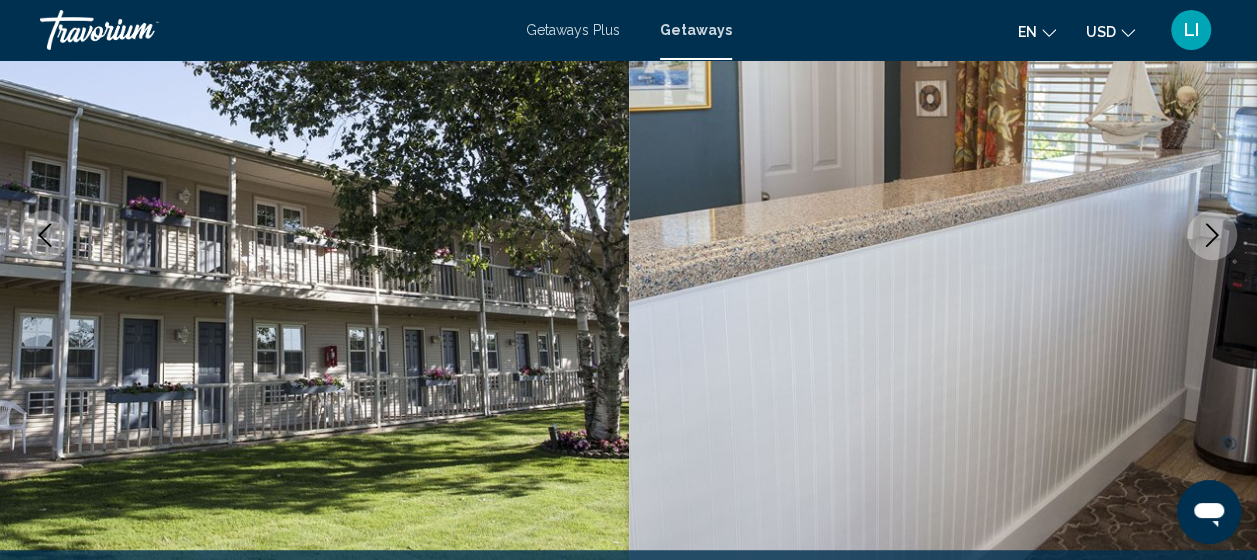 scroll, scrollTop: 255, scrollLeft: 0, axis: vertical 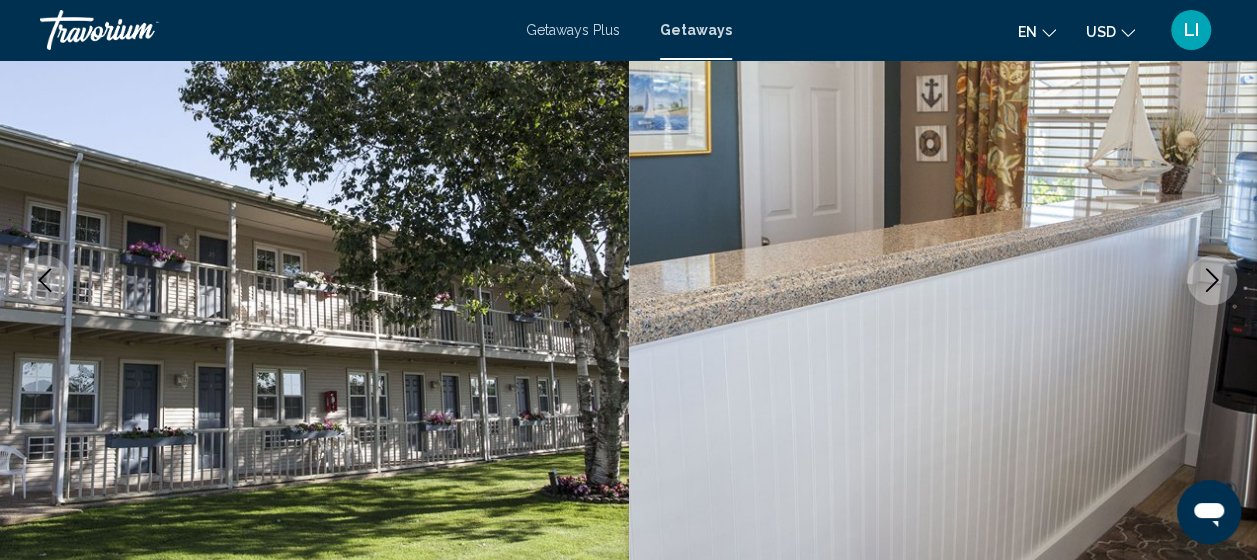 click on "Getaways" at bounding box center (696, 30) 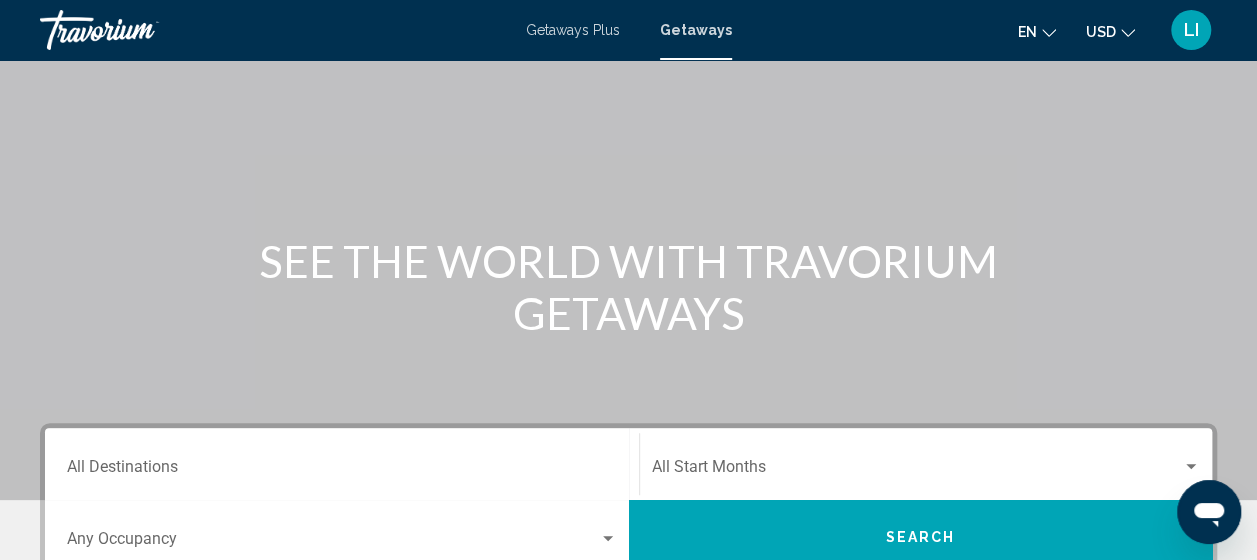 scroll, scrollTop: 300, scrollLeft: 0, axis: vertical 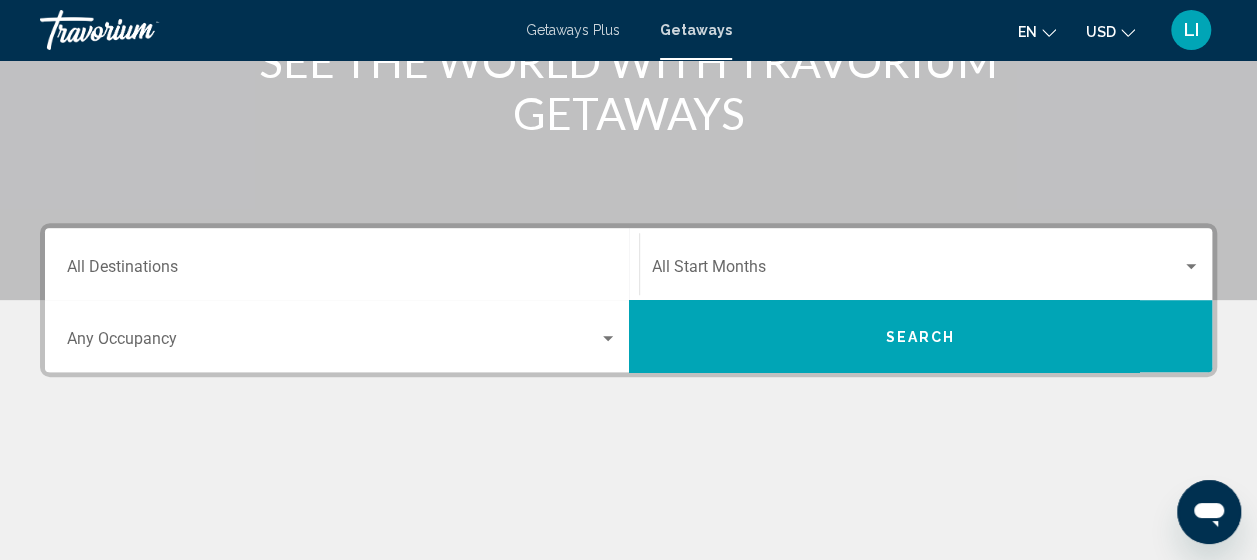 click on "Start Month All Start Months" 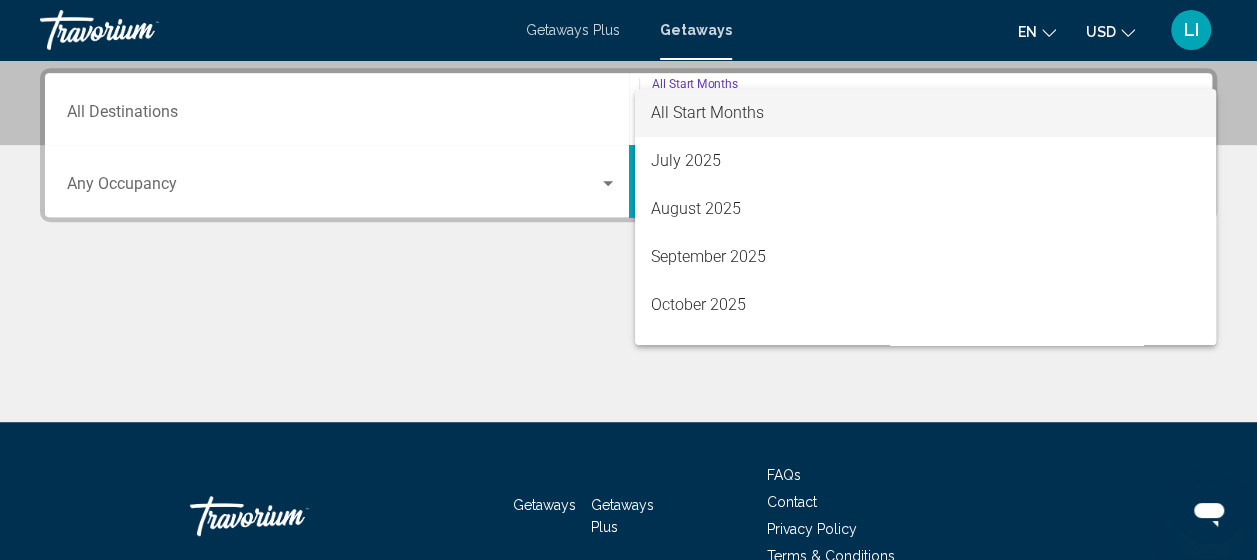 scroll, scrollTop: 458, scrollLeft: 0, axis: vertical 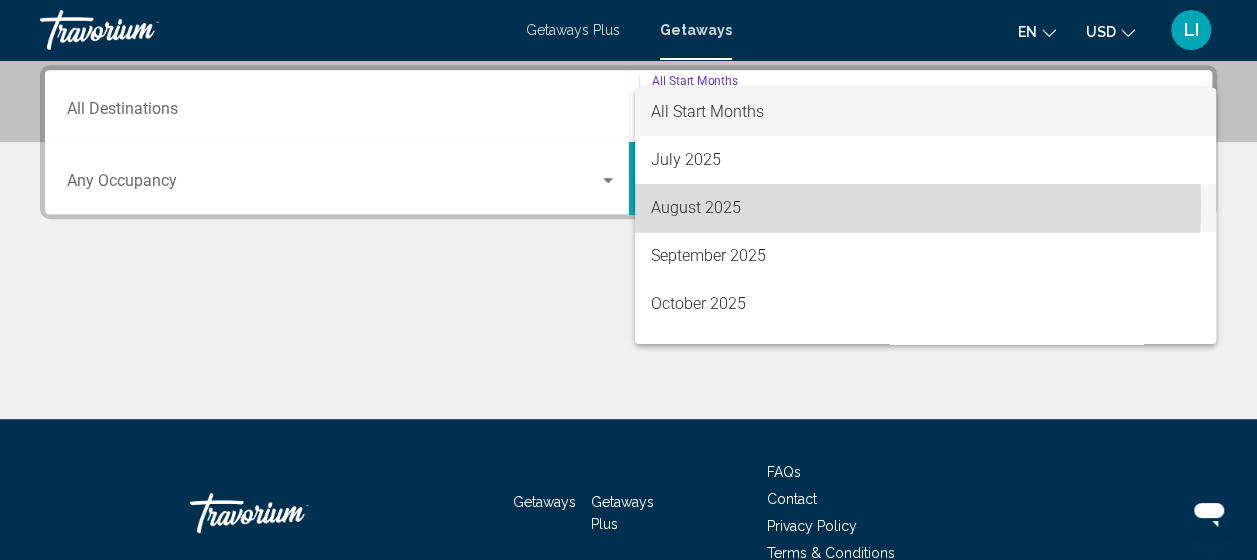 click on "August 2025" at bounding box center (925, 208) 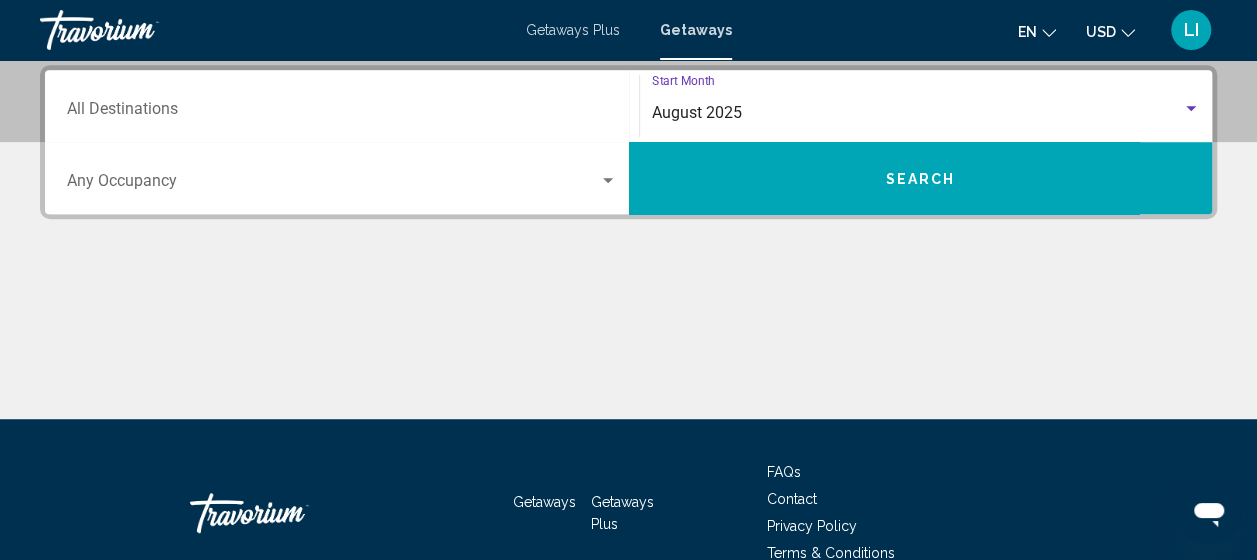 click on "Search" at bounding box center (921, 178) 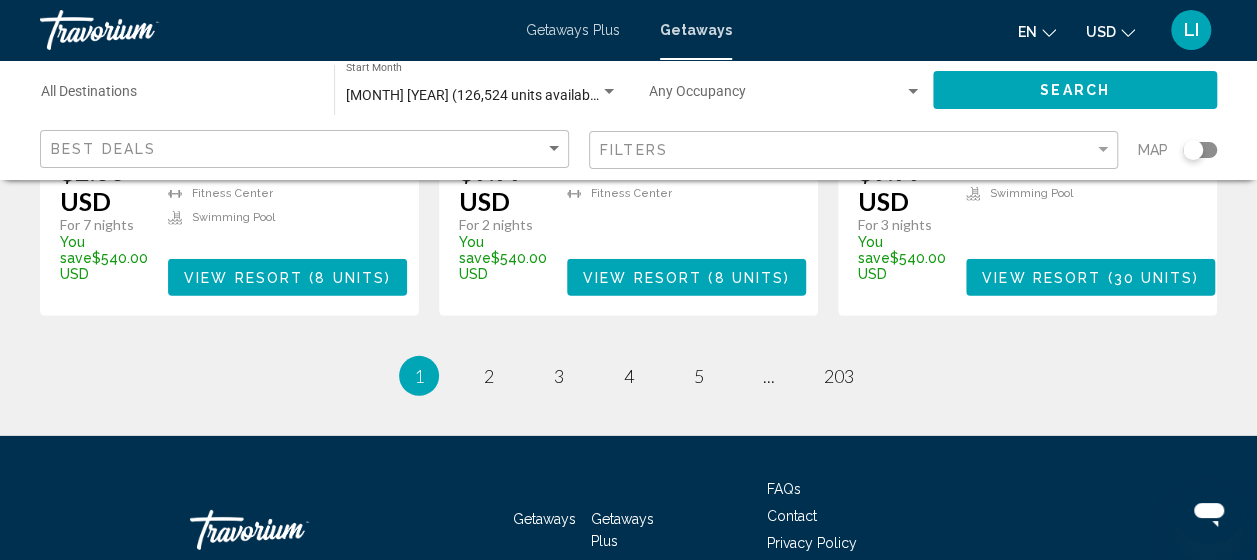scroll, scrollTop: 2922, scrollLeft: 0, axis: vertical 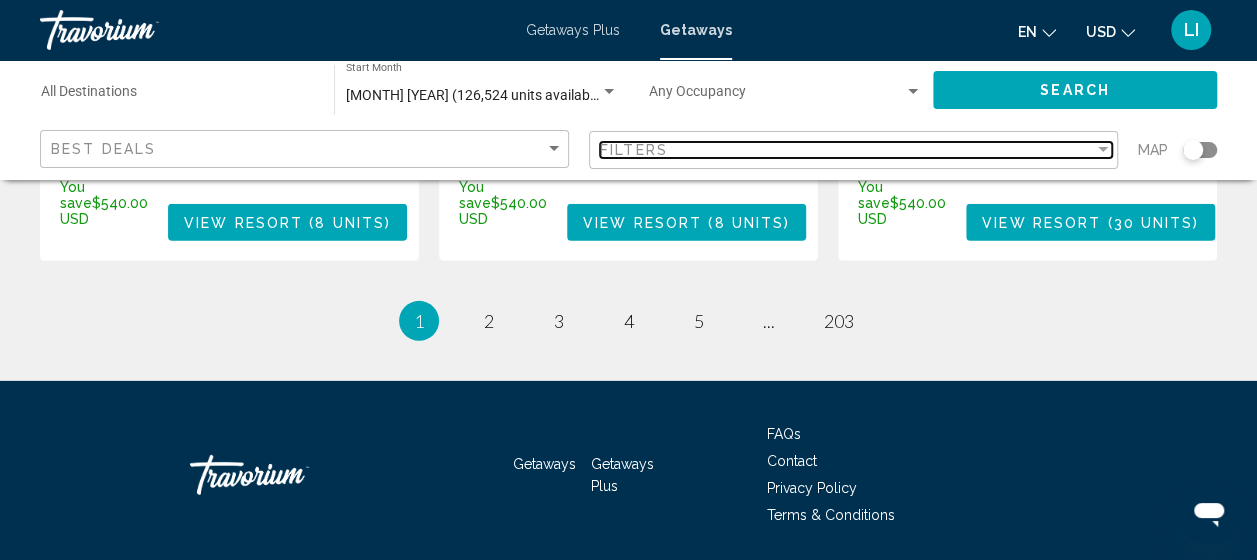 click at bounding box center [1103, 149] 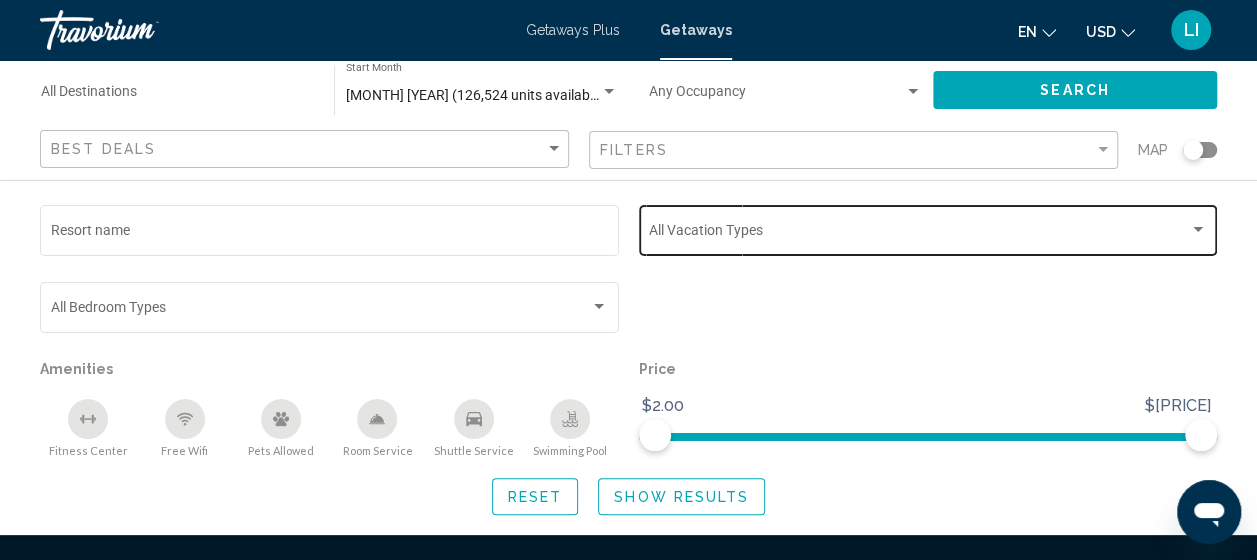 click at bounding box center (1198, 229) 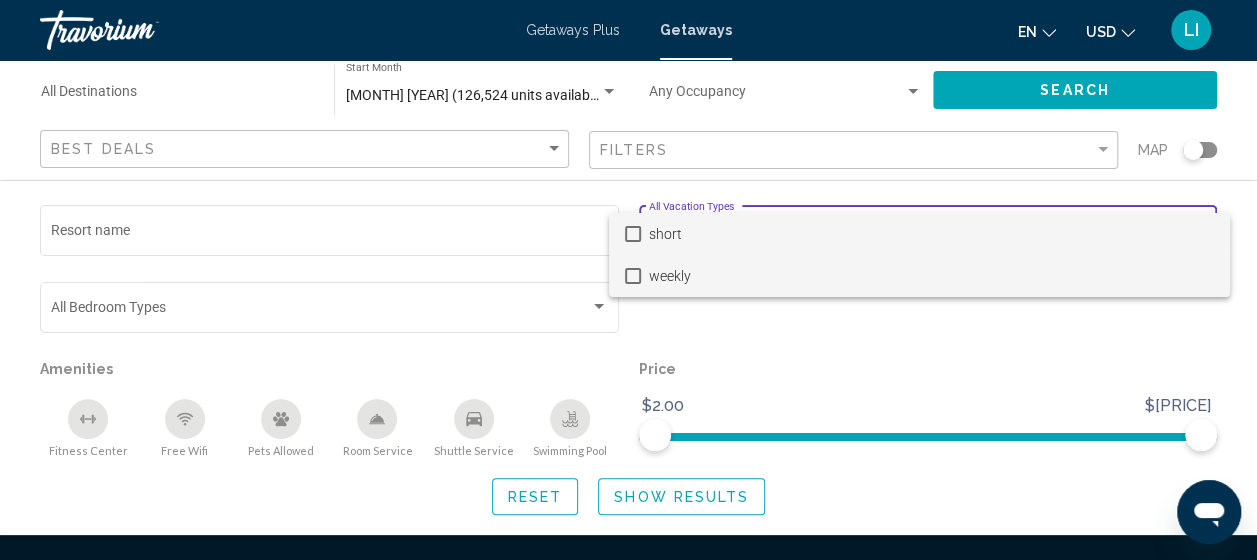 click at bounding box center [633, 276] 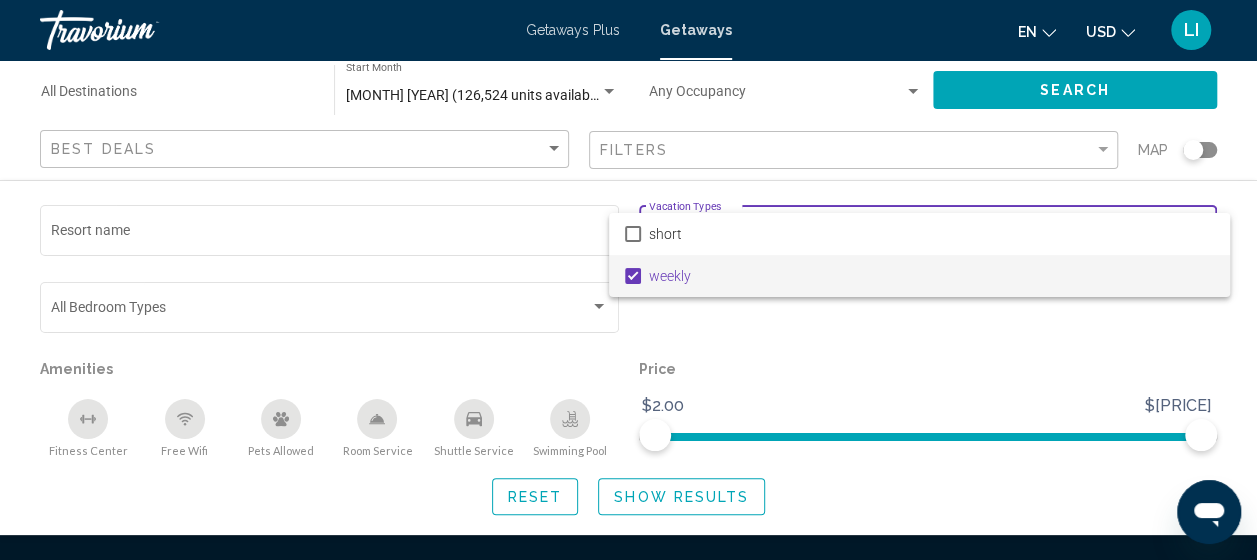 scroll, scrollTop: 2722, scrollLeft: 0, axis: vertical 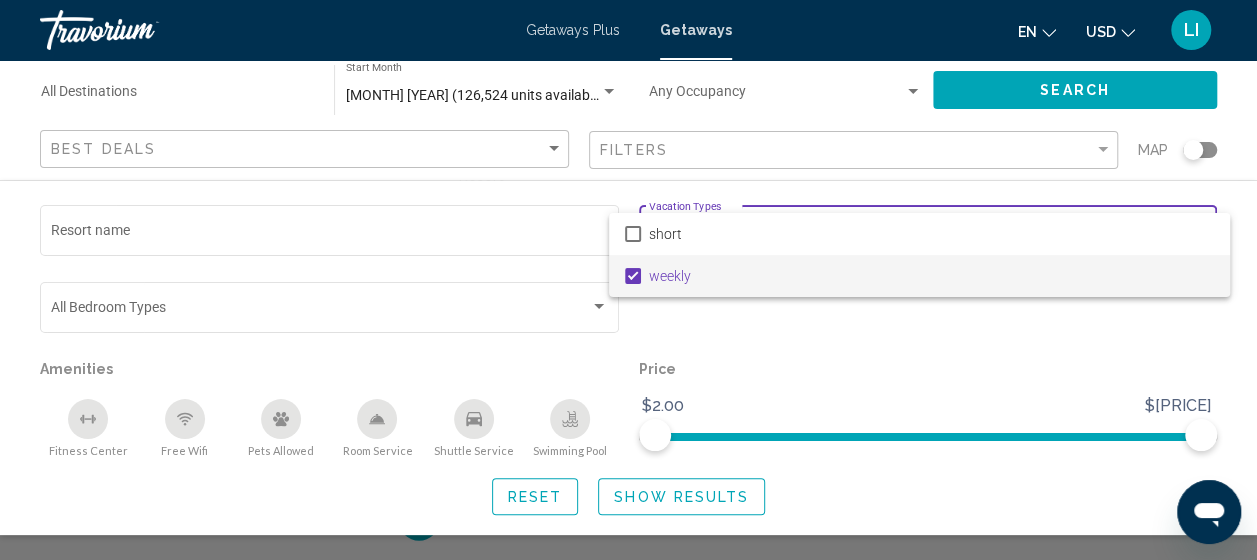 click at bounding box center [628, 280] 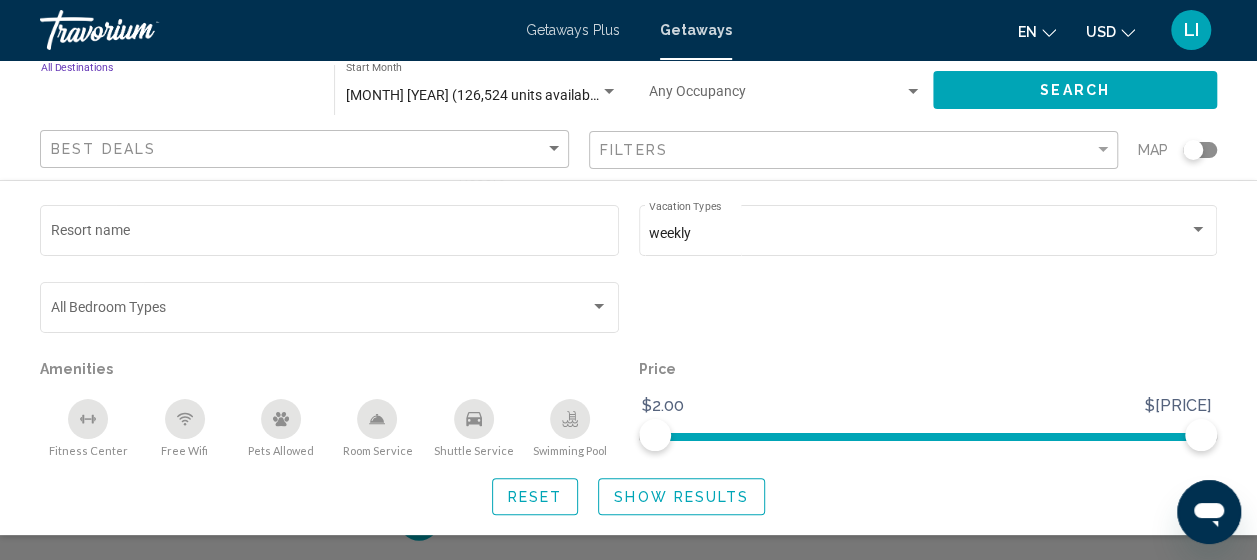 click on "Destination All Destinations" at bounding box center [177, 96] 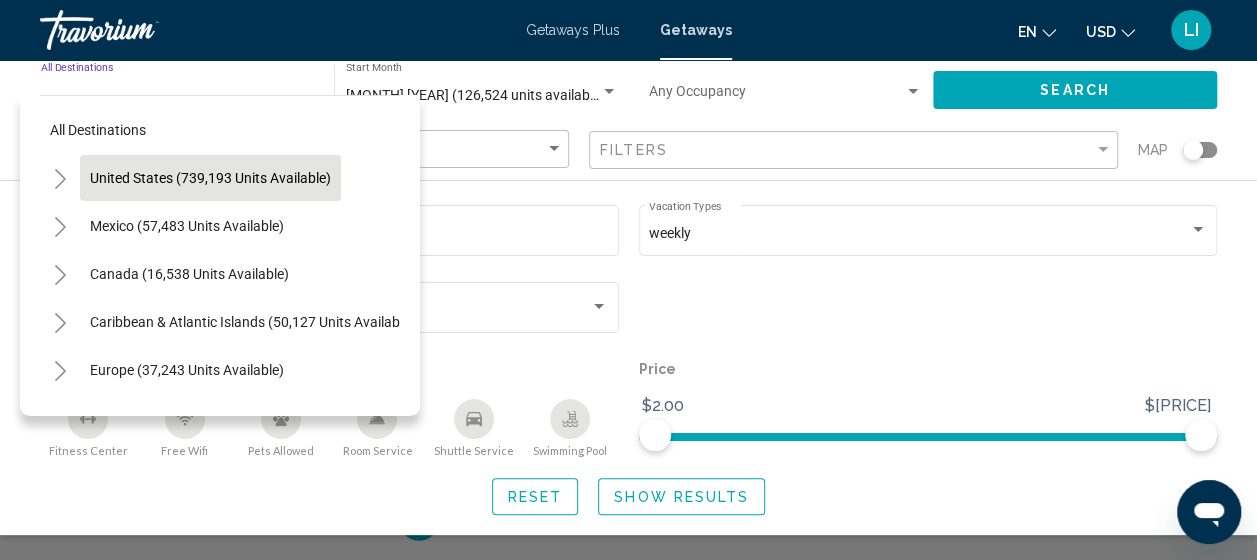 click on "United States (739,193 units available)" at bounding box center (187, 226) 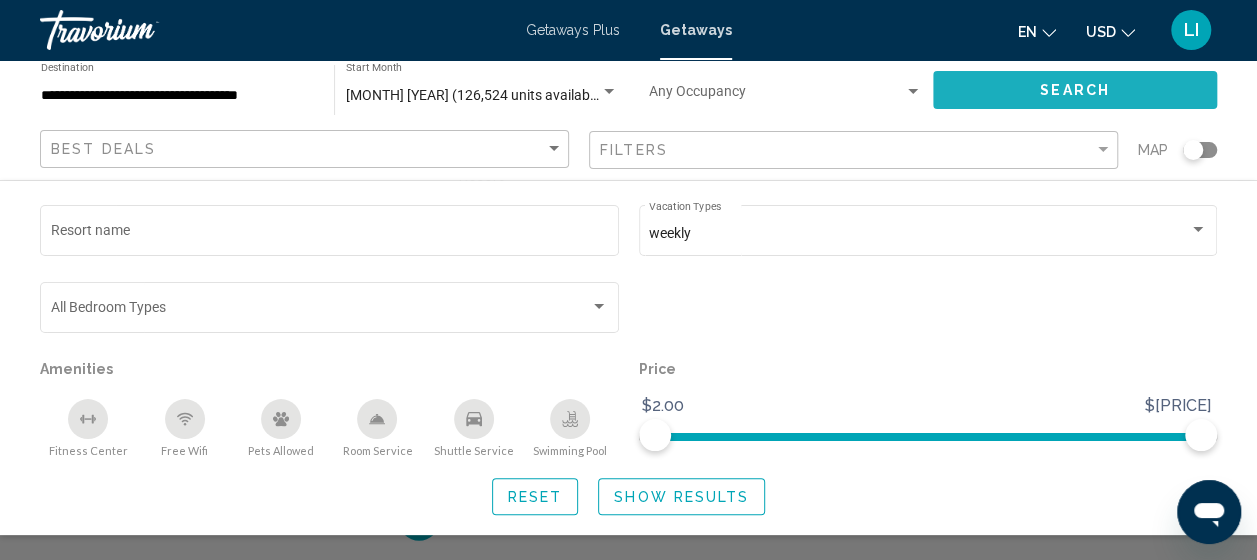 click on "Search" 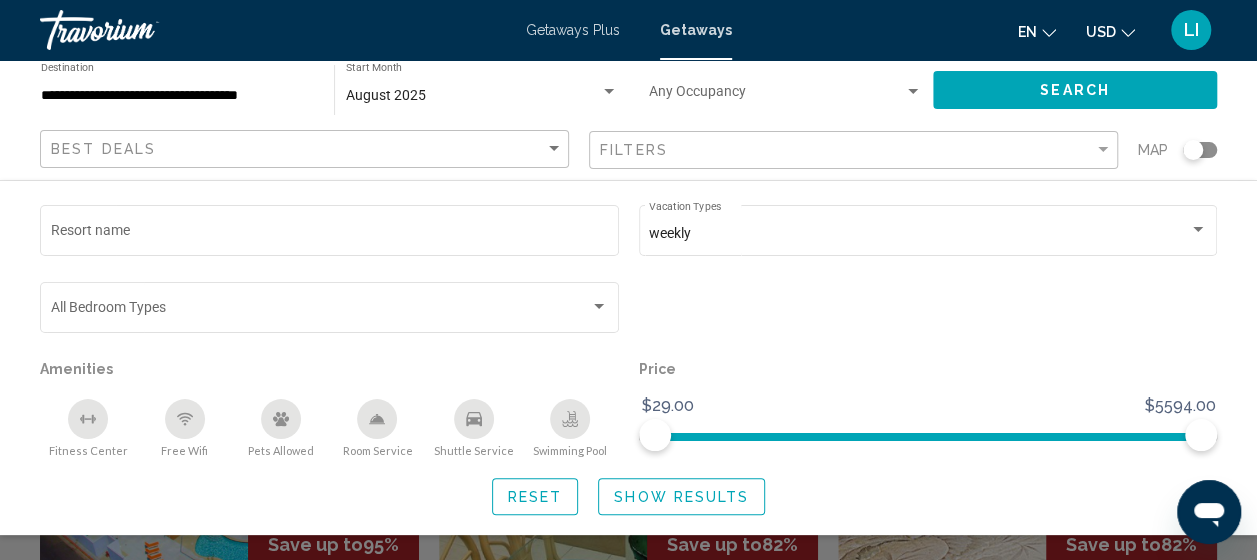 click on "Show Results" 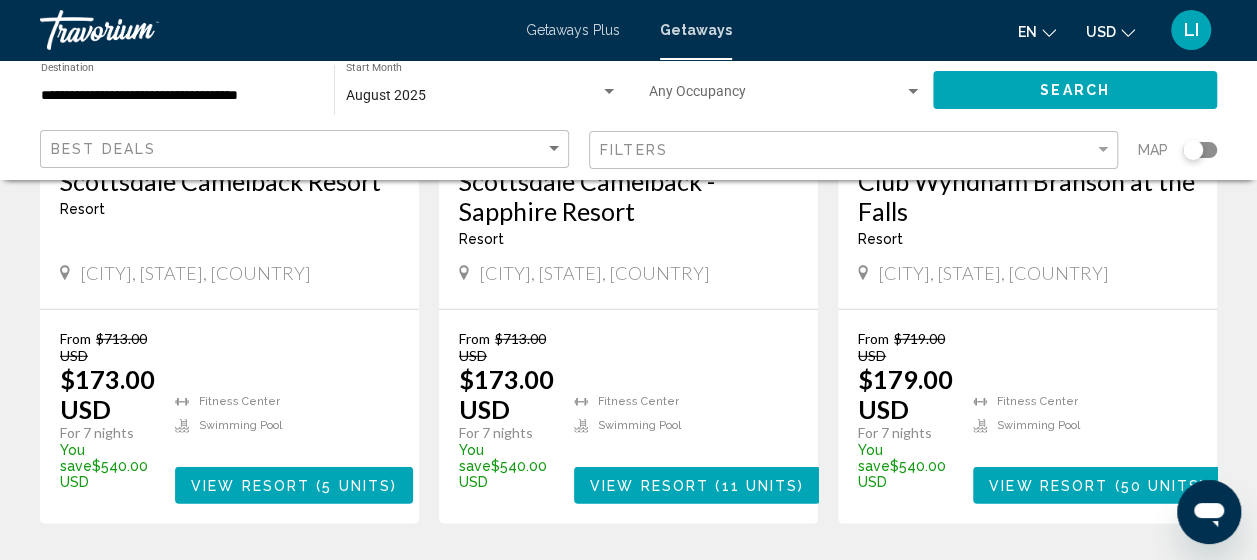 scroll, scrollTop: 2600, scrollLeft: 0, axis: vertical 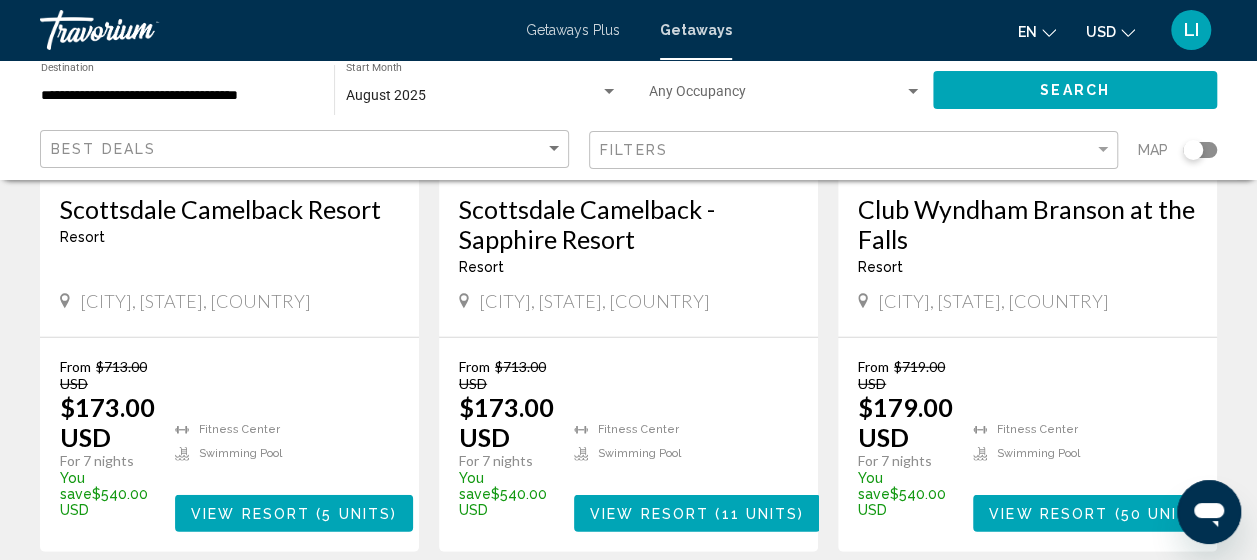 click on "2" at bounding box center [489, 612] 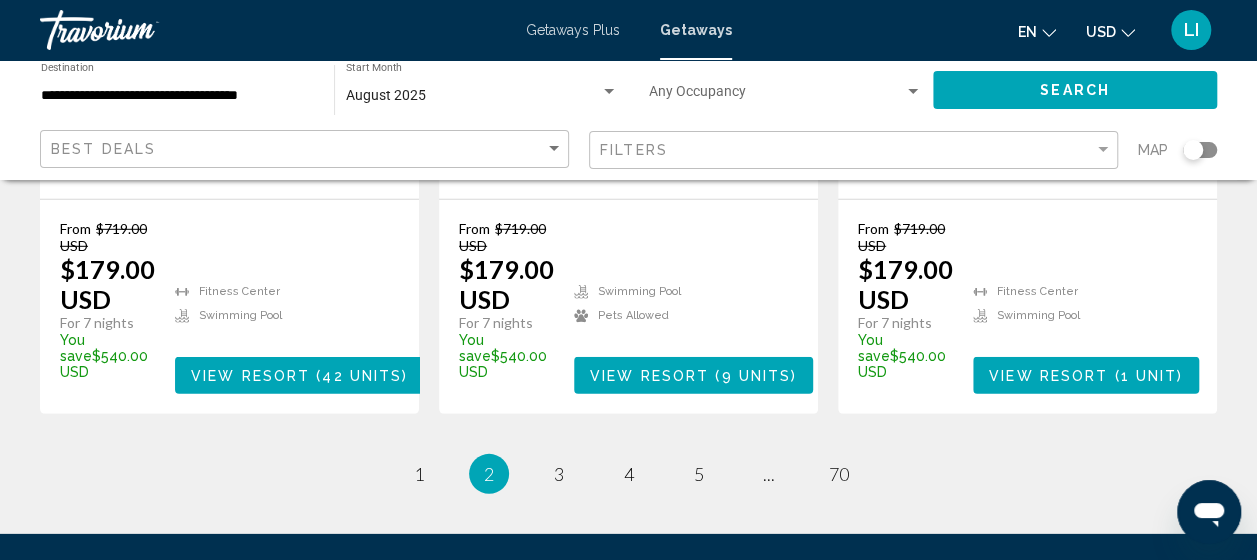 scroll, scrollTop: 2800, scrollLeft: 0, axis: vertical 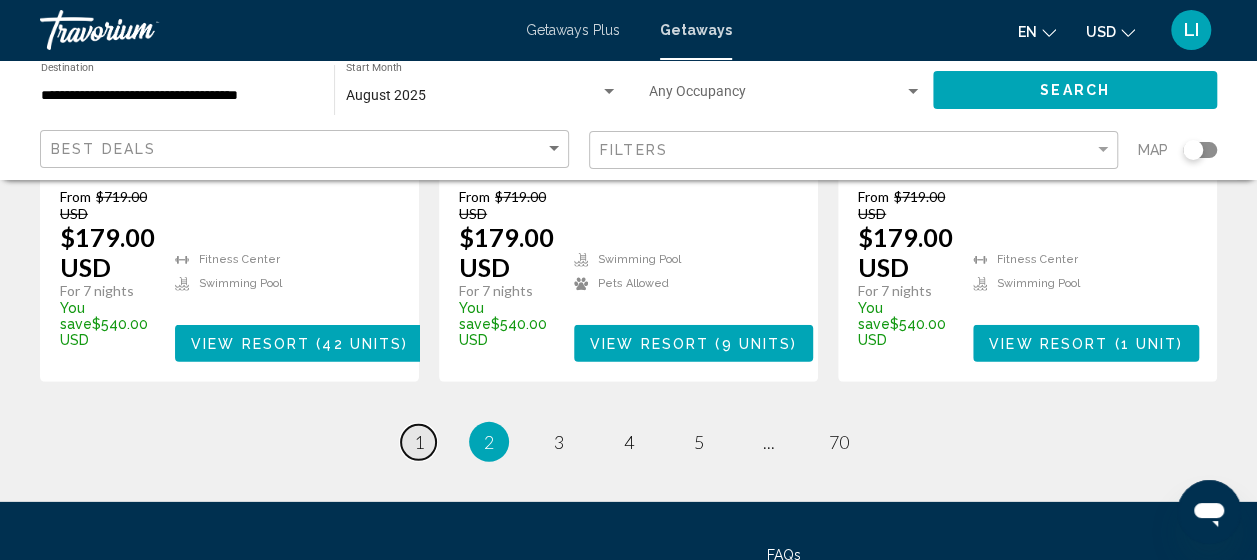 click on "1" at bounding box center [419, 442] 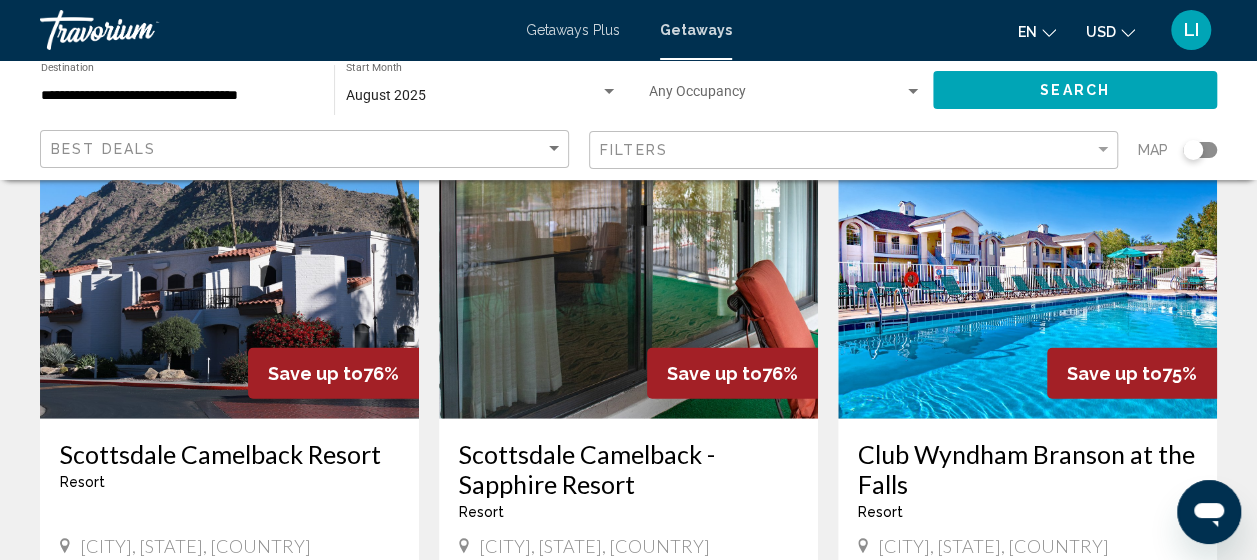 scroll, scrollTop: 2400, scrollLeft: 0, axis: vertical 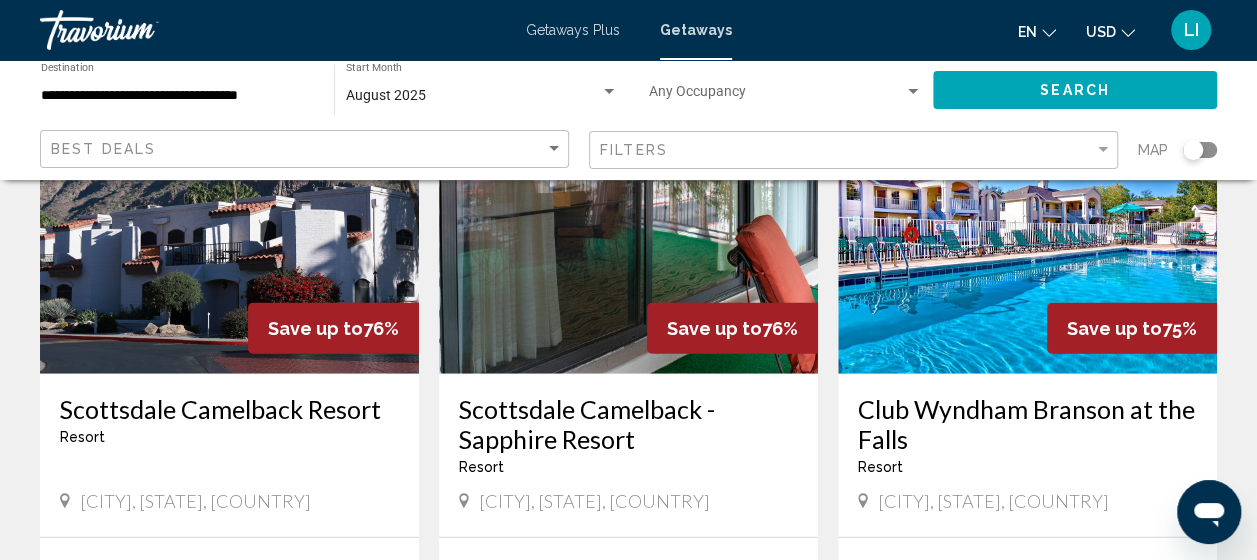click on "Club Wyndham Branson at the Falls" at bounding box center [1027, 424] 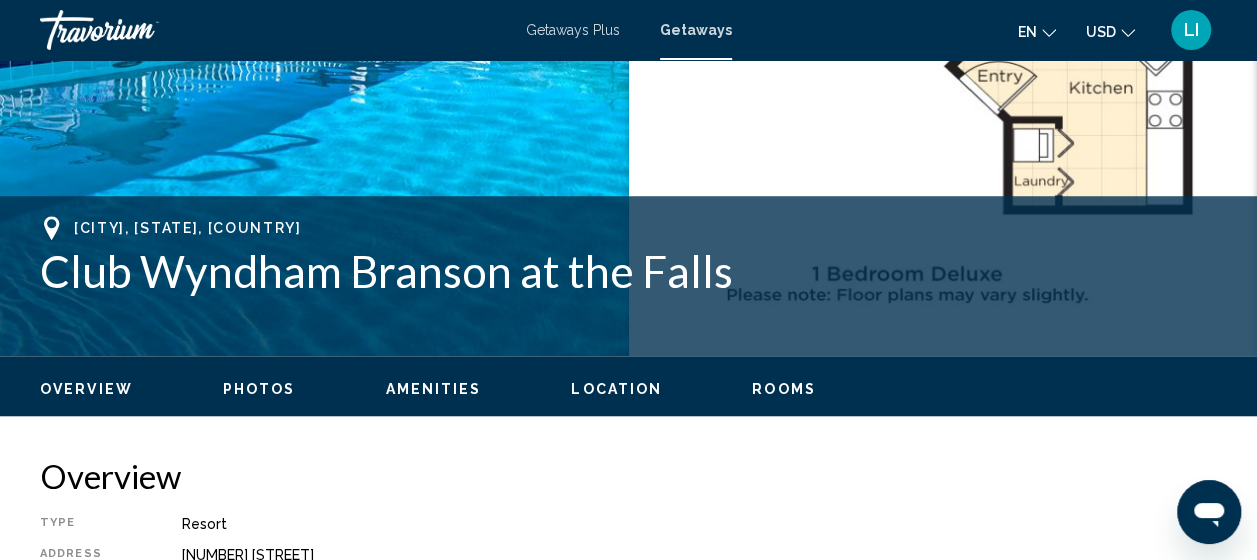 scroll, scrollTop: 854, scrollLeft: 0, axis: vertical 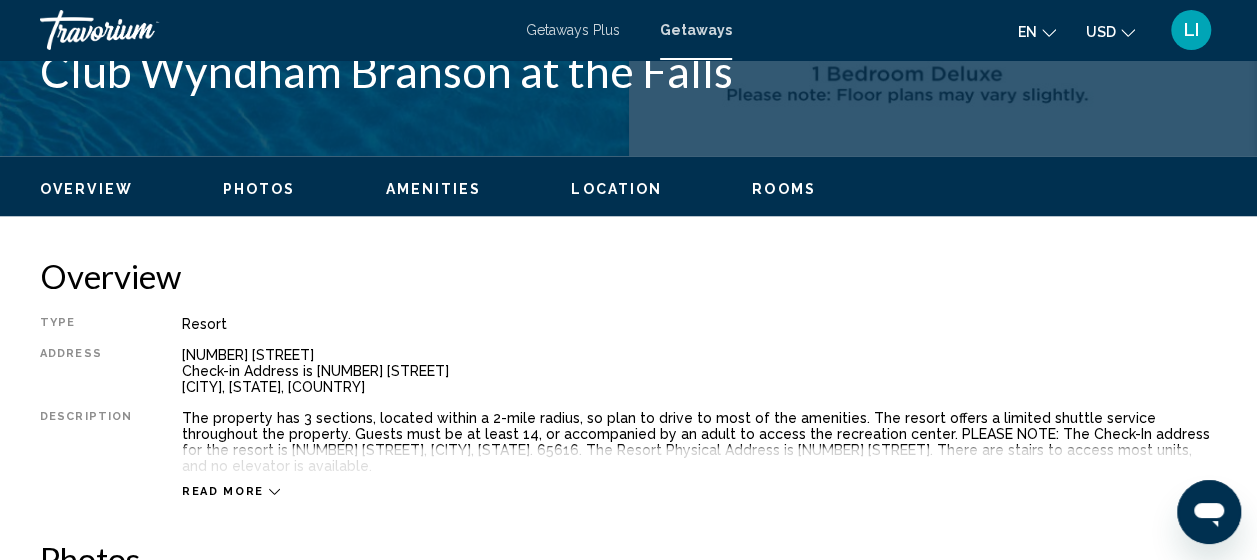 click on "Location" at bounding box center (616, 189) 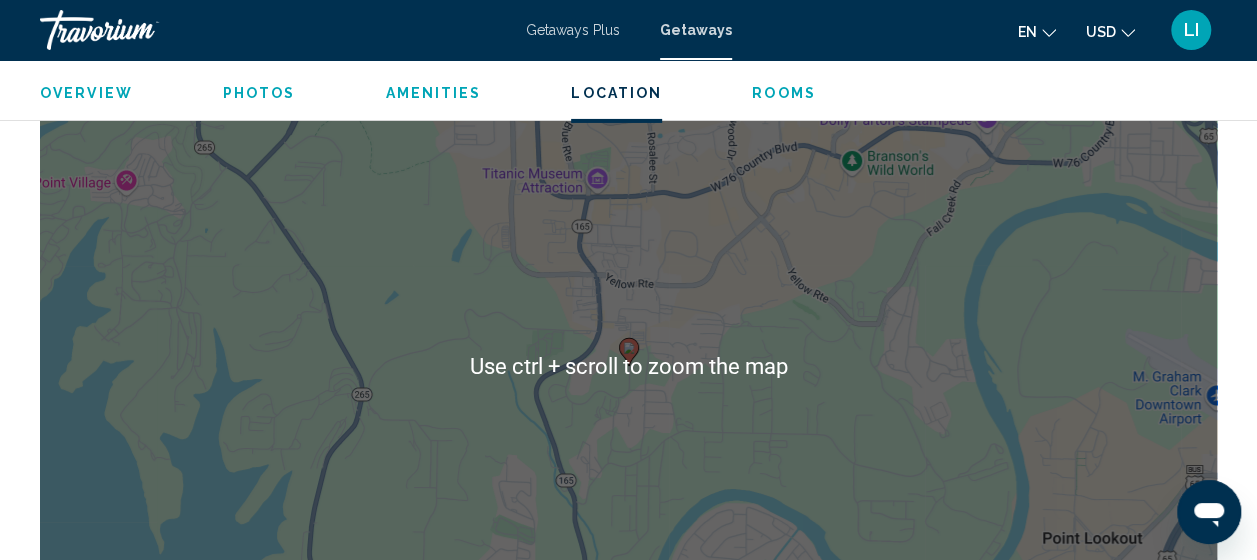 scroll, scrollTop: 3435, scrollLeft: 0, axis: vertical 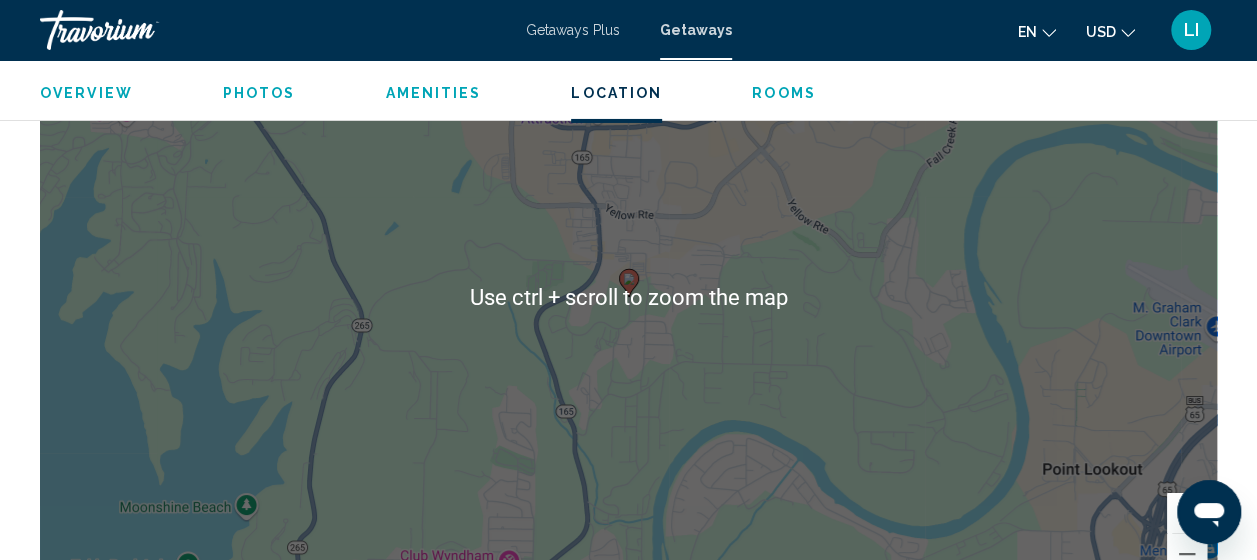 click on "To navigate, press the arrow keys. To activate drag with keyboard, press Alt + Enter. Once in keyboard drag state, use the arrow keys to move the marker. To complete the drag, press the Enter key. To cancel, press Escape." at bounding box center (628, 298) 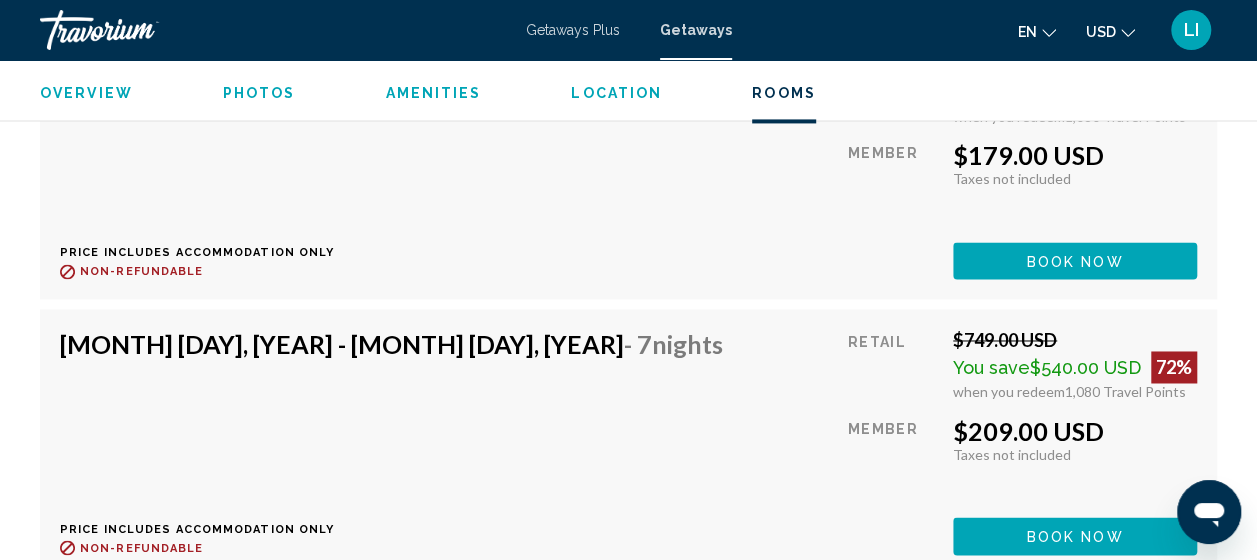 scroll, scrollTop: 5435, scrollLeft: 0, axis: vertical 